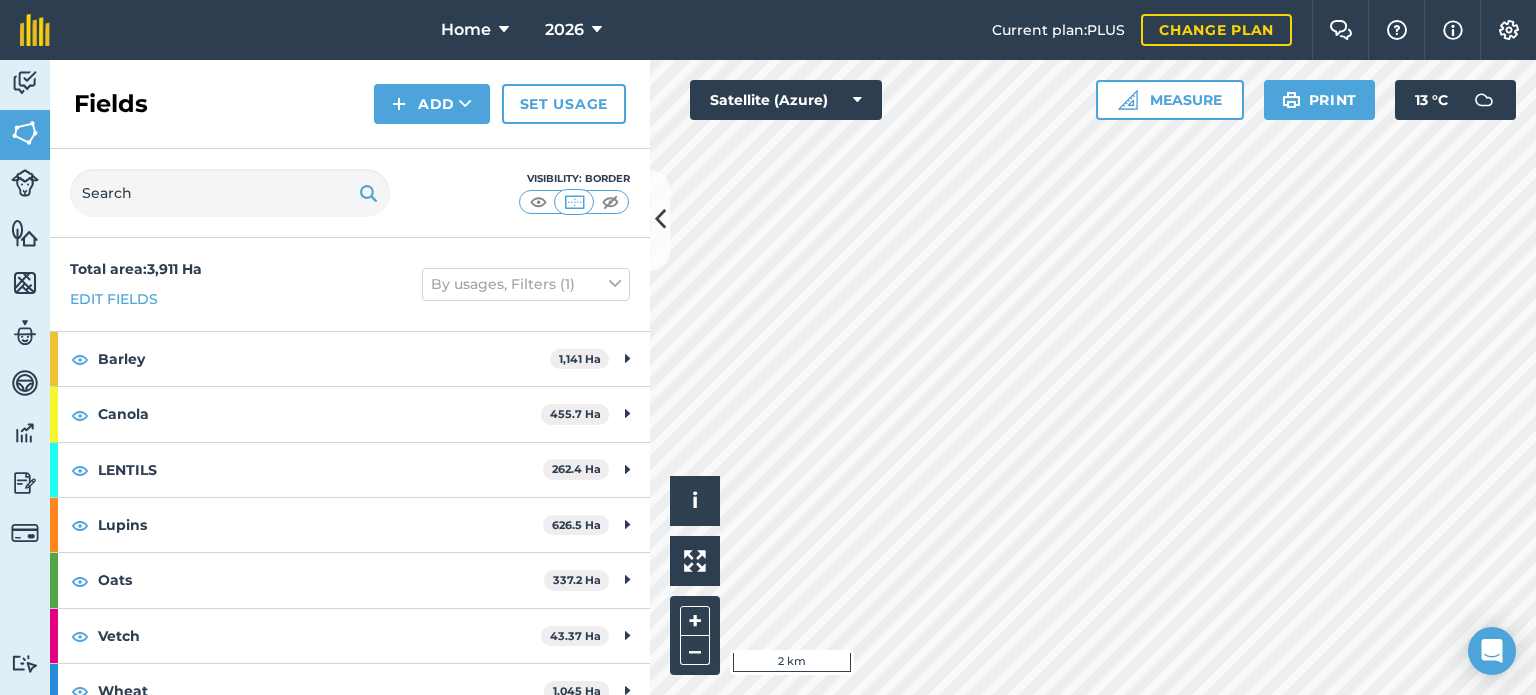 scroll, scrollTop: 0, scrollLeft: 0, axis: both 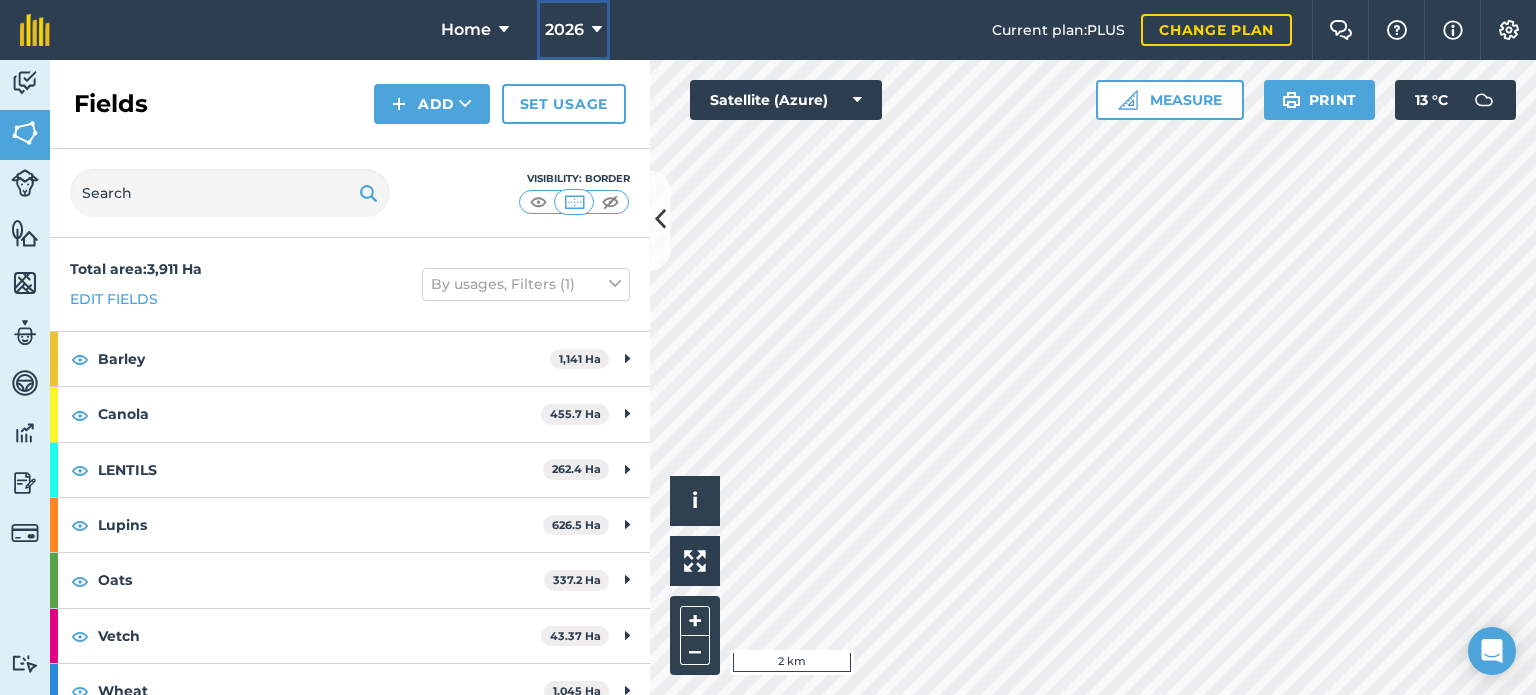 click on "2026" at bounding box center [564, 30] 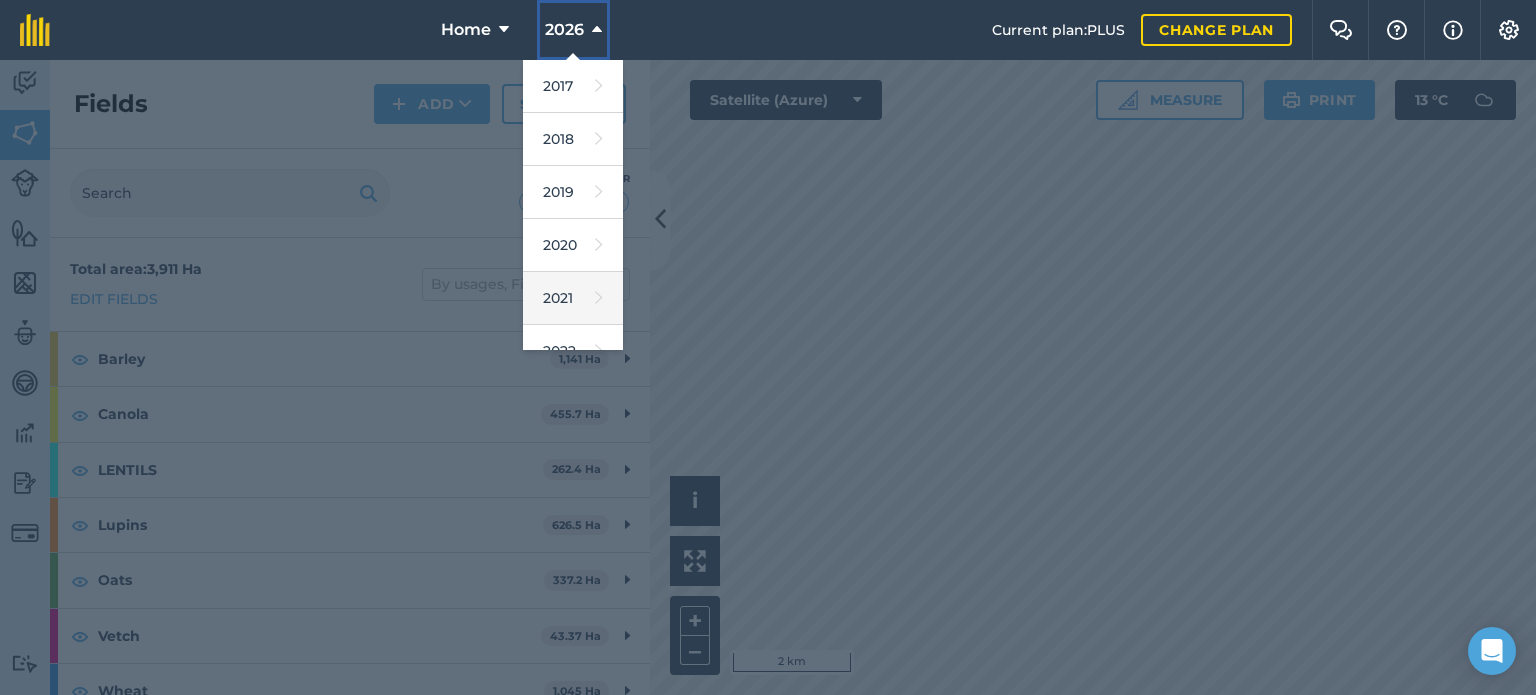 scroll, scrollTop: 290, scrollLeft: 0, axis: vertical 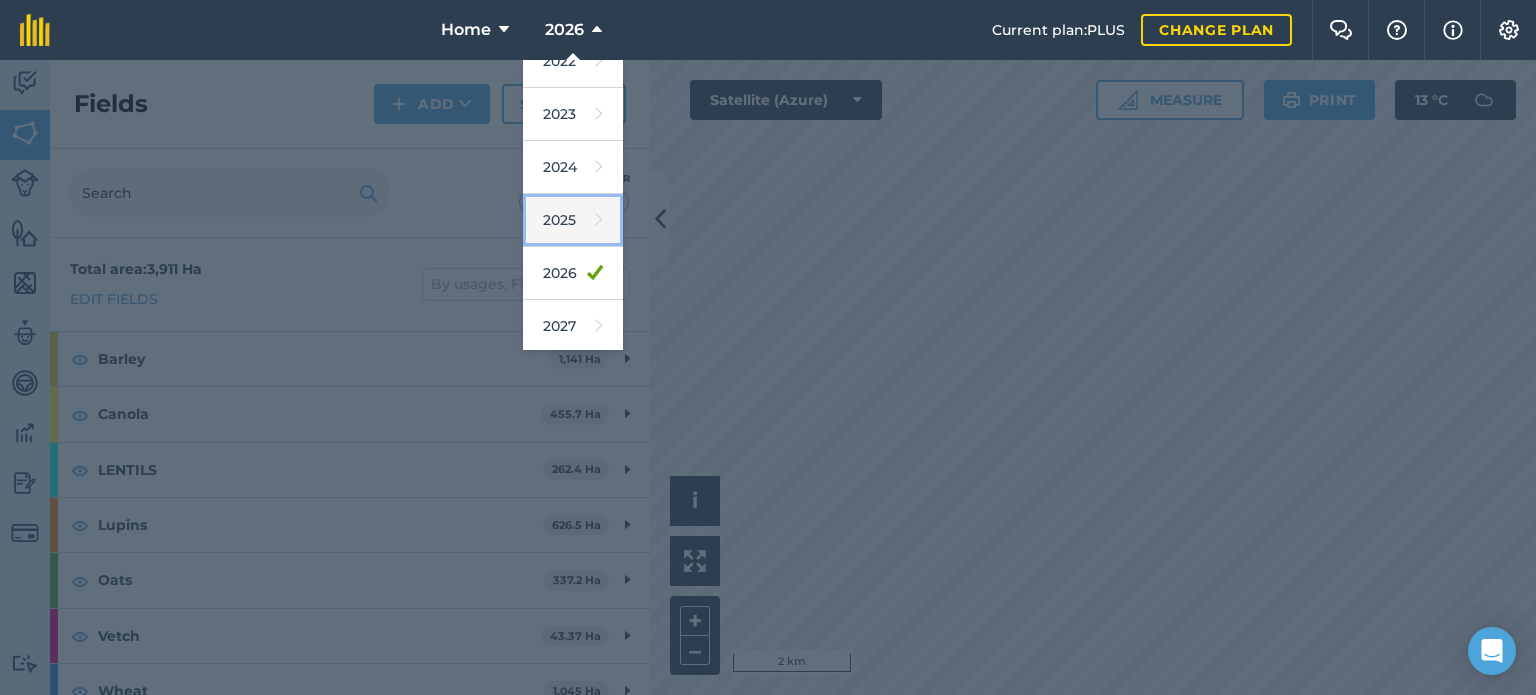 click on "2025" at bounding box center (573, 220) 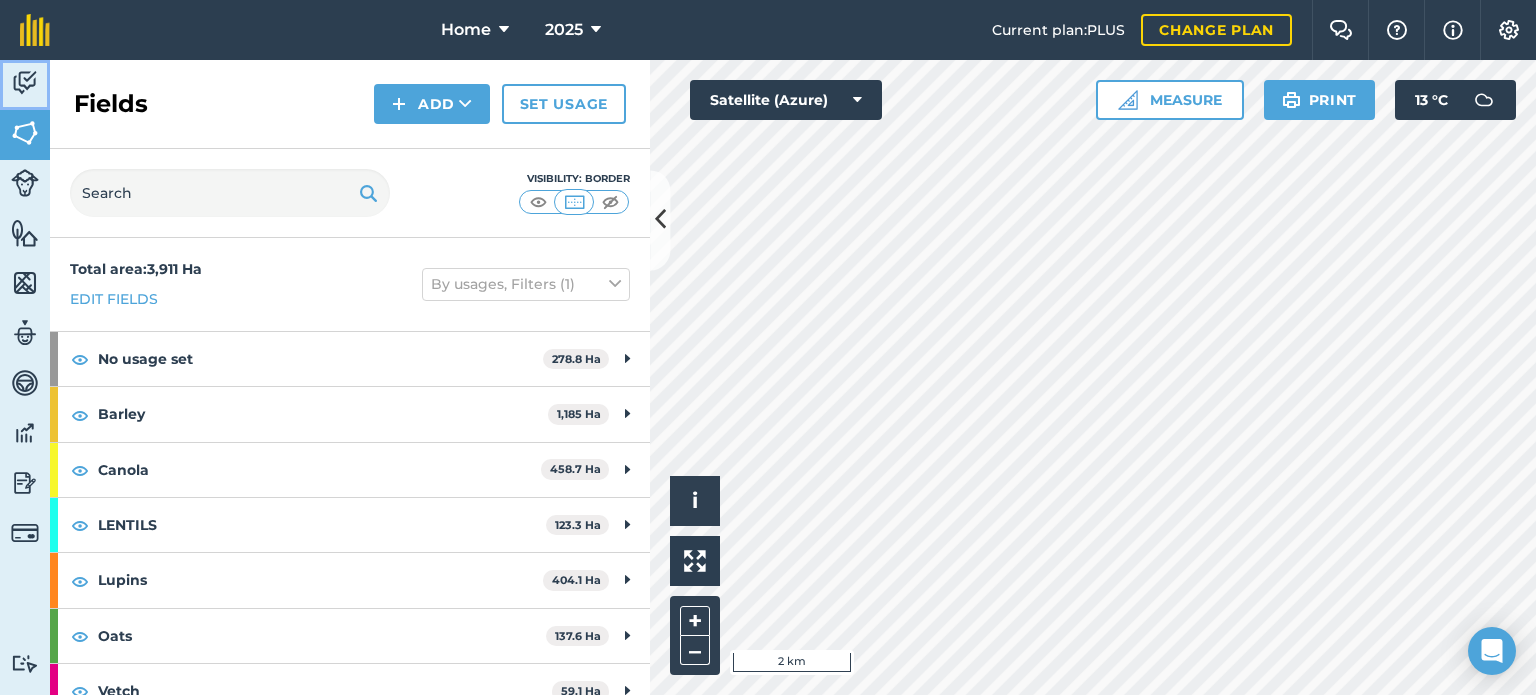 click at bounding box center [25, 83] 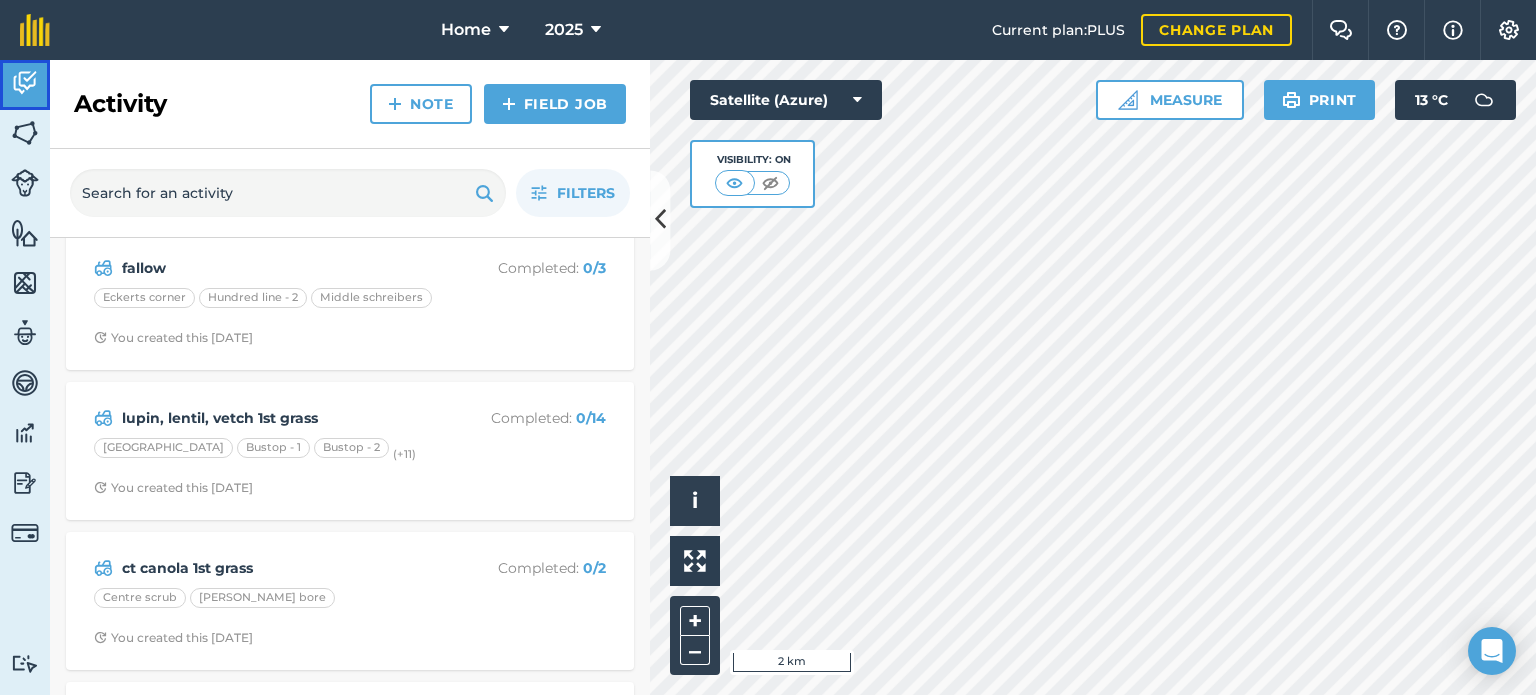 scroll, scrollTop: 500, scrollLeft: 0, axis: vertical 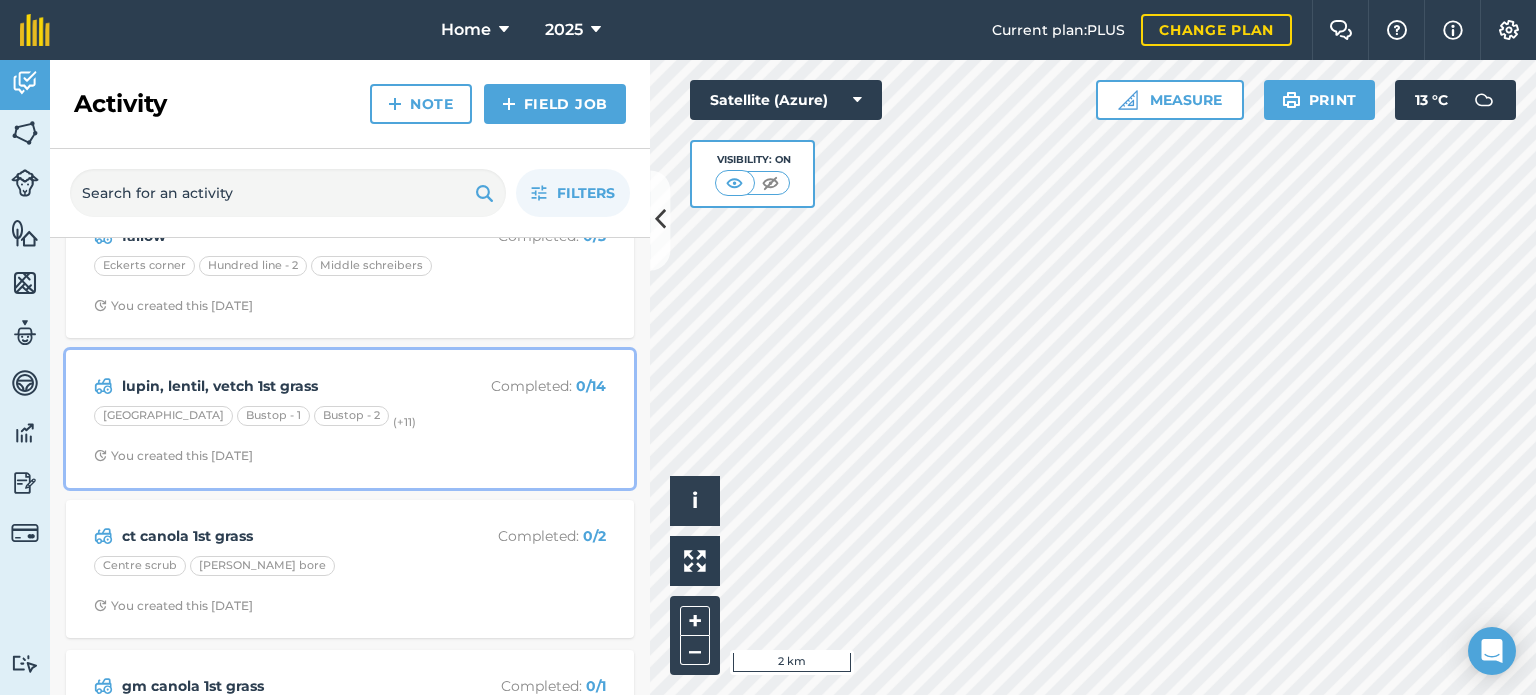 click on "Bowhill road Bustop - 1 Bustop - 2 (+ 11 )" at bounding box center [350, 419] 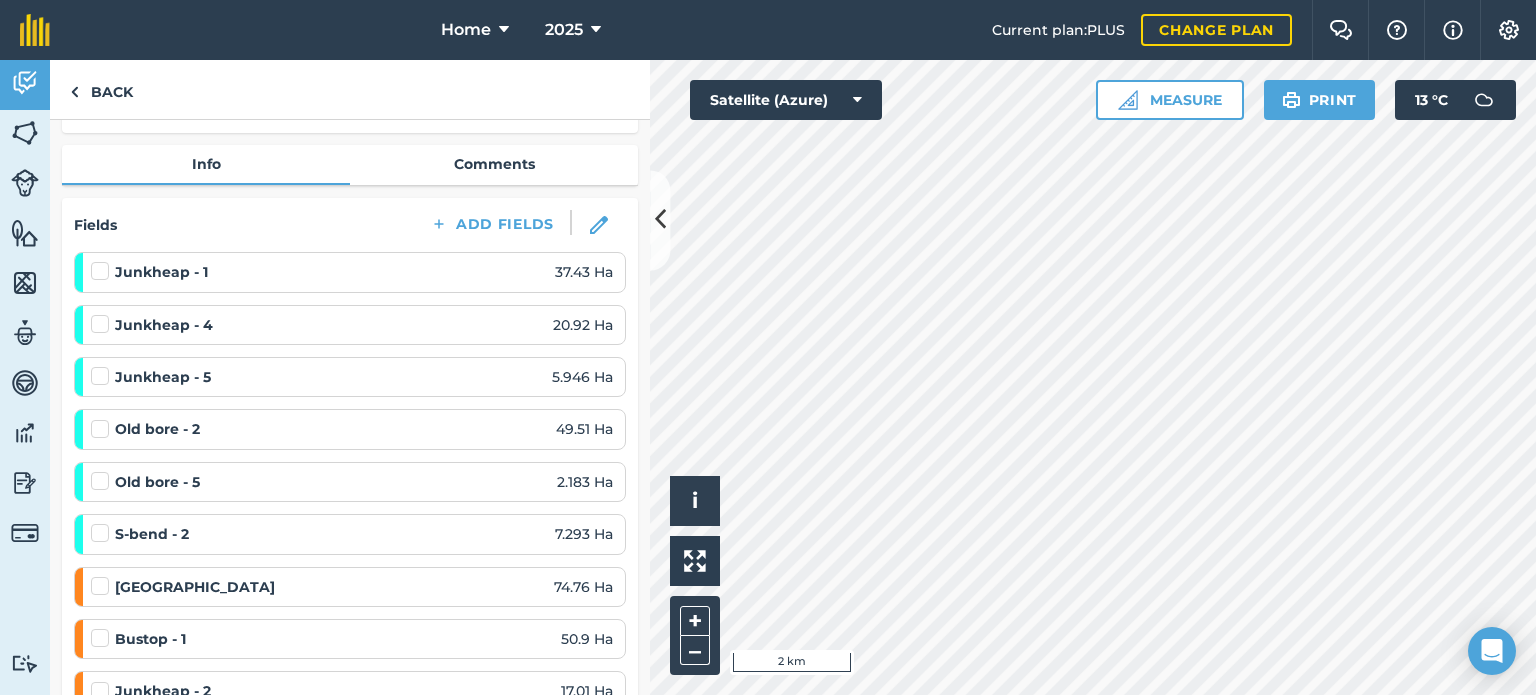 scroll, scrollTop: 200, scrollLeft: 0, axis: vertical 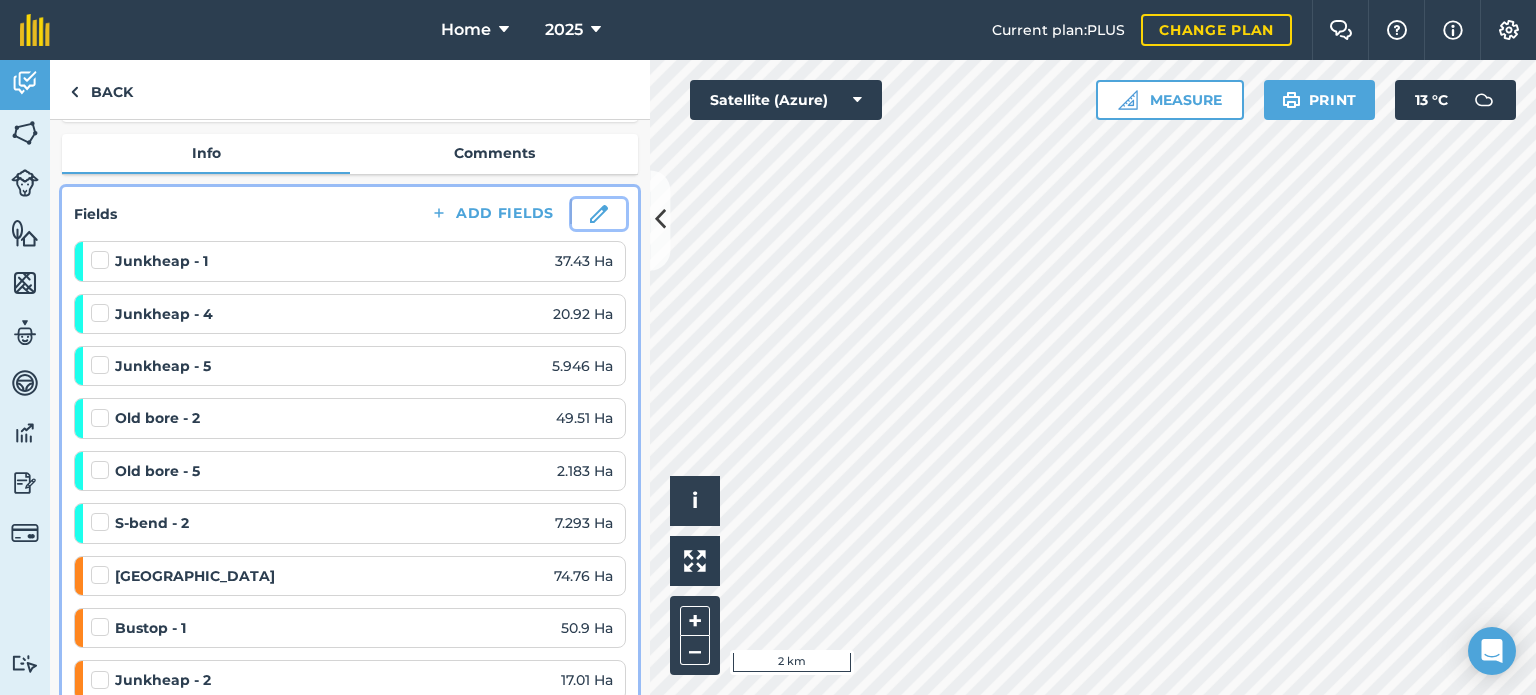 click at bounding box center (599, 214) 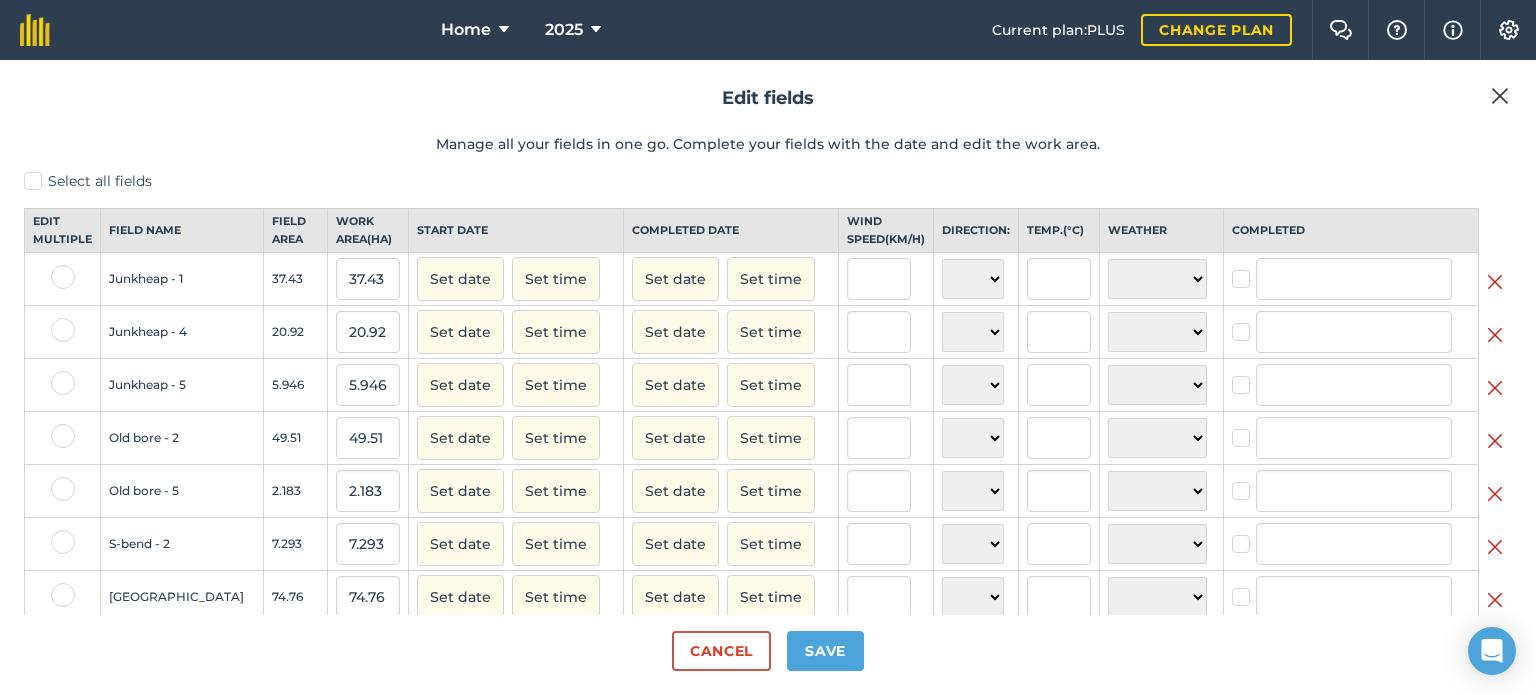 scroll, scrollTop: 0, scrollLeft: 0, axis: both 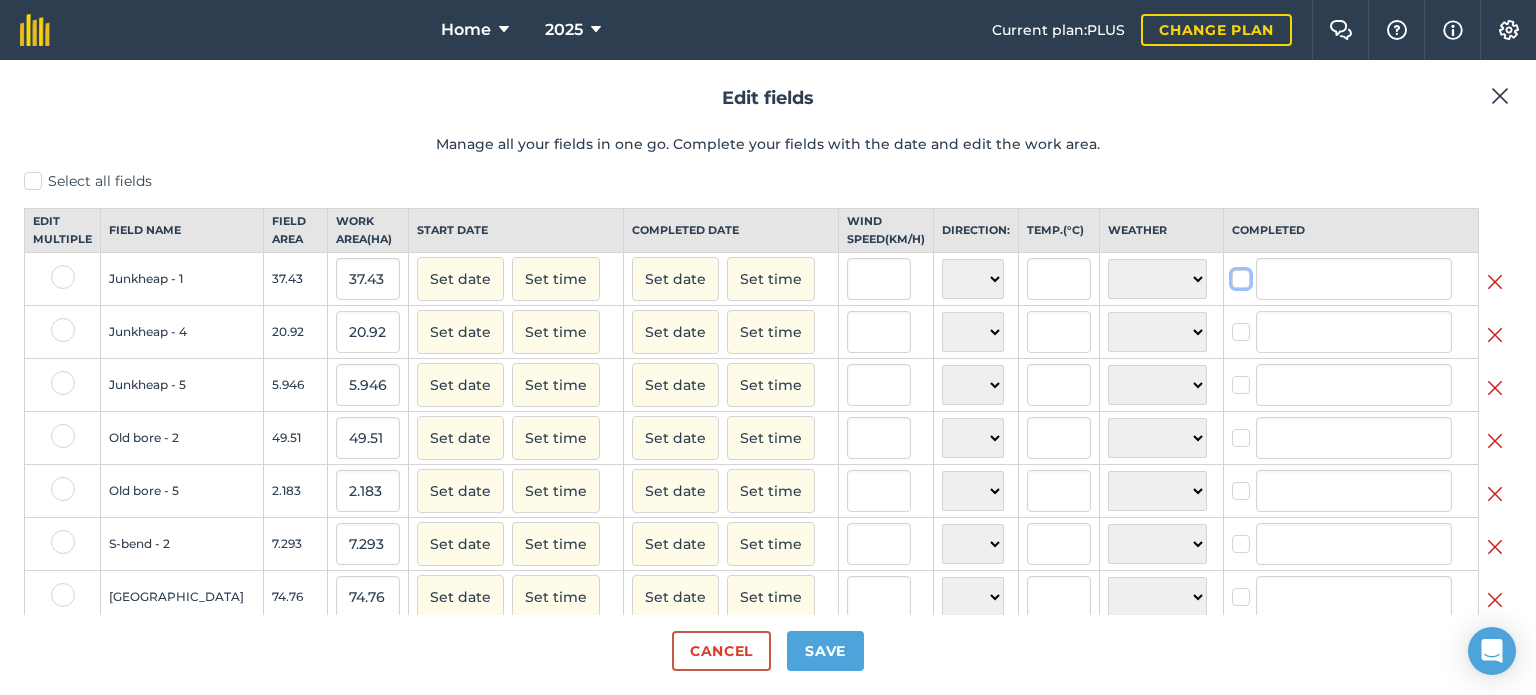 click at bounding box center [1238, 275] 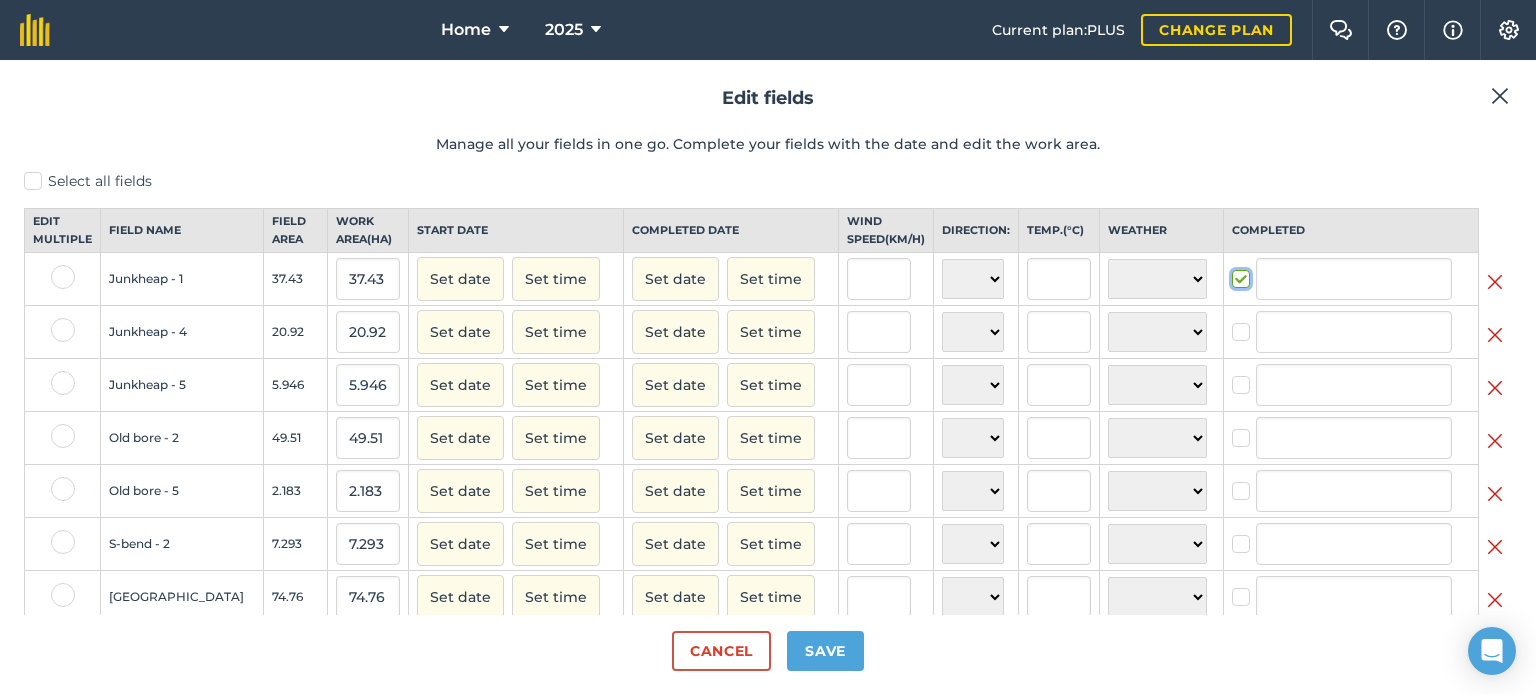 checkbox on "true" 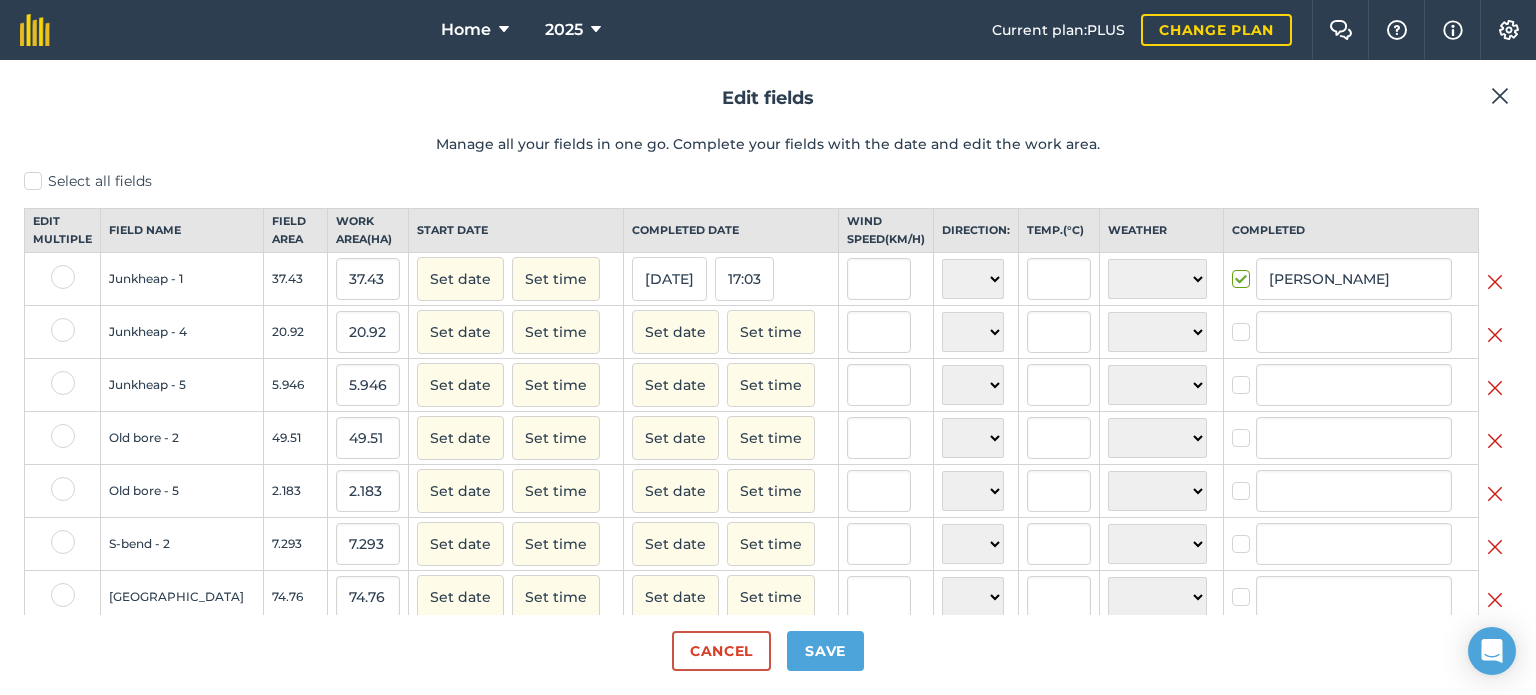 click at bounding box center (1244, 322) 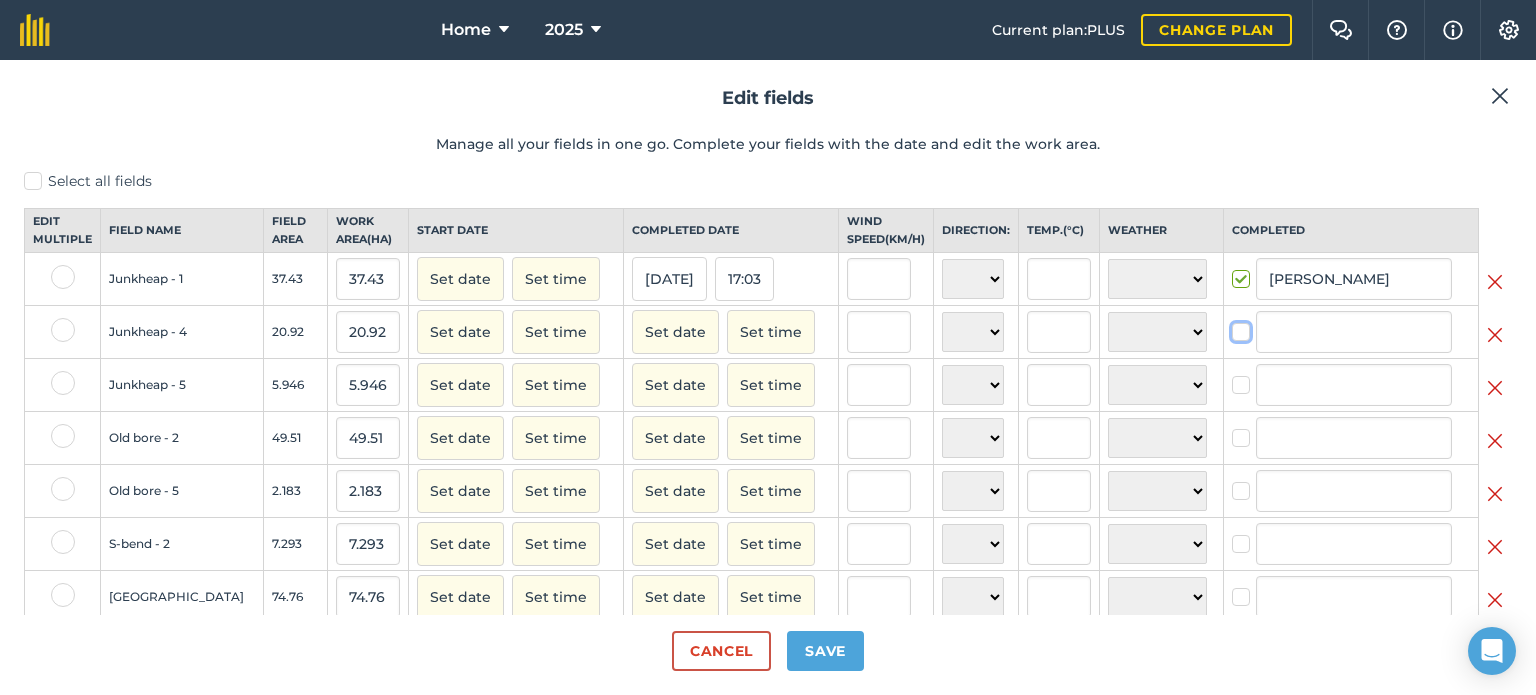 click at bounding box center [1238, 328] 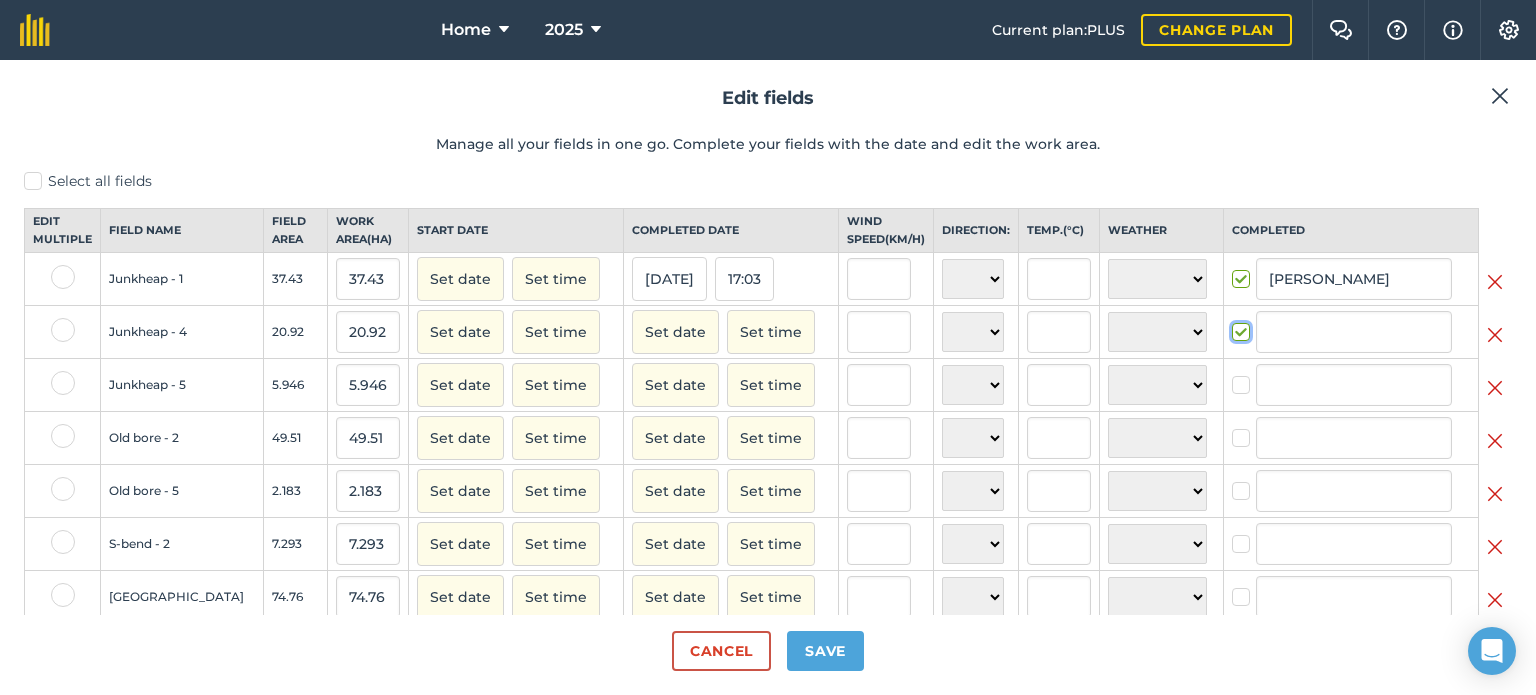 checkbox on "true" 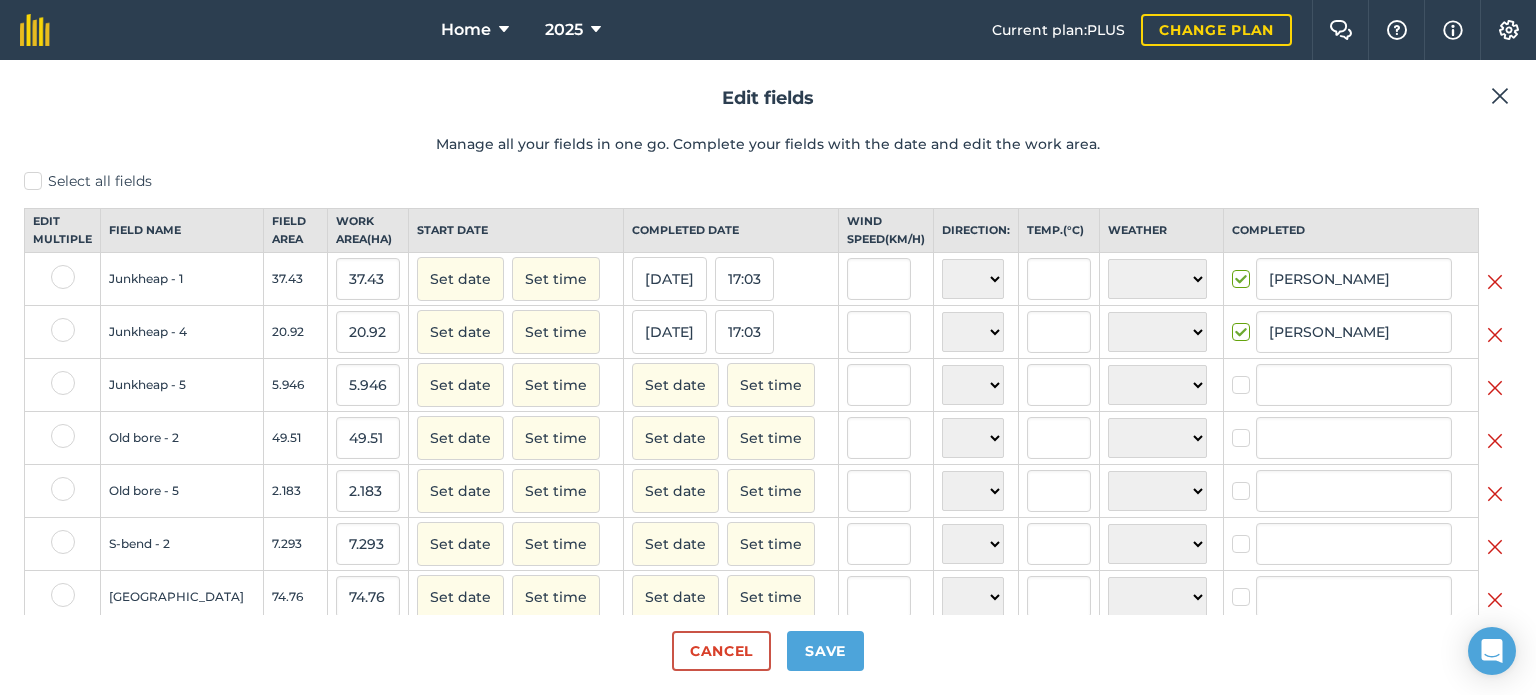 click at bounding box center (1244, 375) 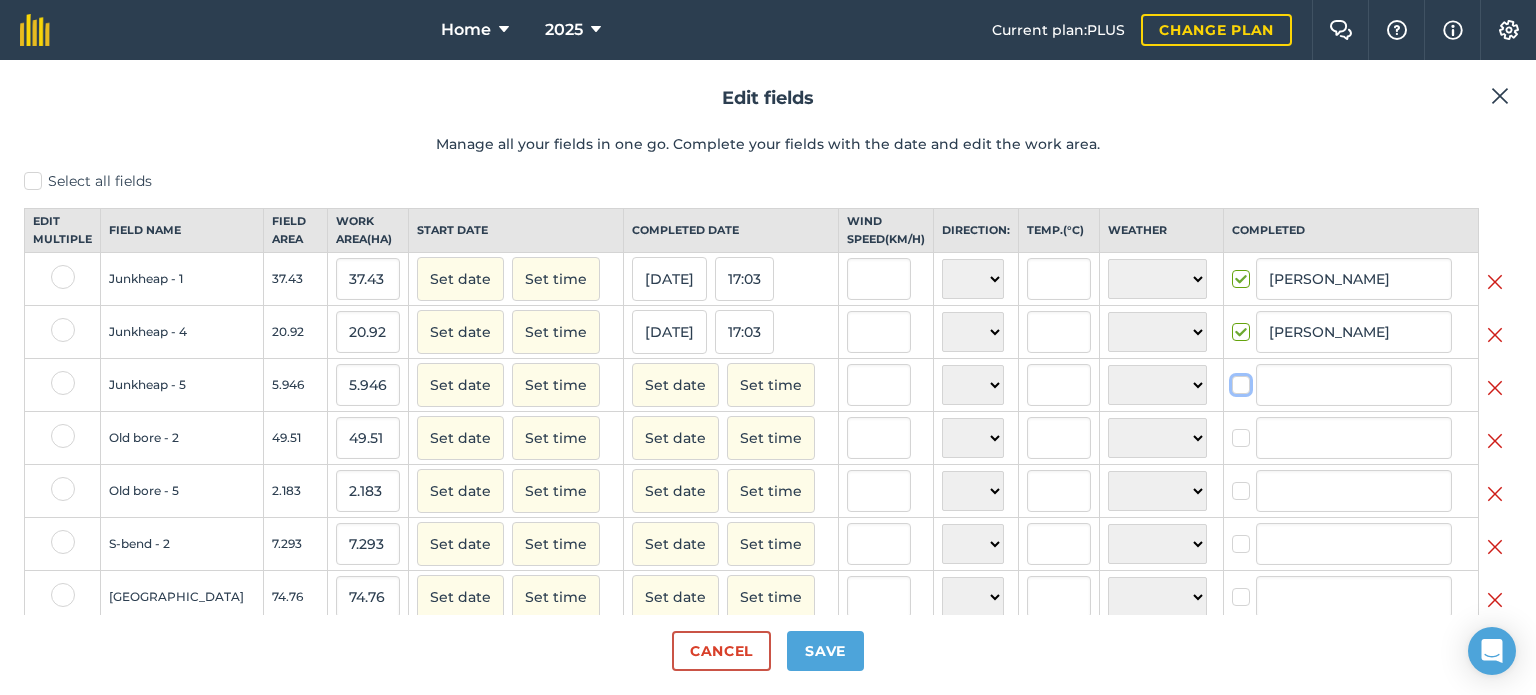 click at bounding box center (1238, 381) 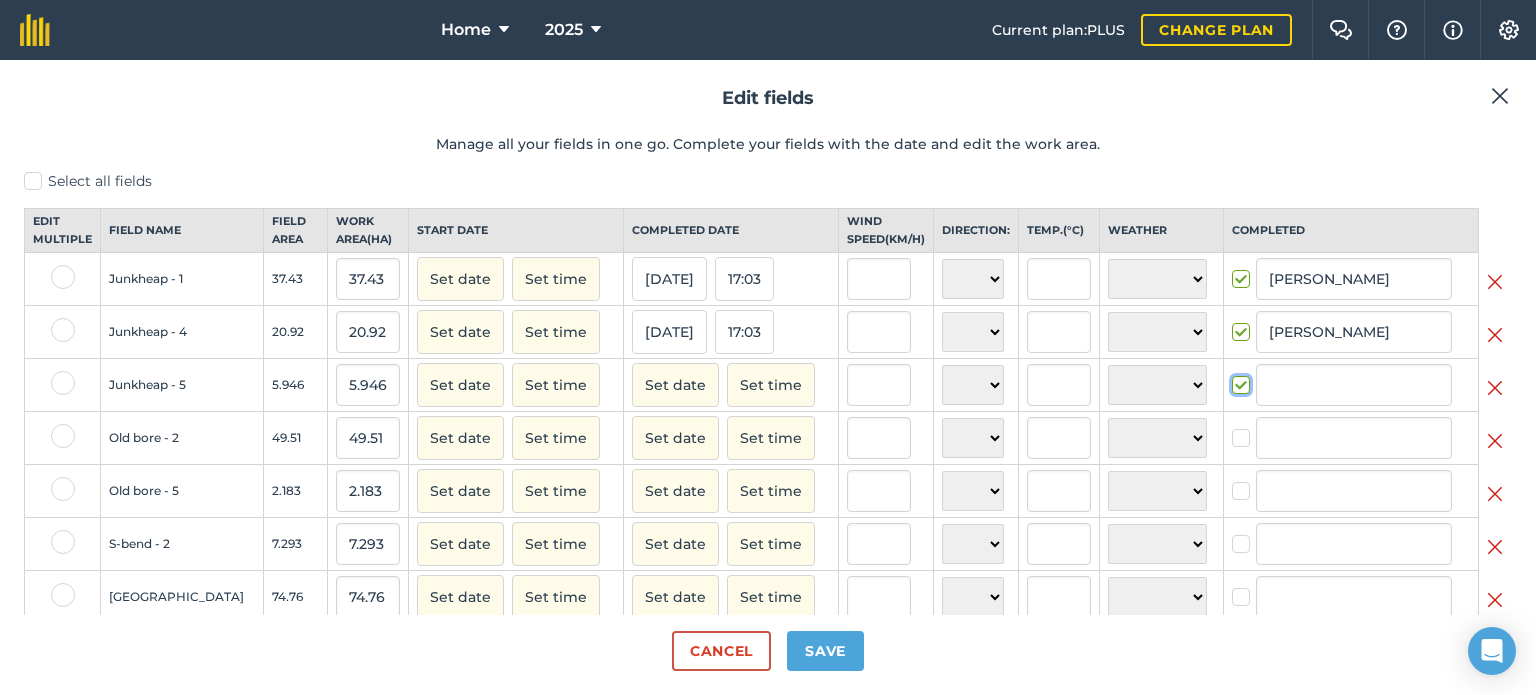 checkbox on "true" 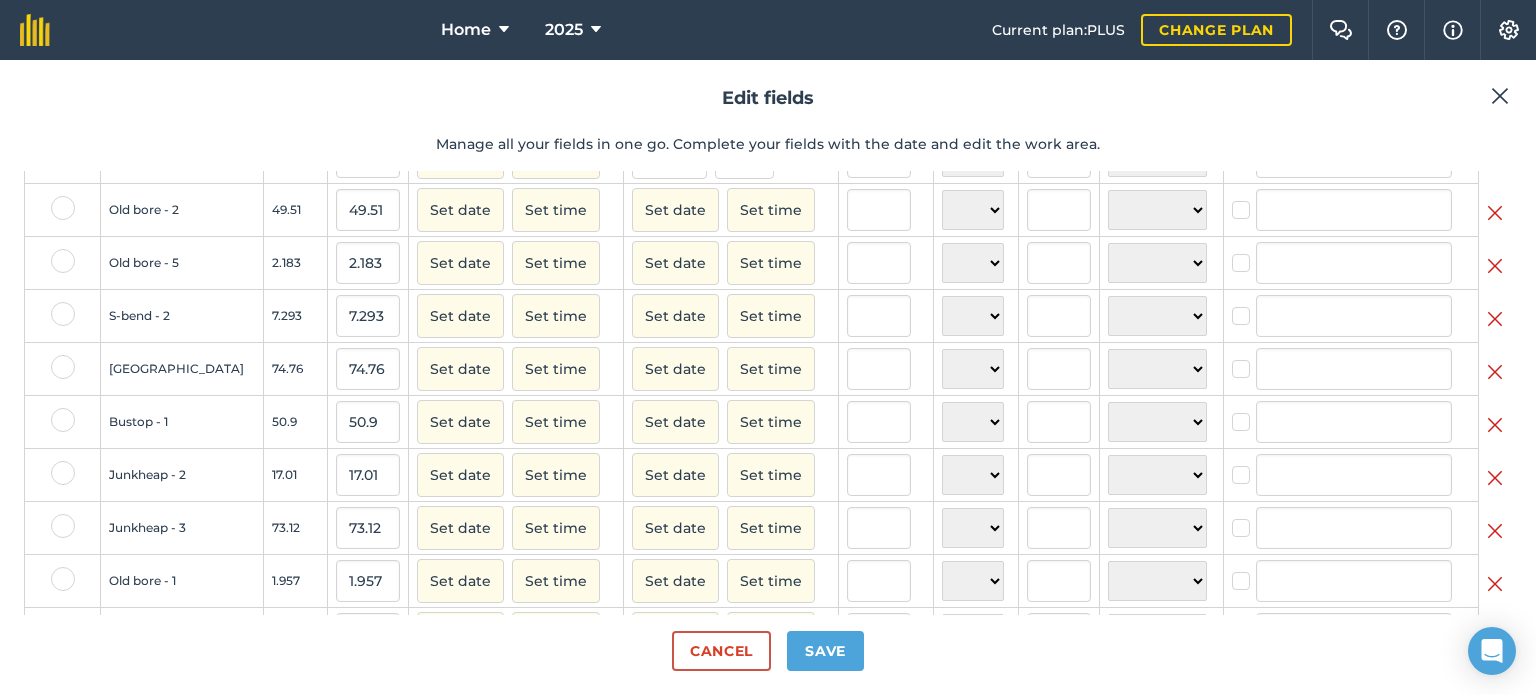 scroll, scrollTop: 200, scrollLeft: 0, axis: vertical 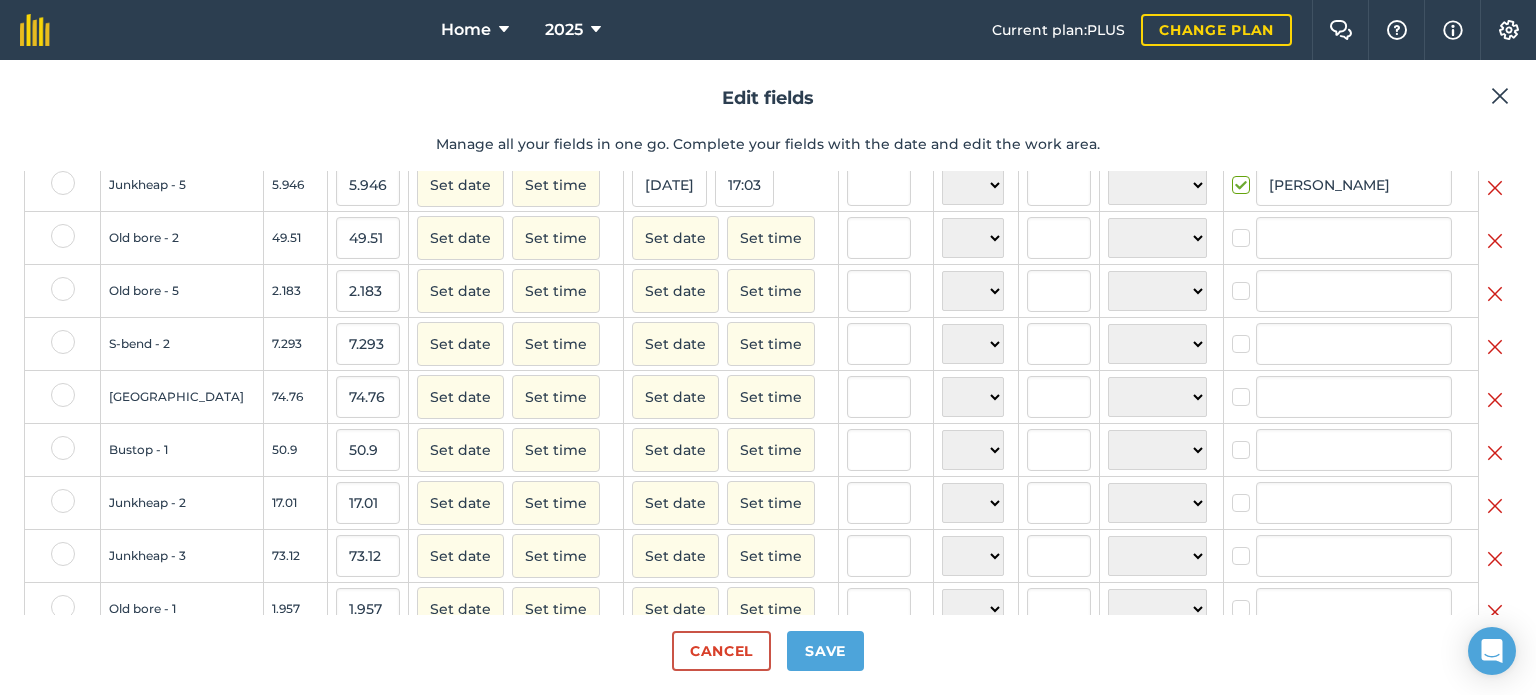click at bounding box center (1244, 228) 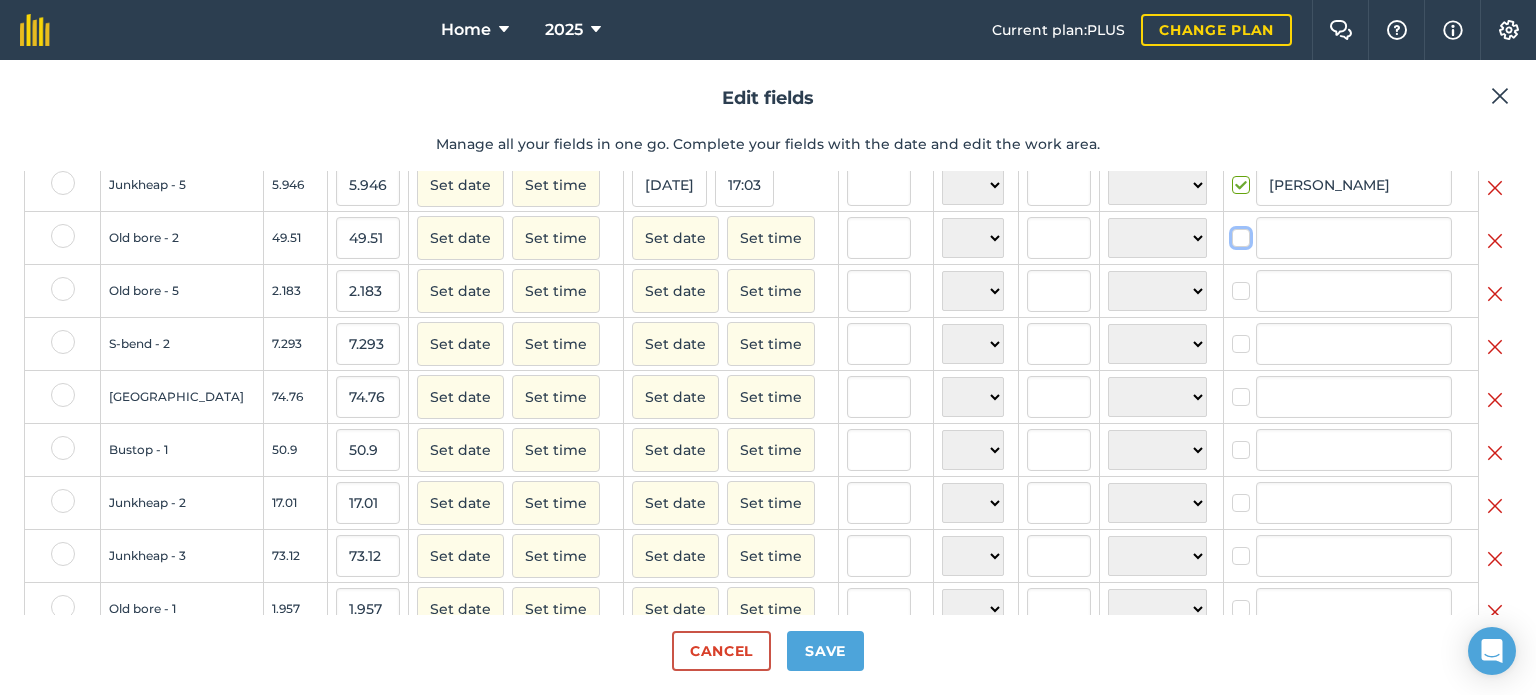click at bounding box center (1238, 234) 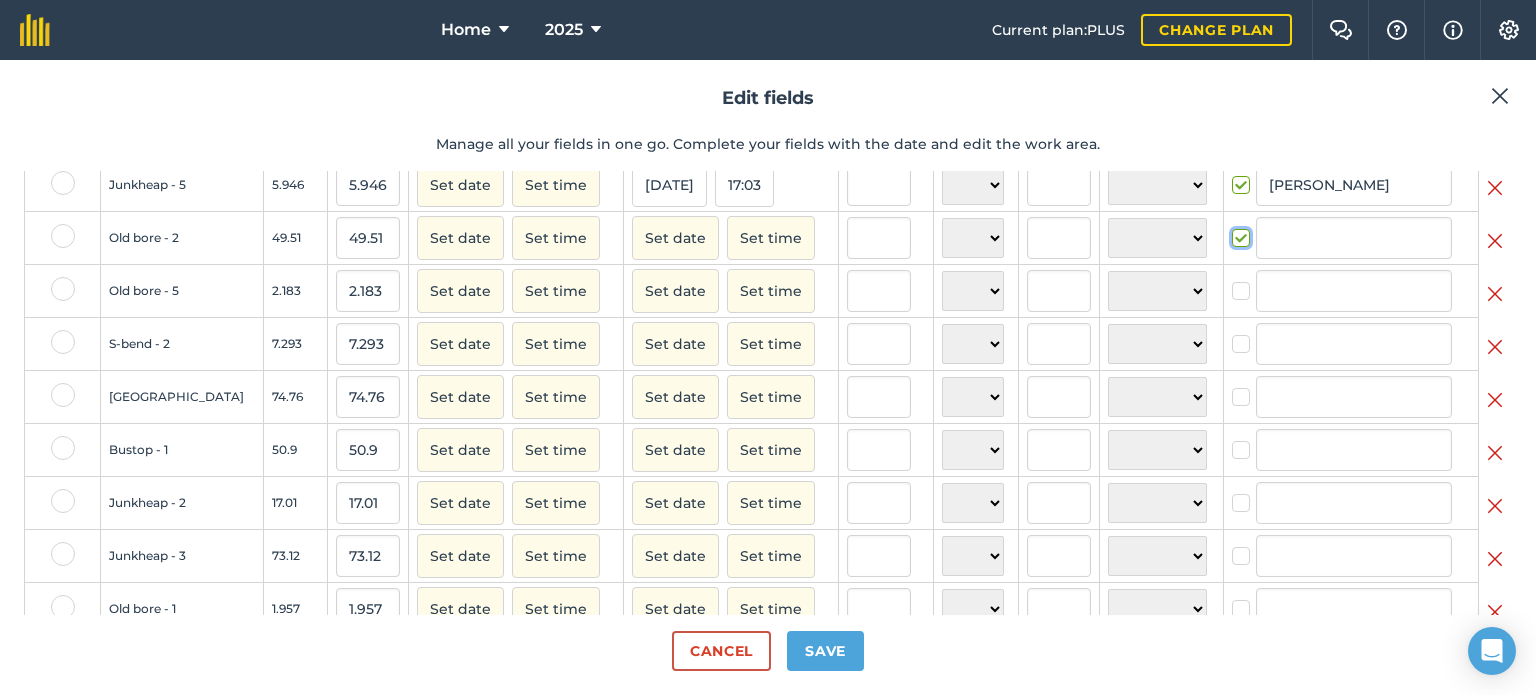checkbox on "true" 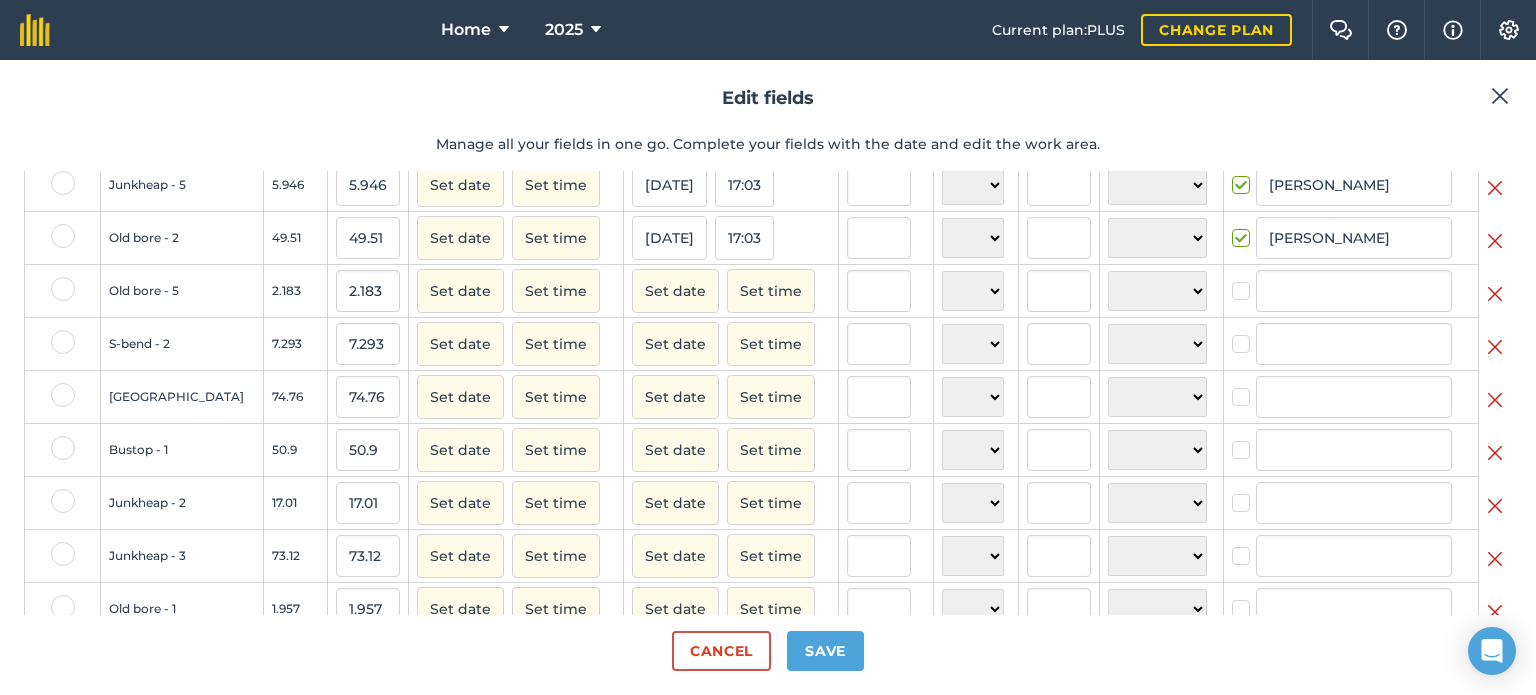 click at bounding box center [1244, 281] 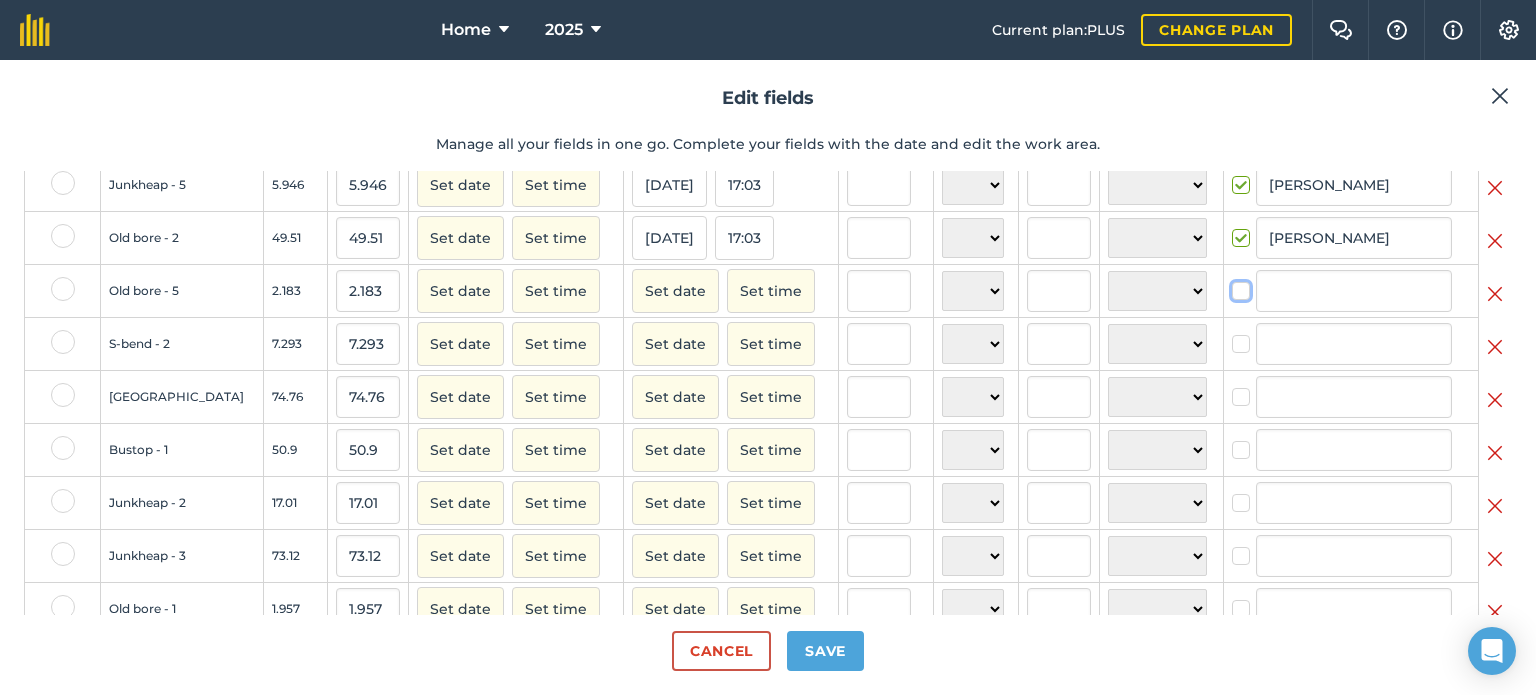 click at bounding box center [1238, 287] 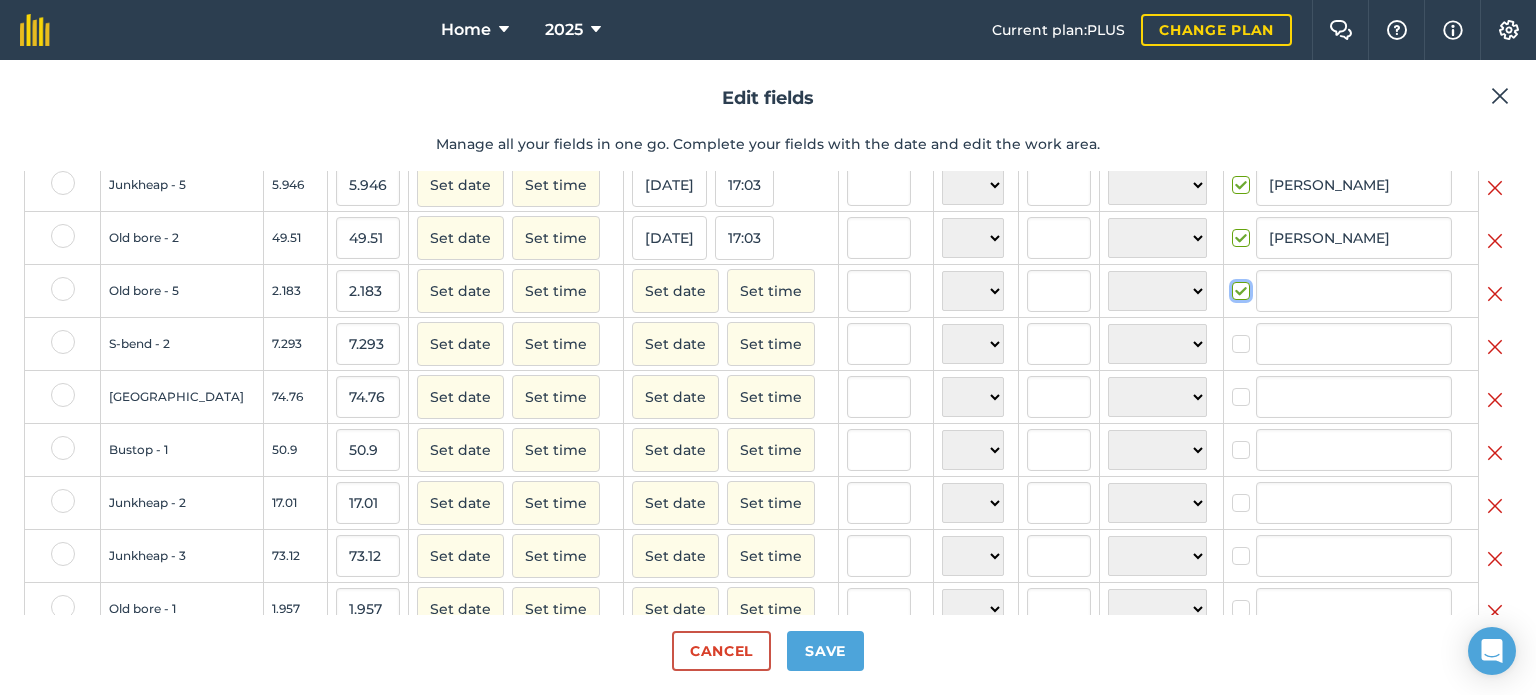 checkbox on "true" 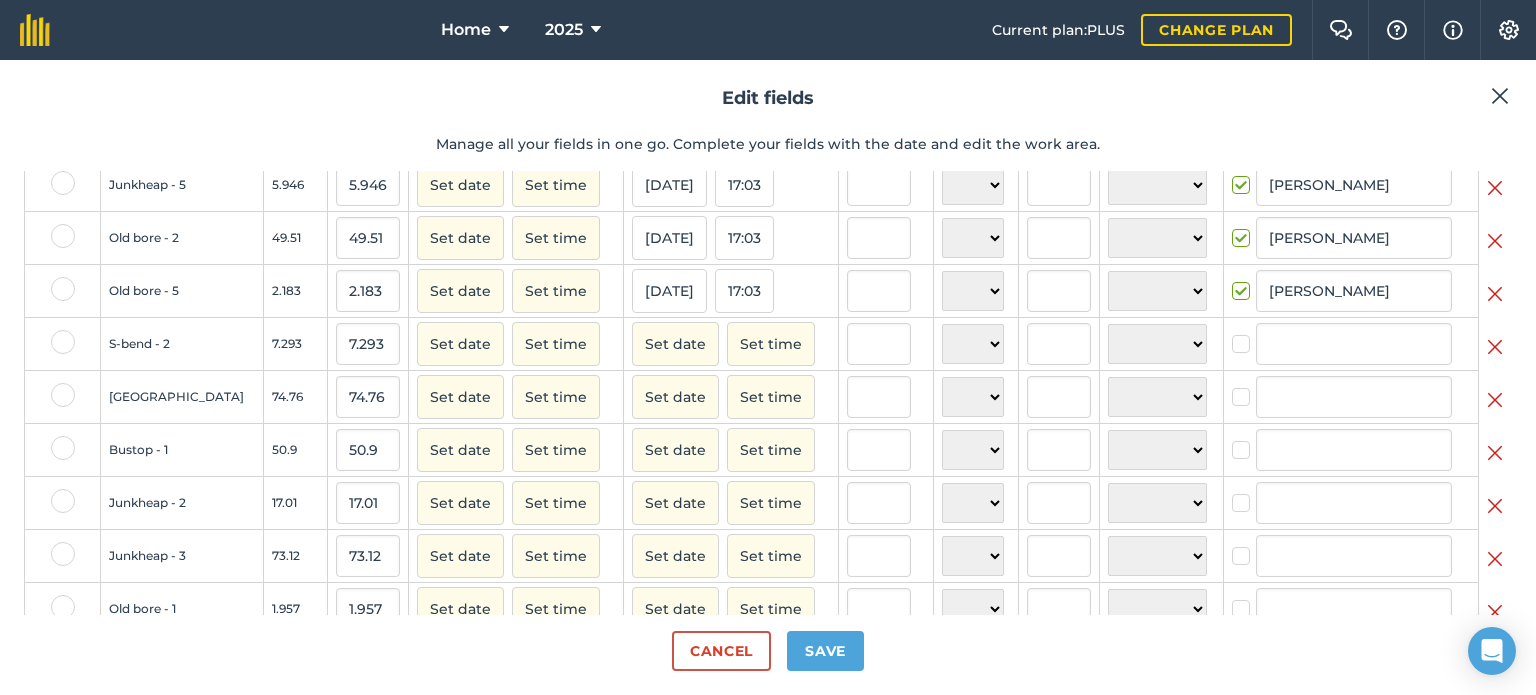 click at bounding box center [1244, 334] 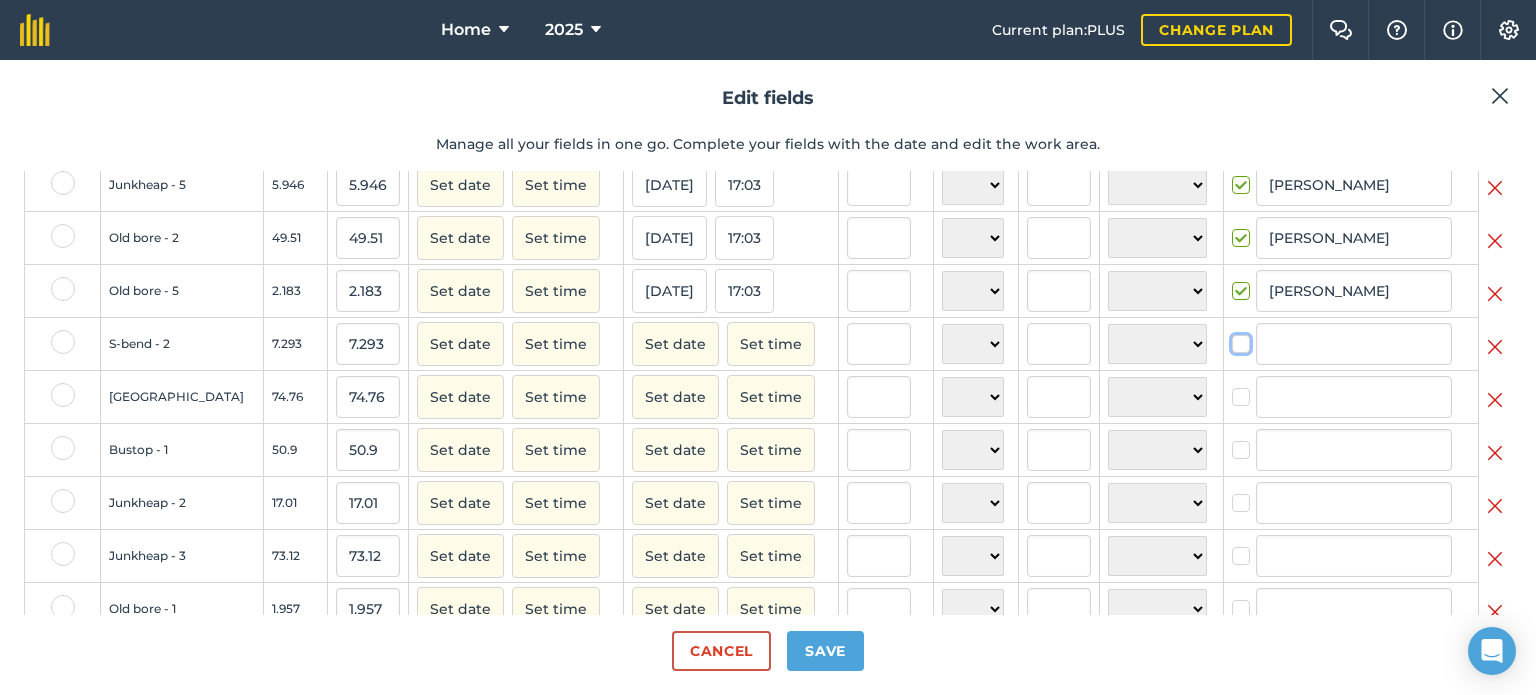 click at bounding box center (1238, 340) 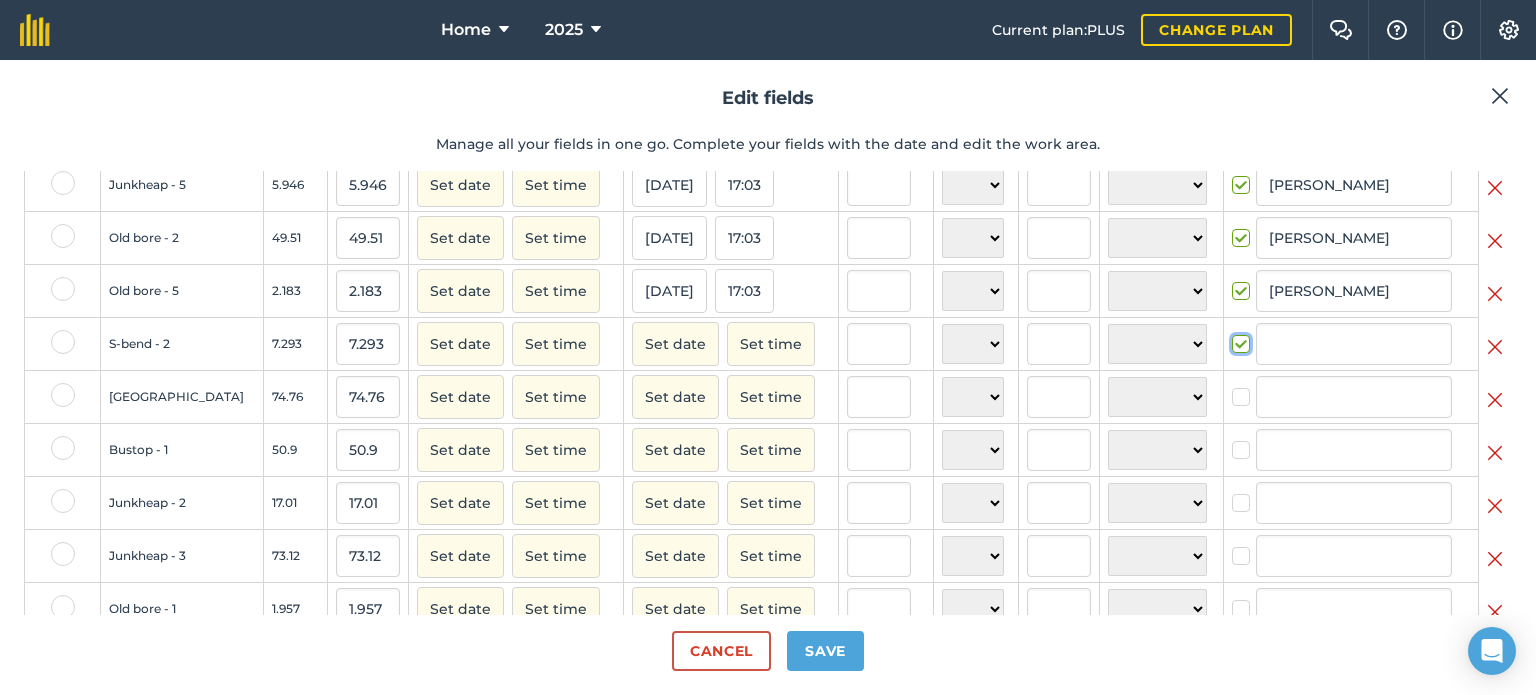 checkbox on "true" 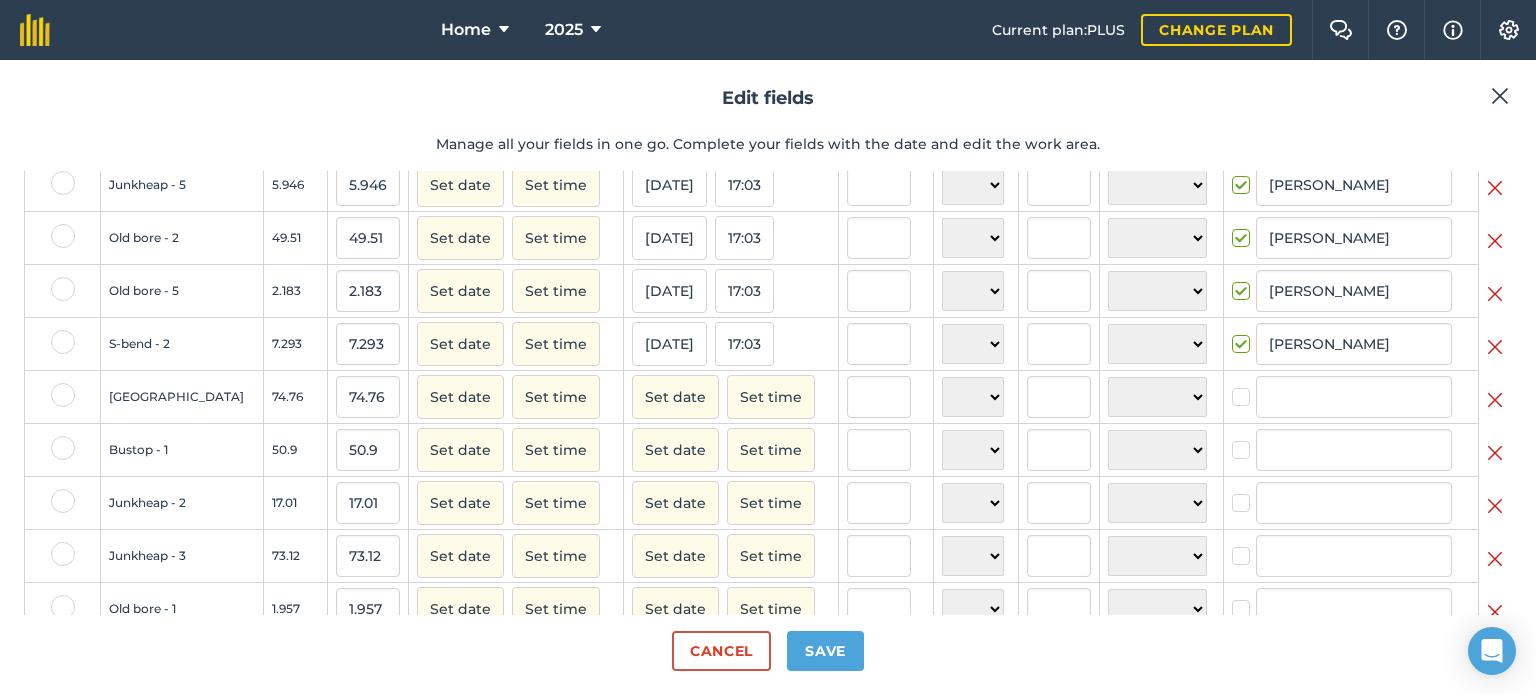 click at bounding box center [1244, 387] 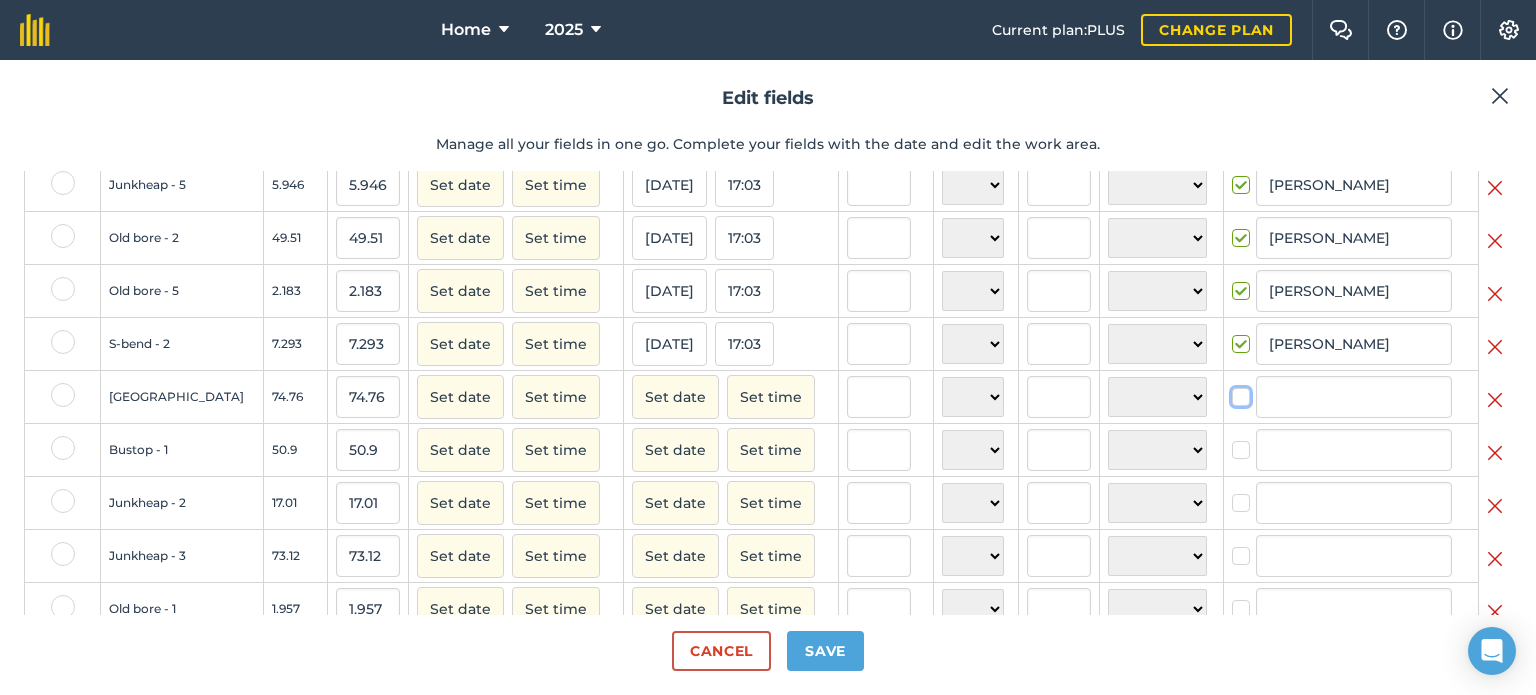 click at bounding box center [1238, 393] 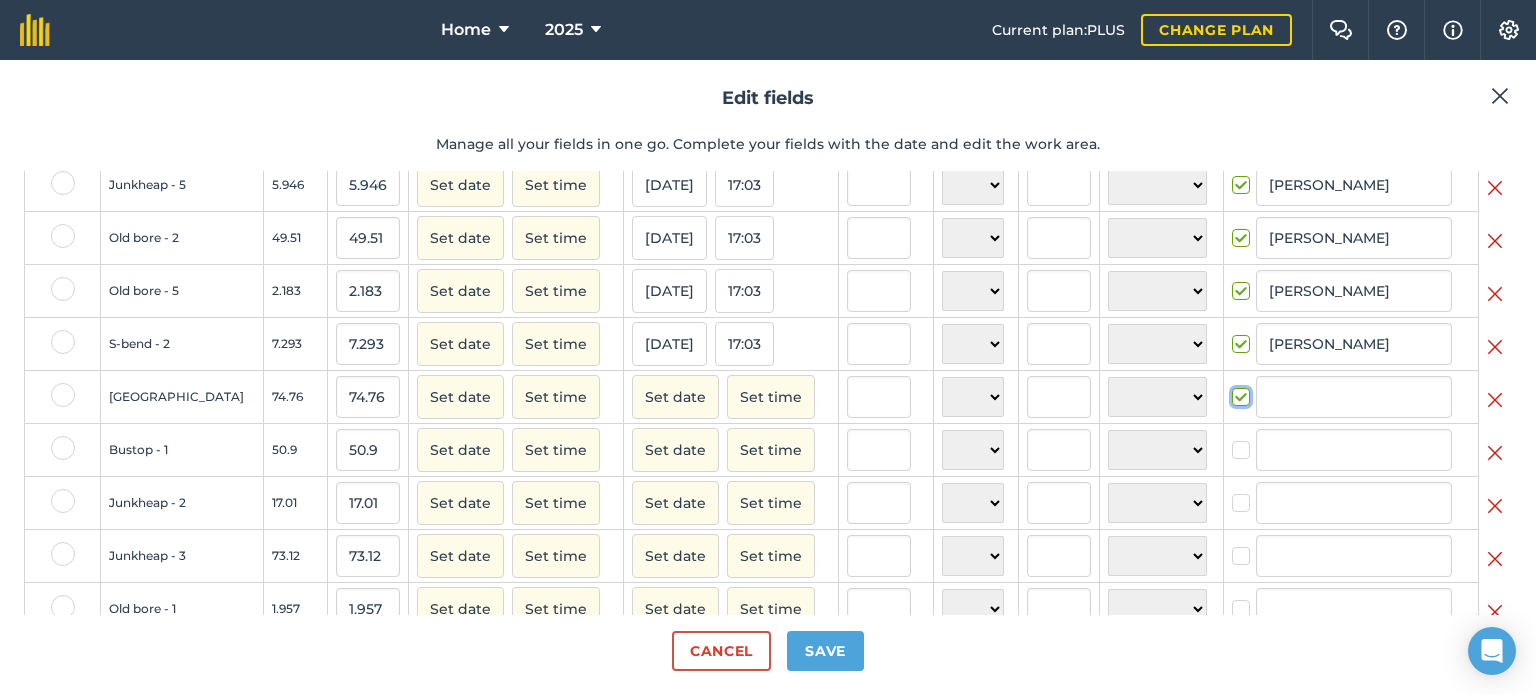checkbox on "true" 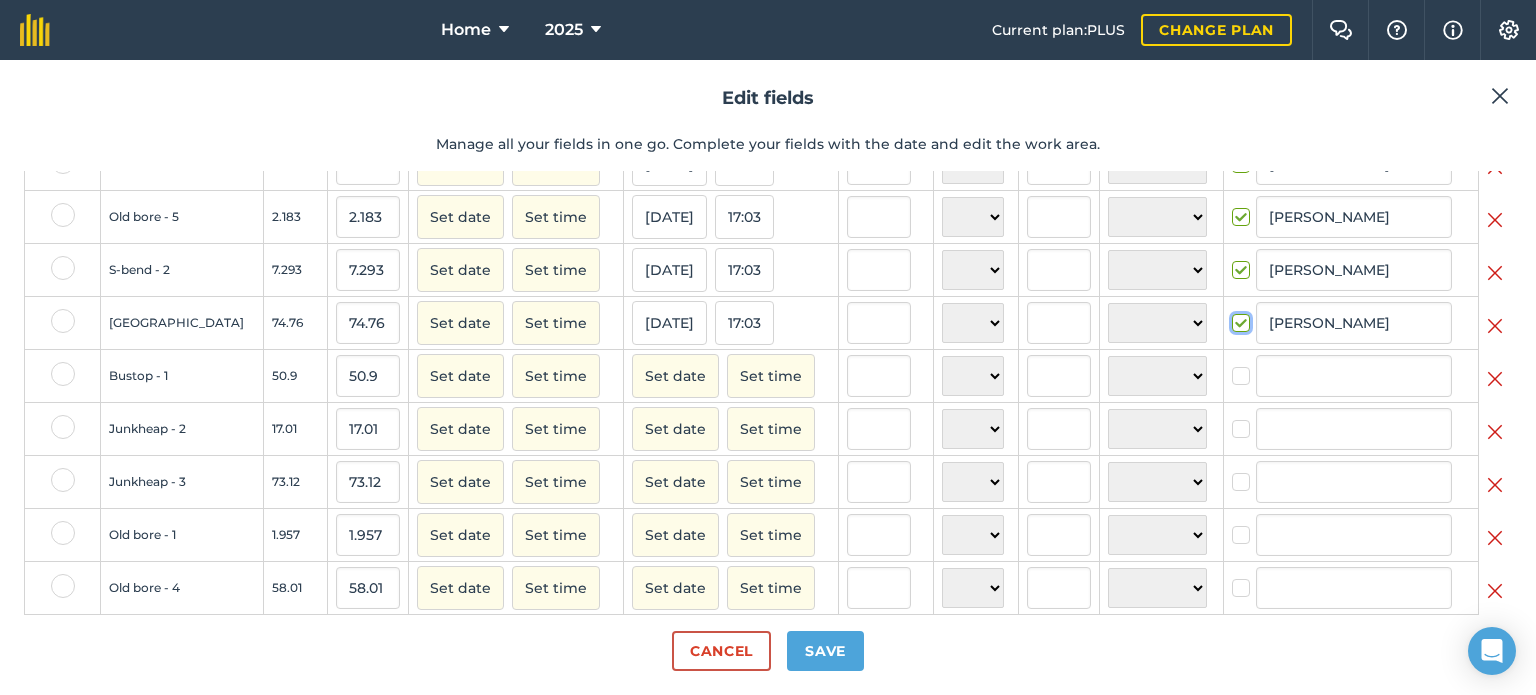 scroll, scrollTop: 300, scrollLeft: 0, axis: vertical 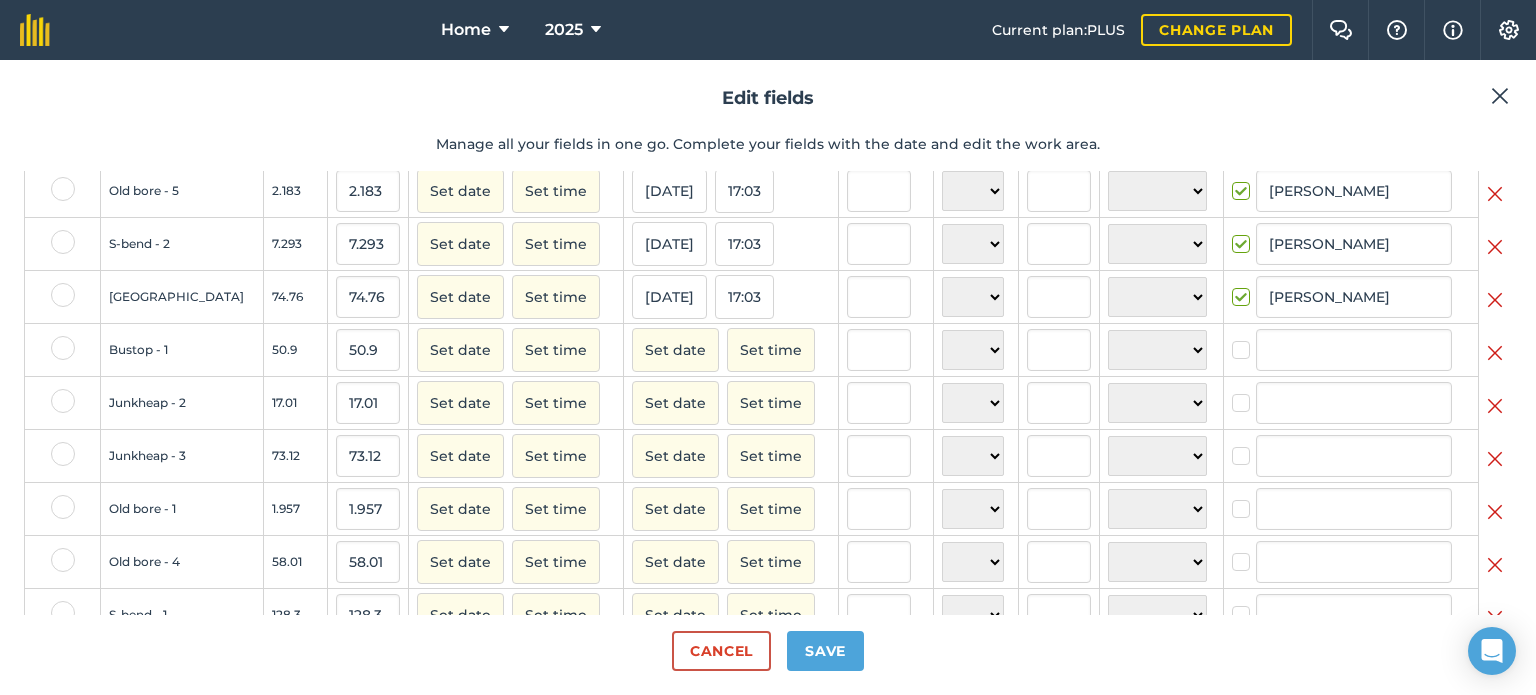 click at bounding box center [1244, 340] 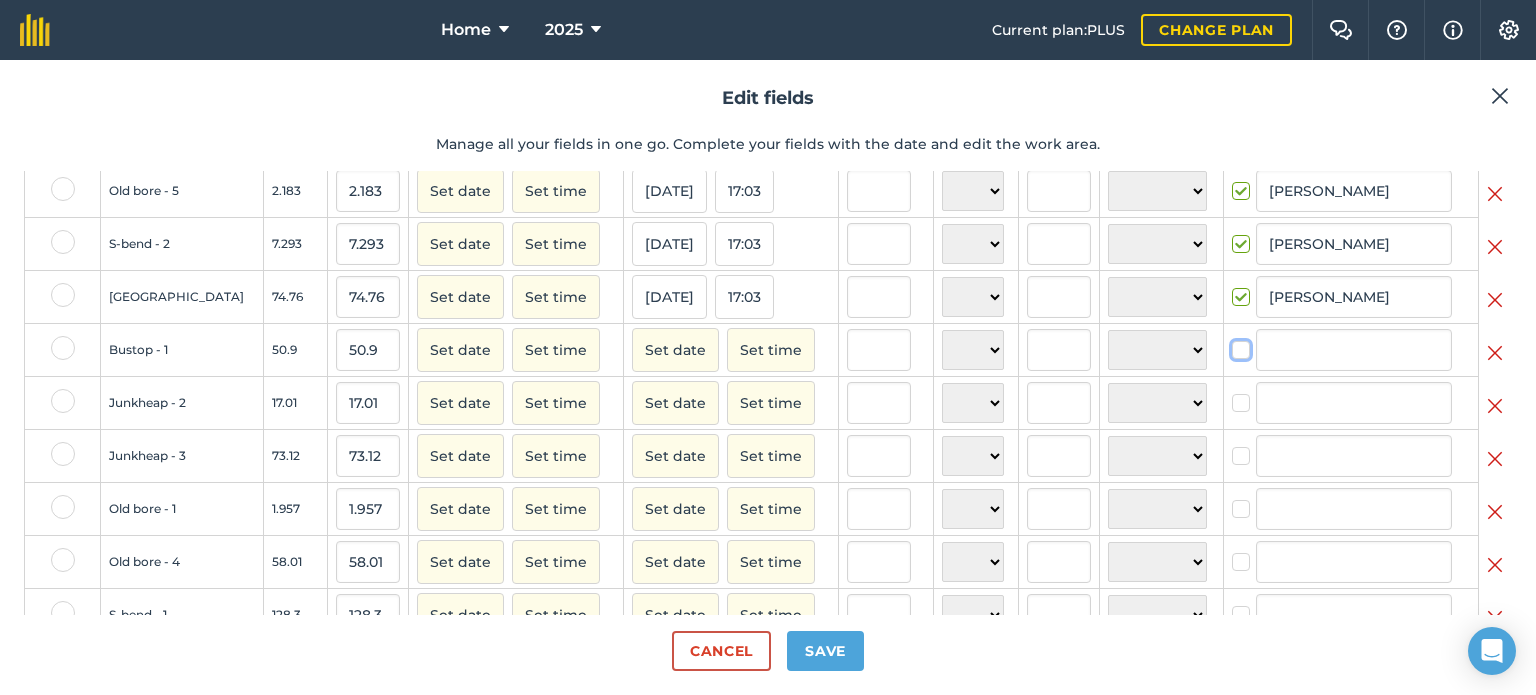 click at bounding box center (1238, 346) 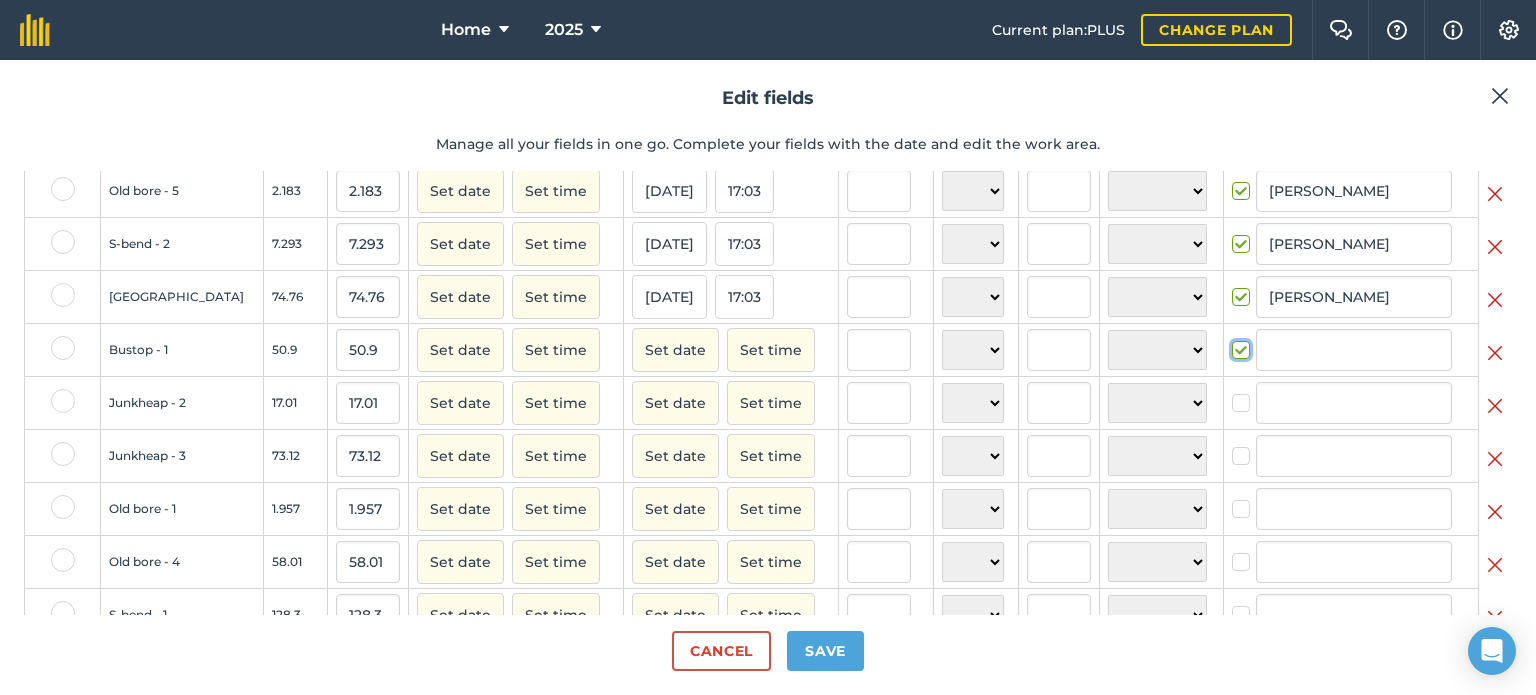 checkbox on "true" 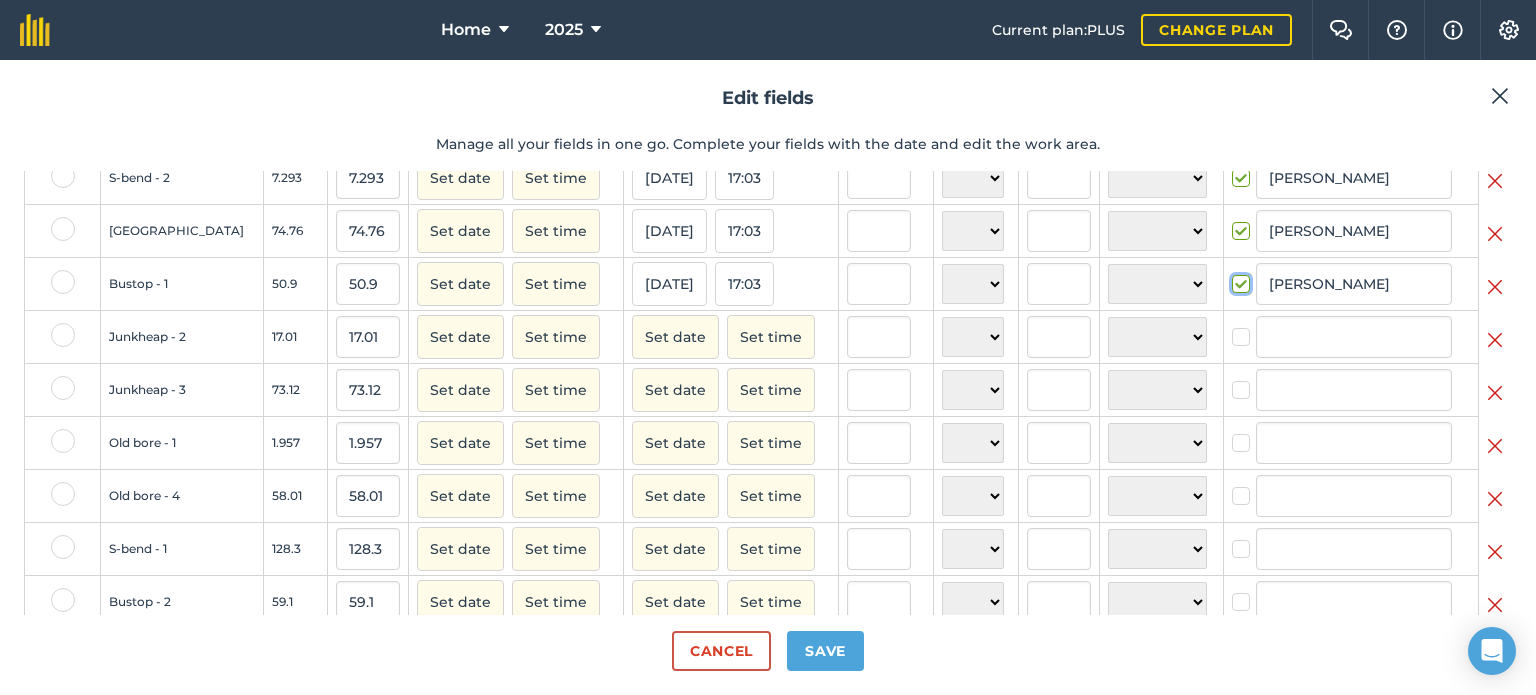 scroll, scrollTop: 400, scrollLeft: 0, axis: vertical 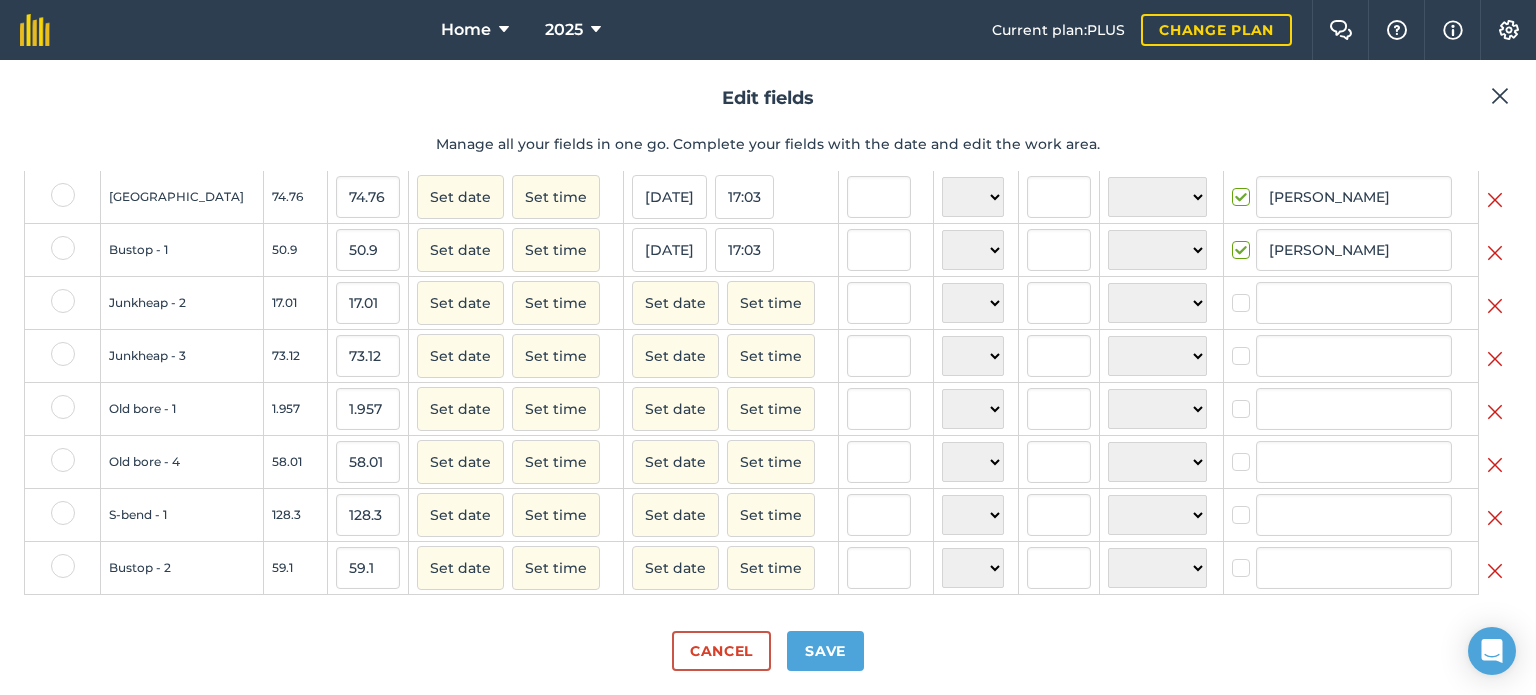 click at bounding box center [1244, 293] 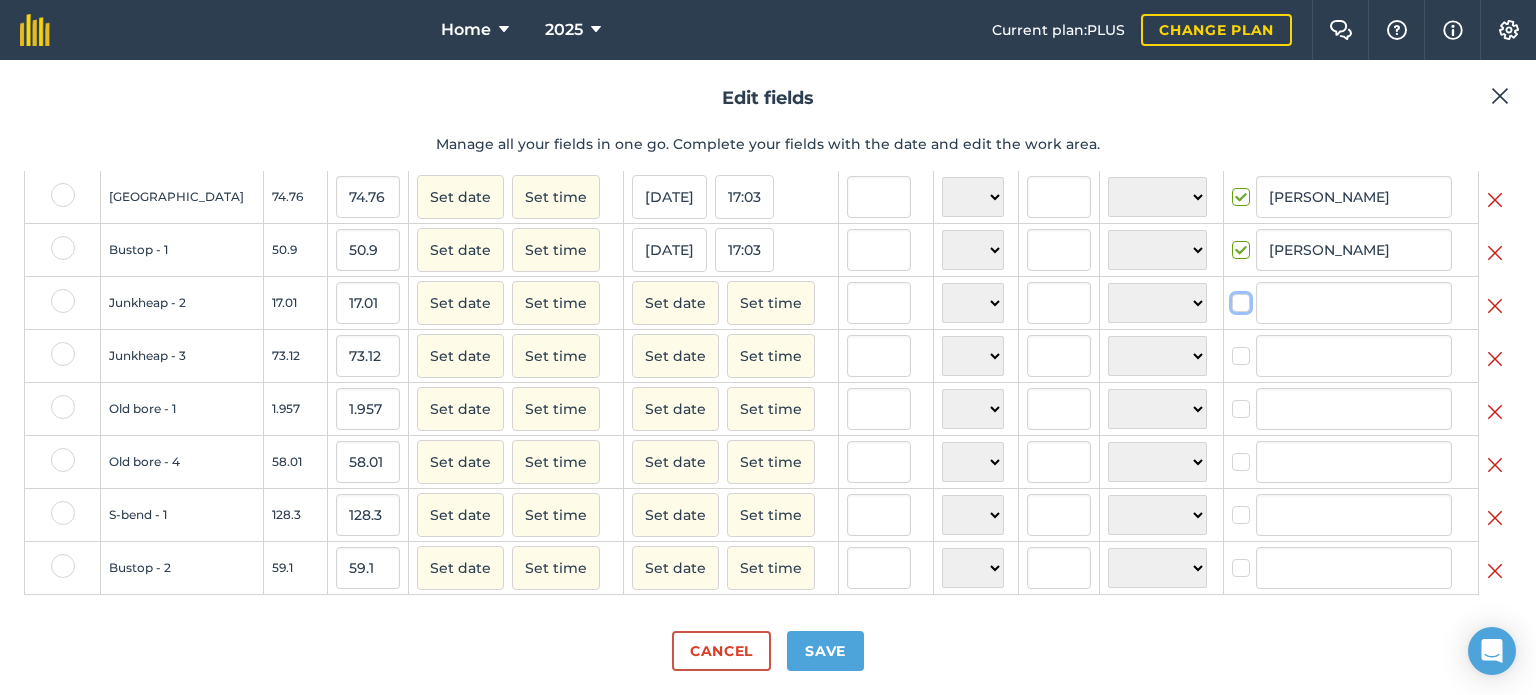 click at bounding box center (1238, 299) 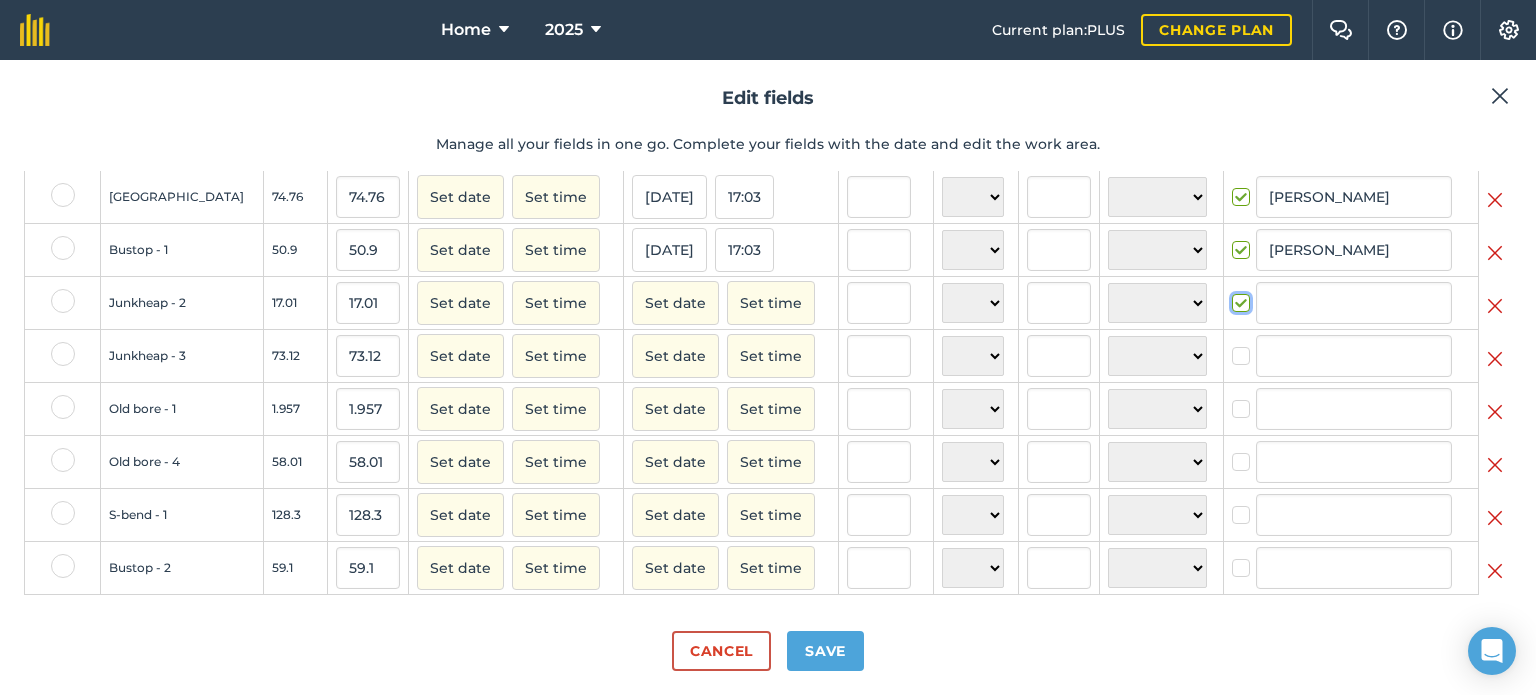 checkbox on "true" 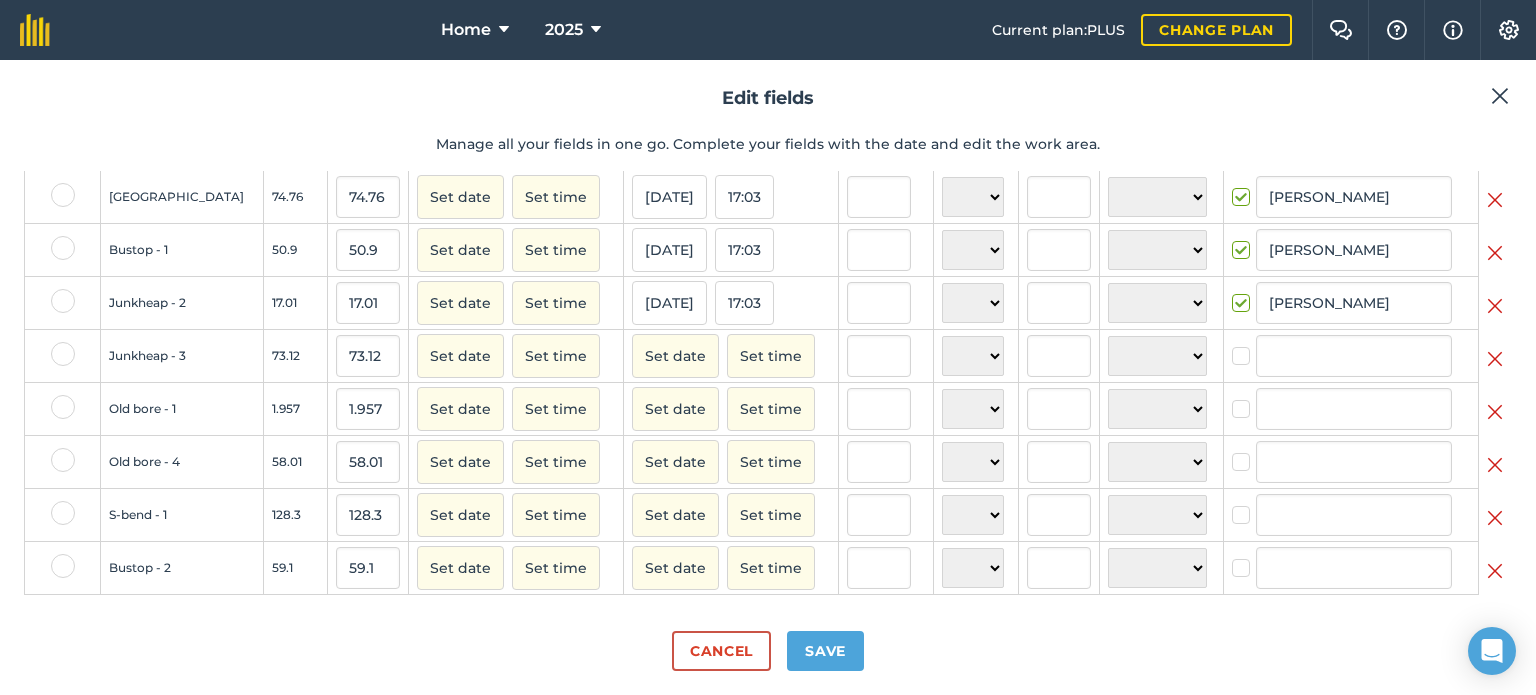 click at bounding box center [1244, 346] 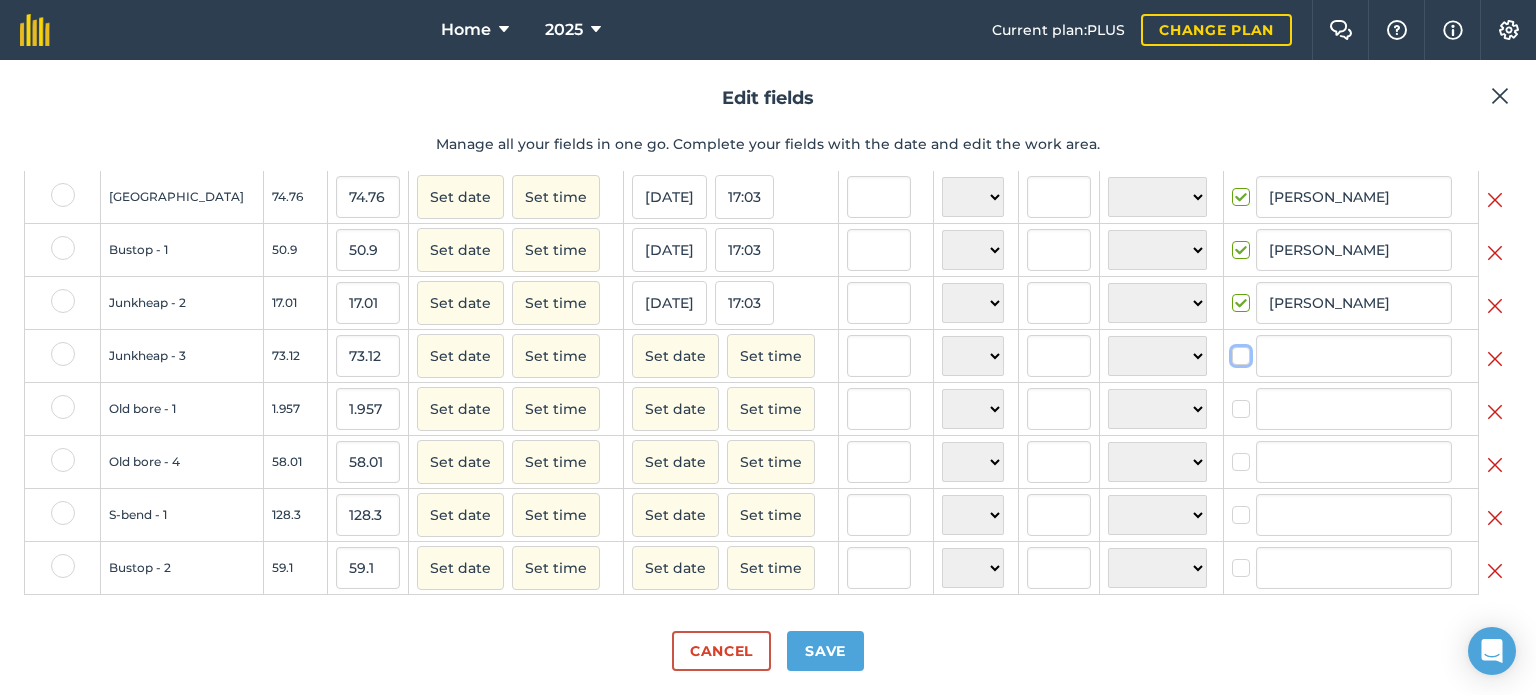 click at bounding box center [1238, 352] 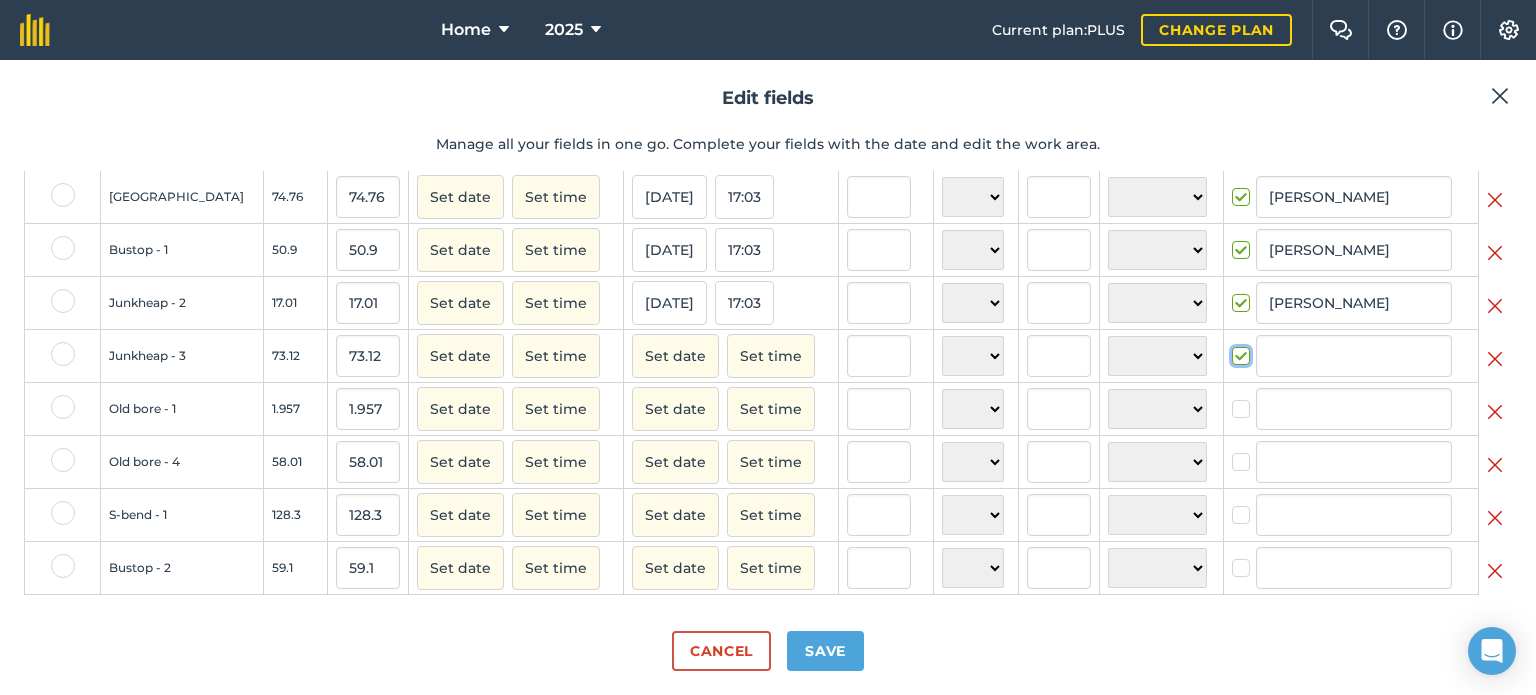 checkbox on "true" 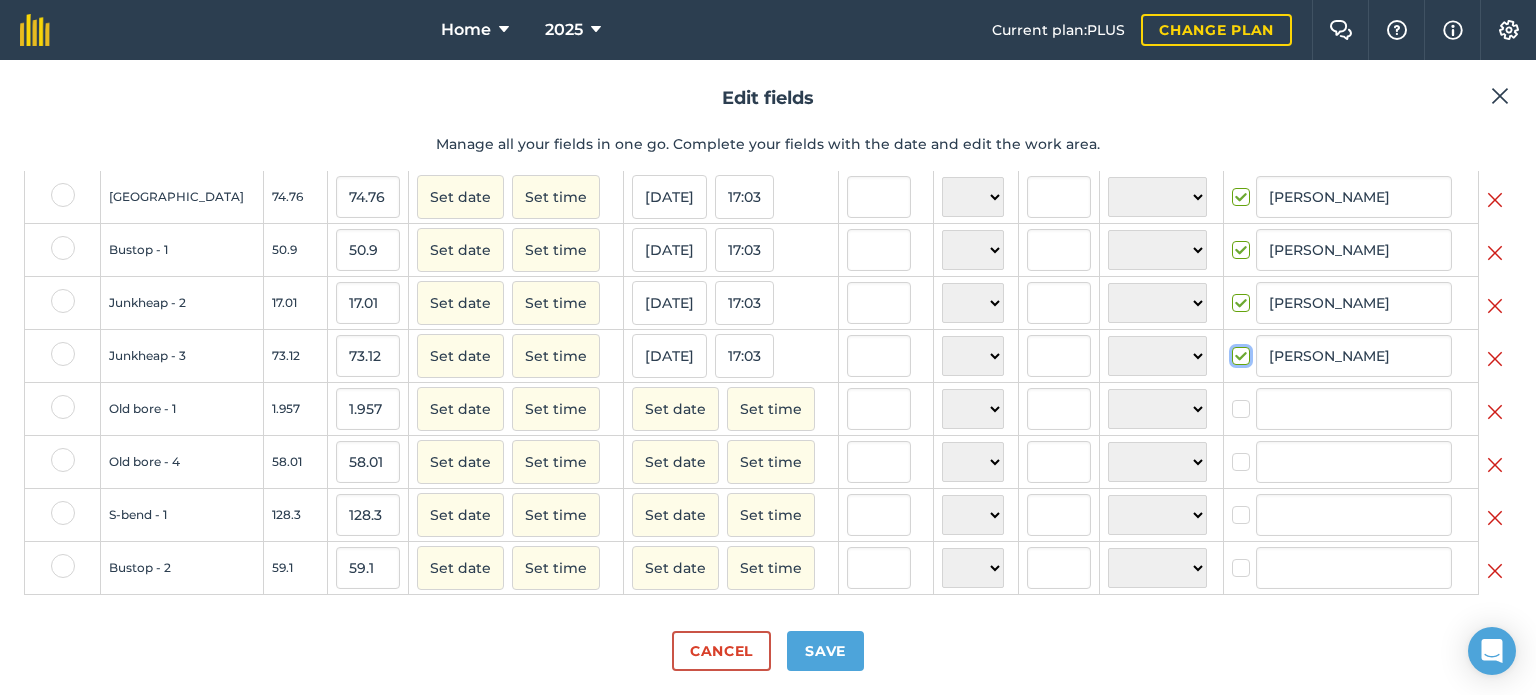 scroll, scrollTop: 417, scrollLeft: 0, axis: vertical 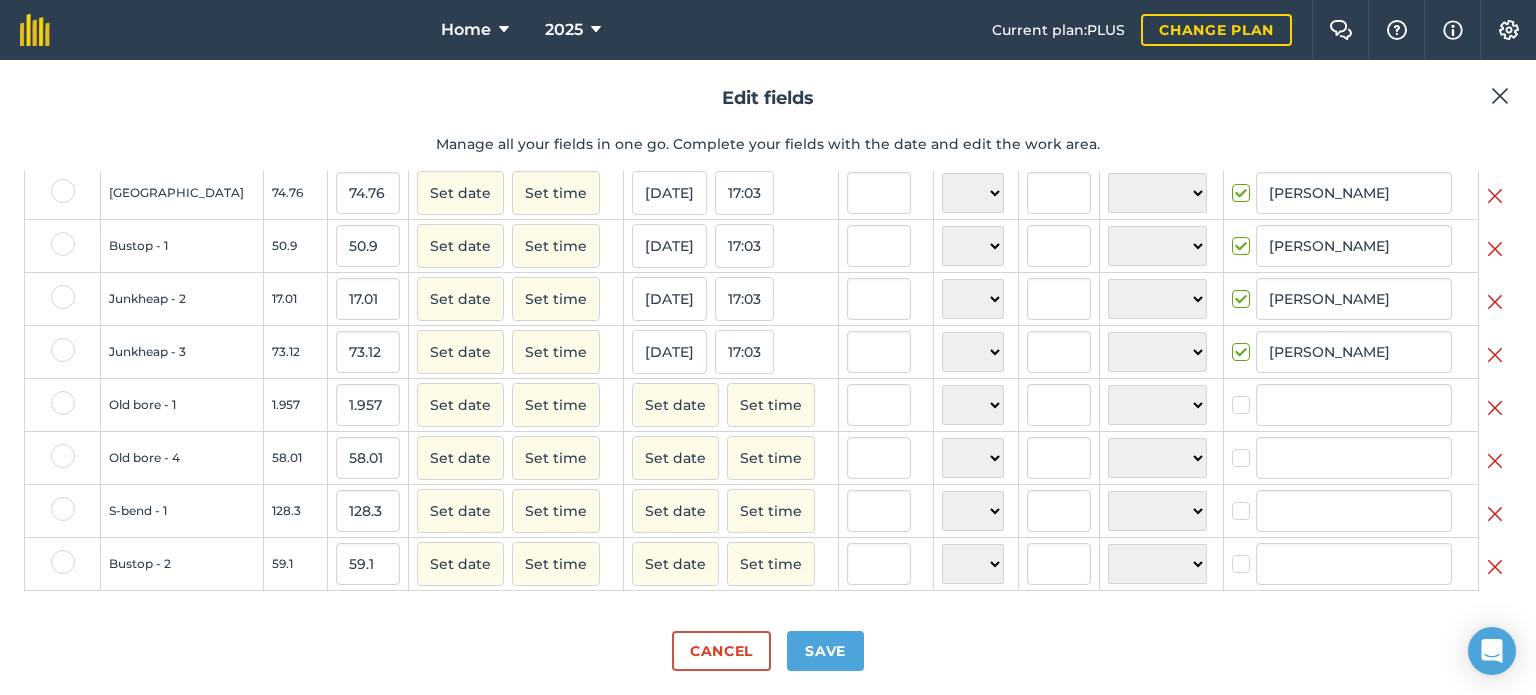 click at bounding box center [1244, 395] 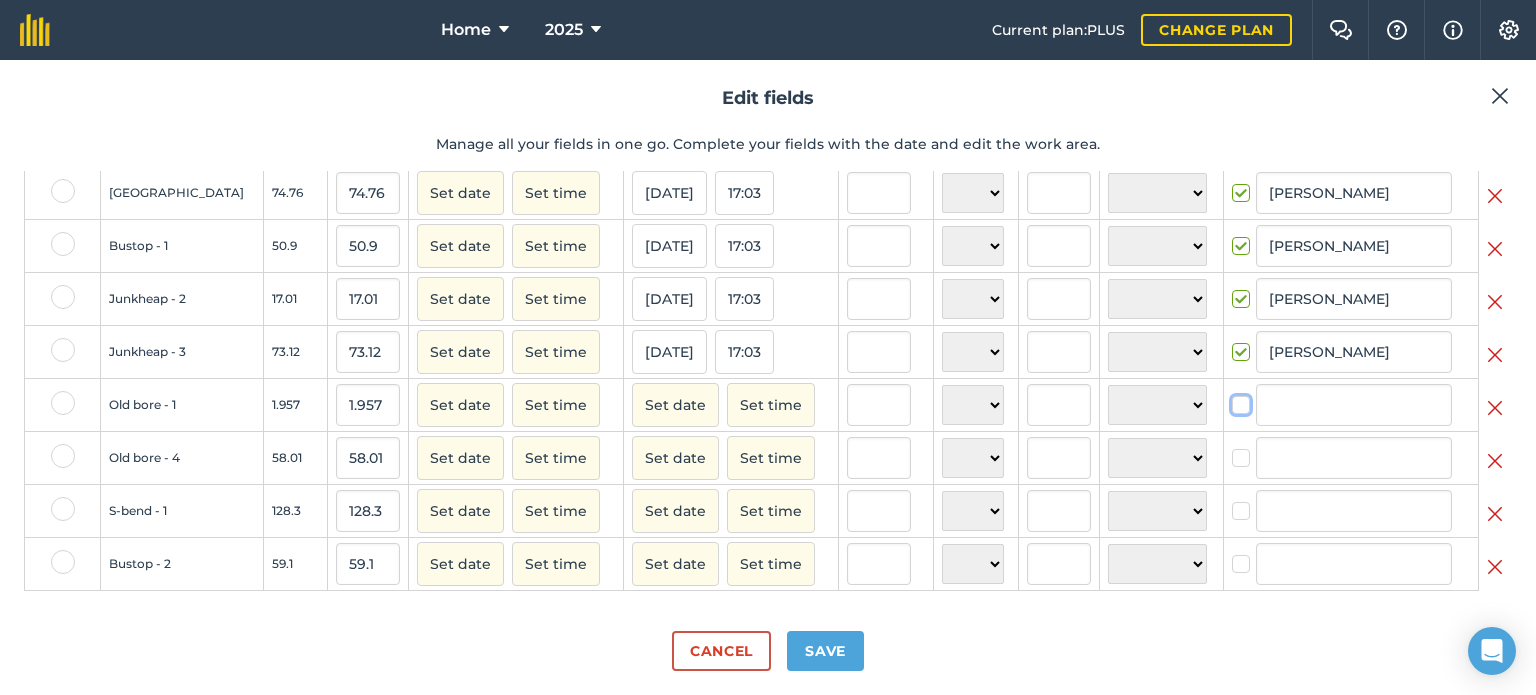 click at bounding box center [1238, 401] 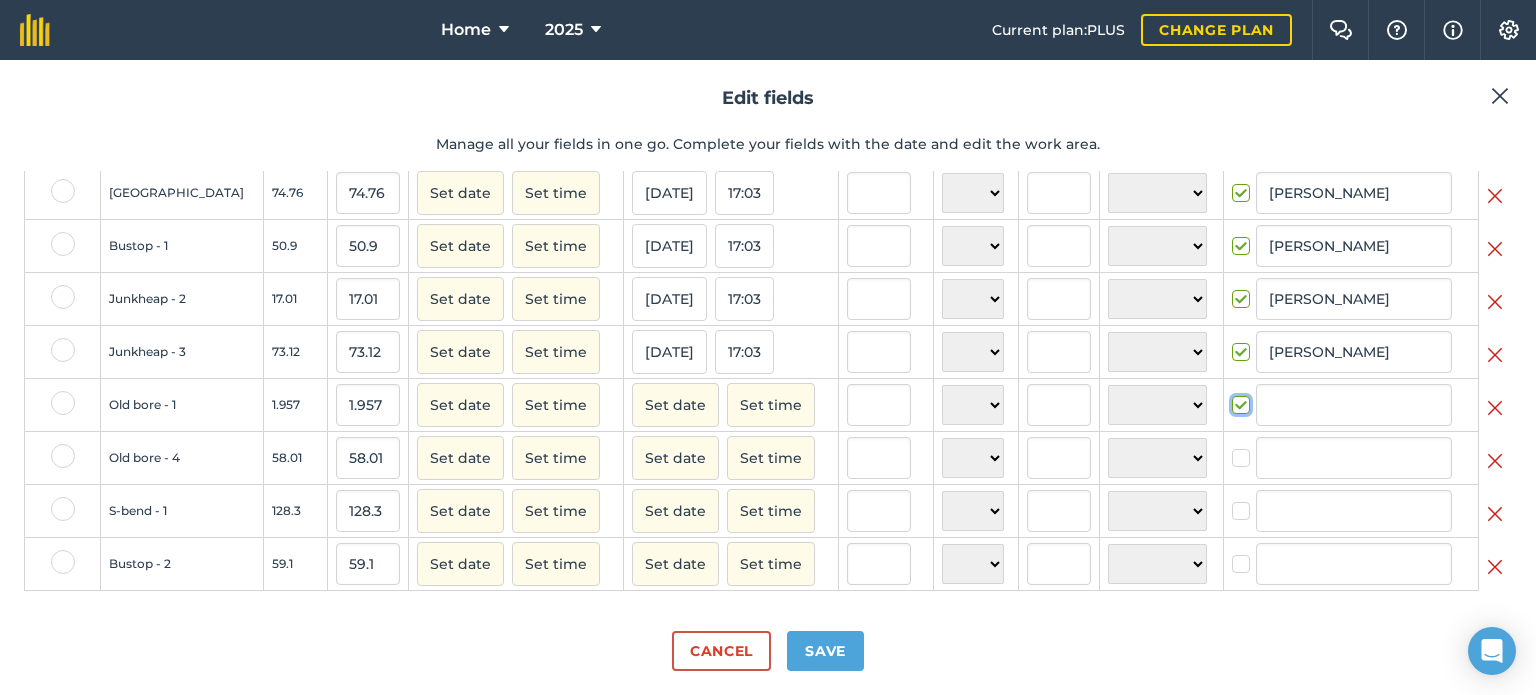 checkbox on "true" 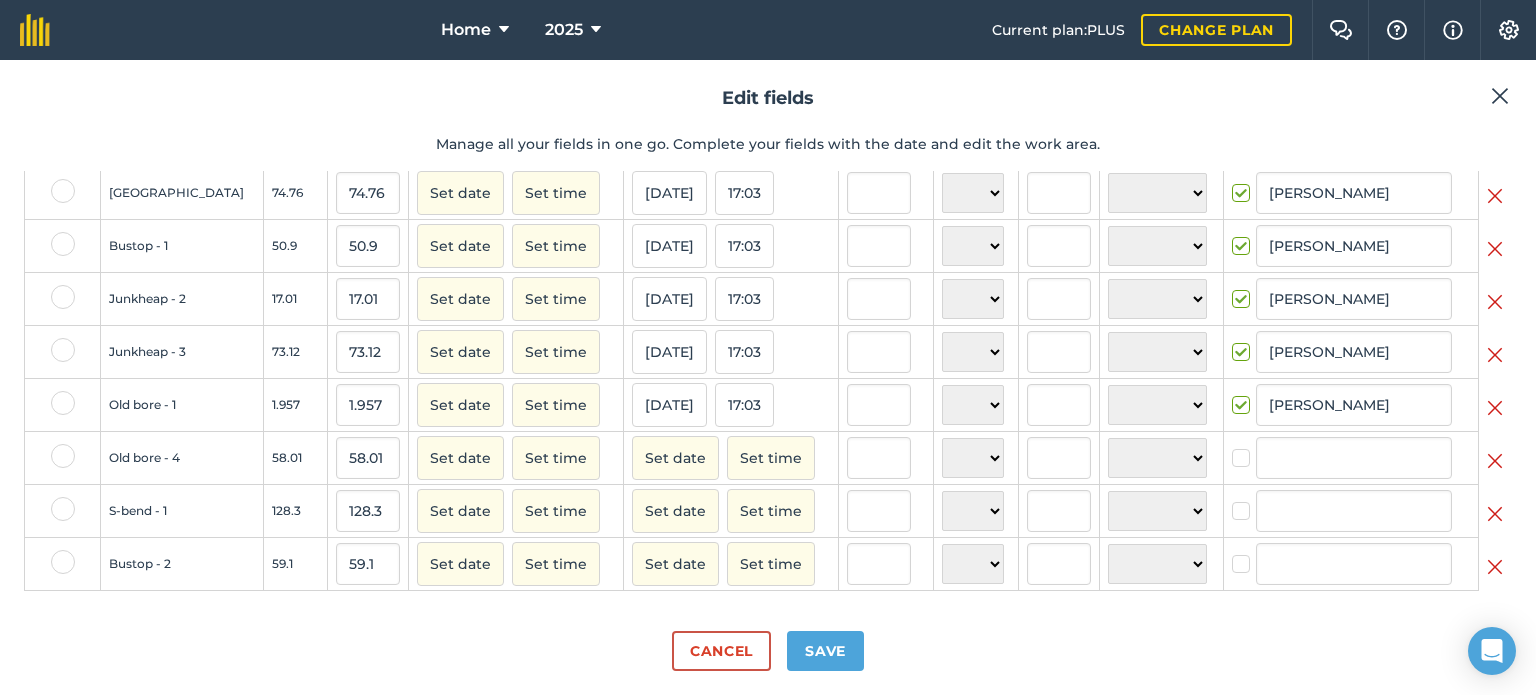 click at bounding box center (1244, 448) 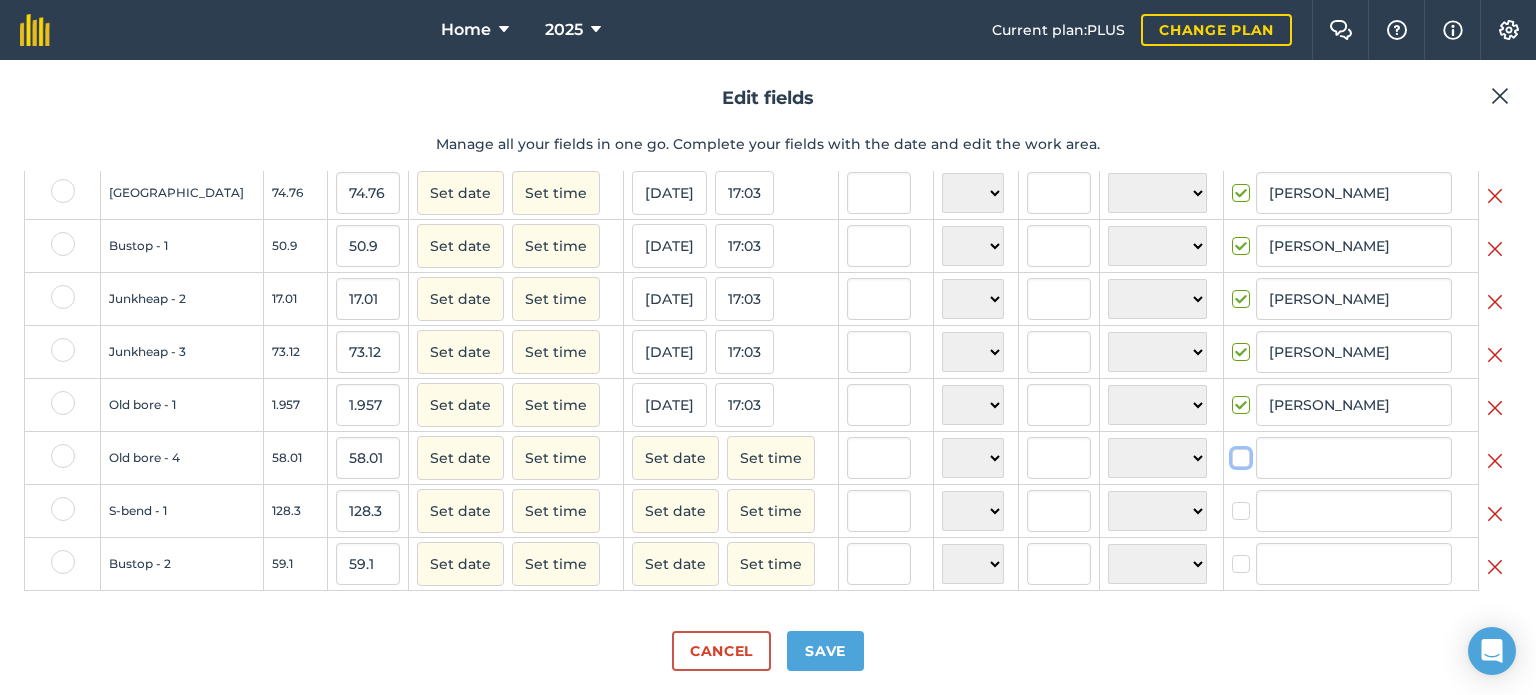 click at bounding box center [1238, 454] 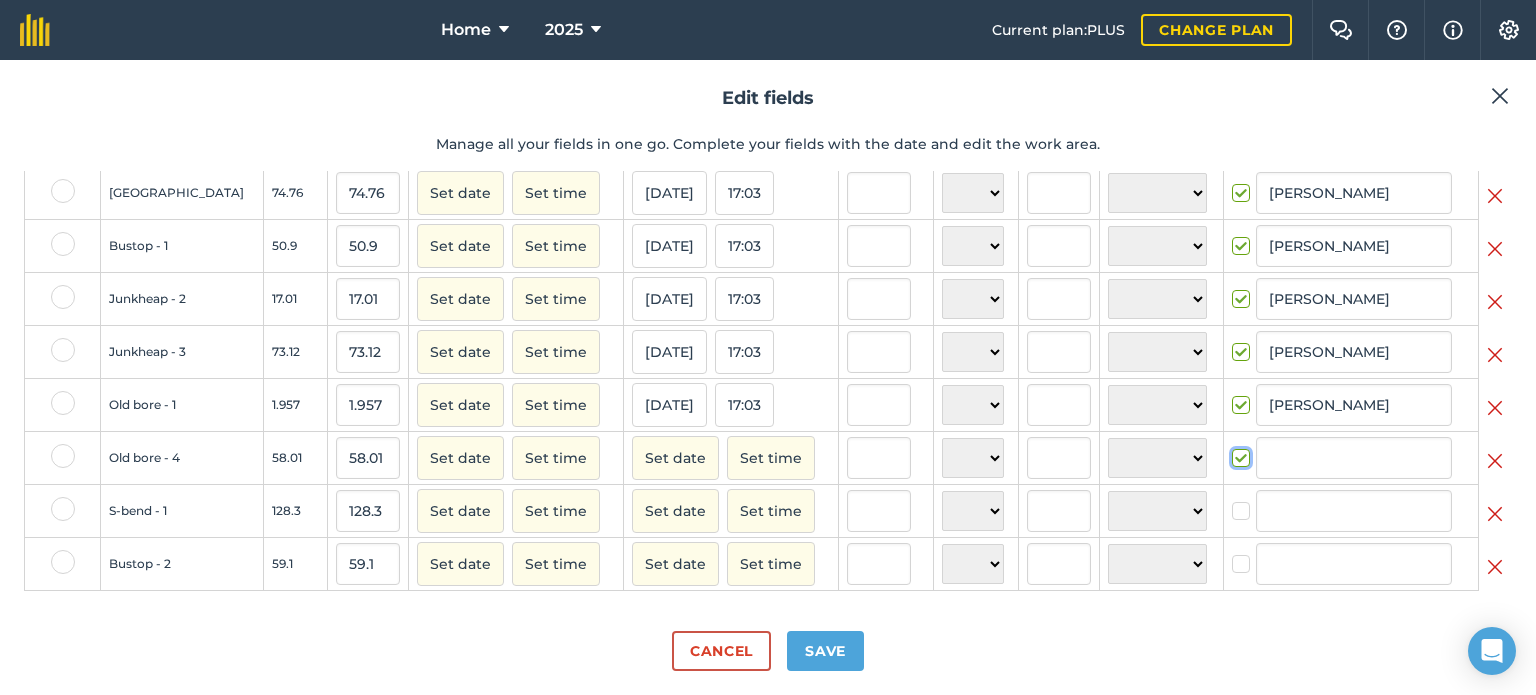 checkbox on "true" 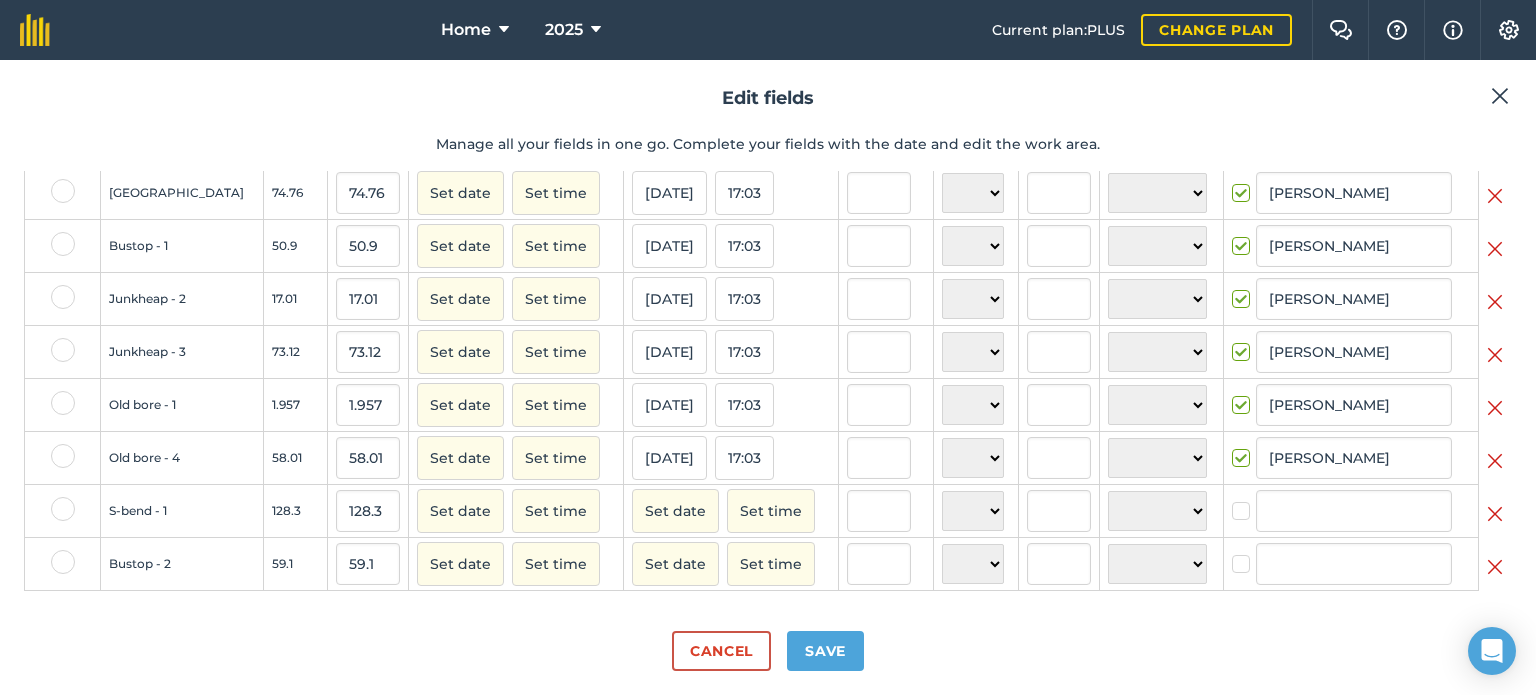 click at bounding box center [1244, 501] 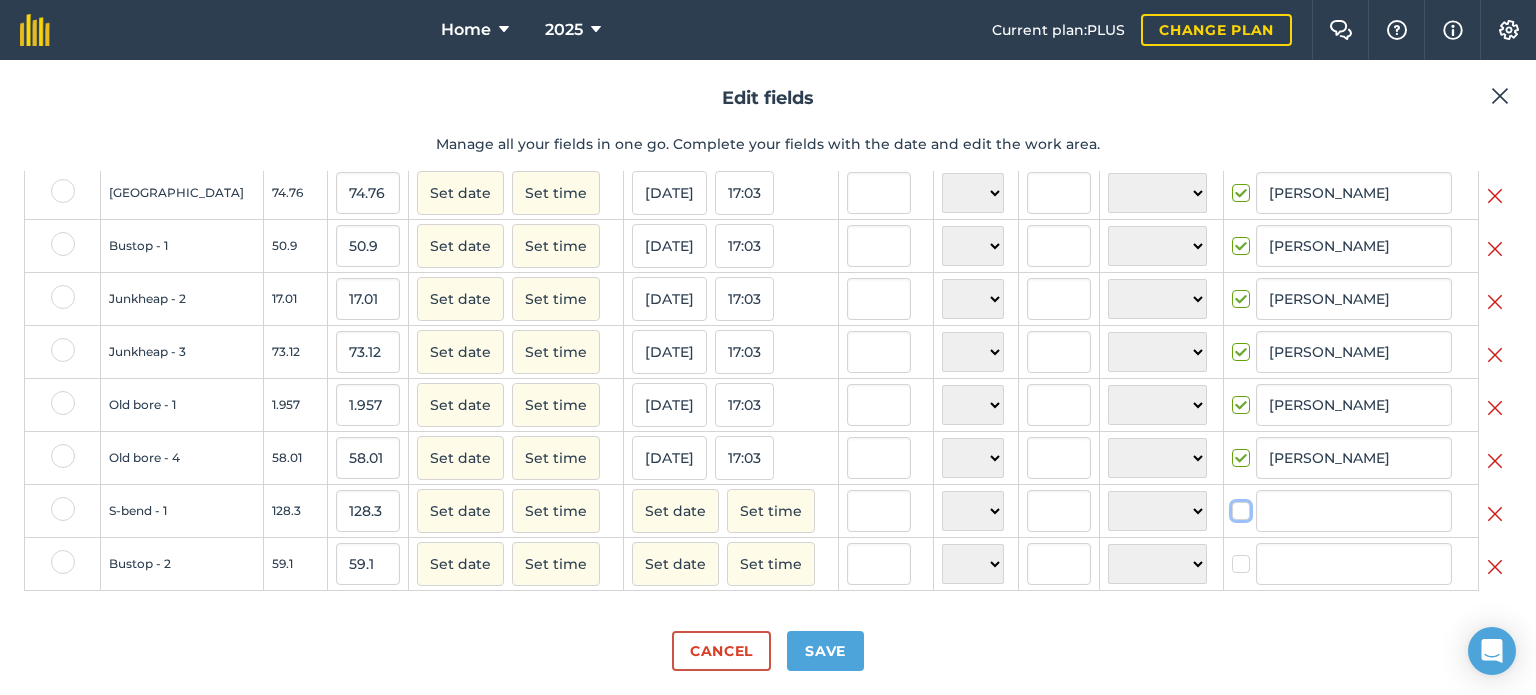 click at bounding box center (1238, 507) 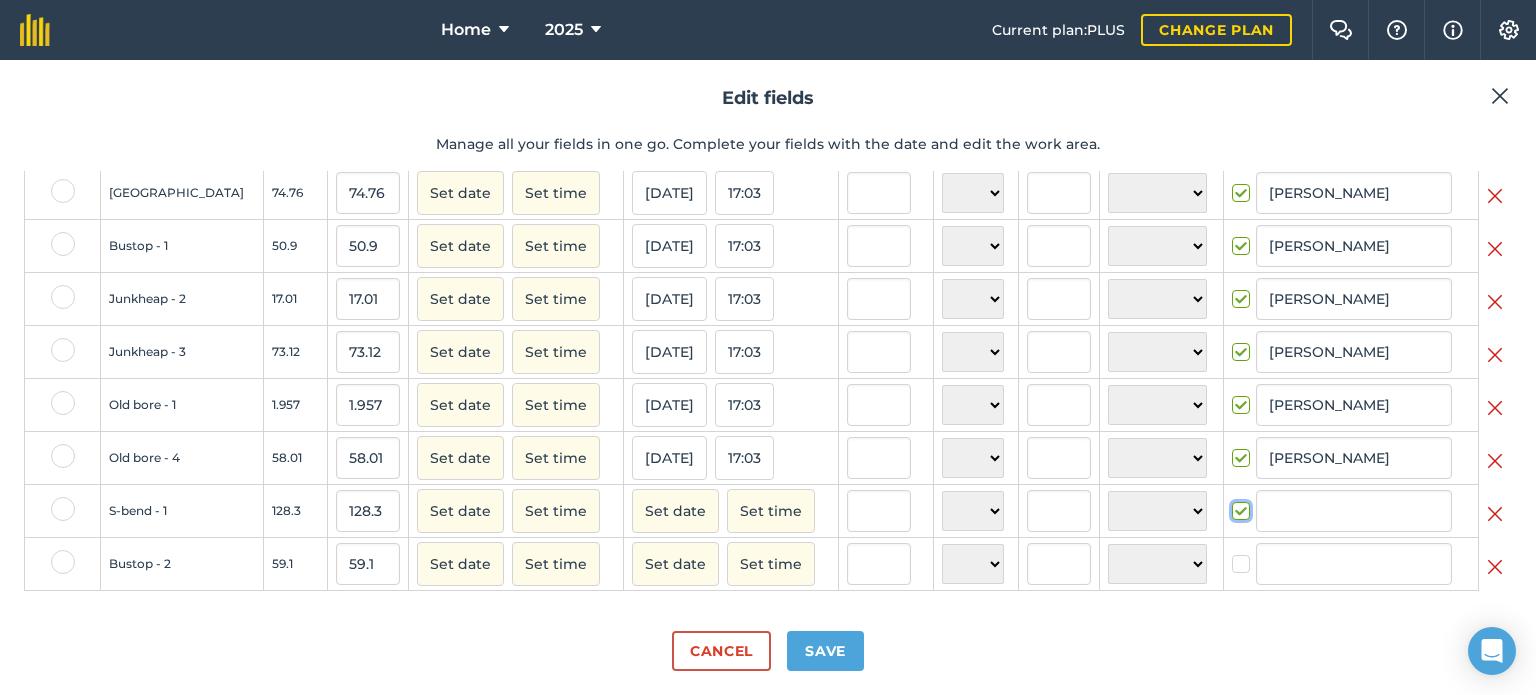 checkbox on "true" 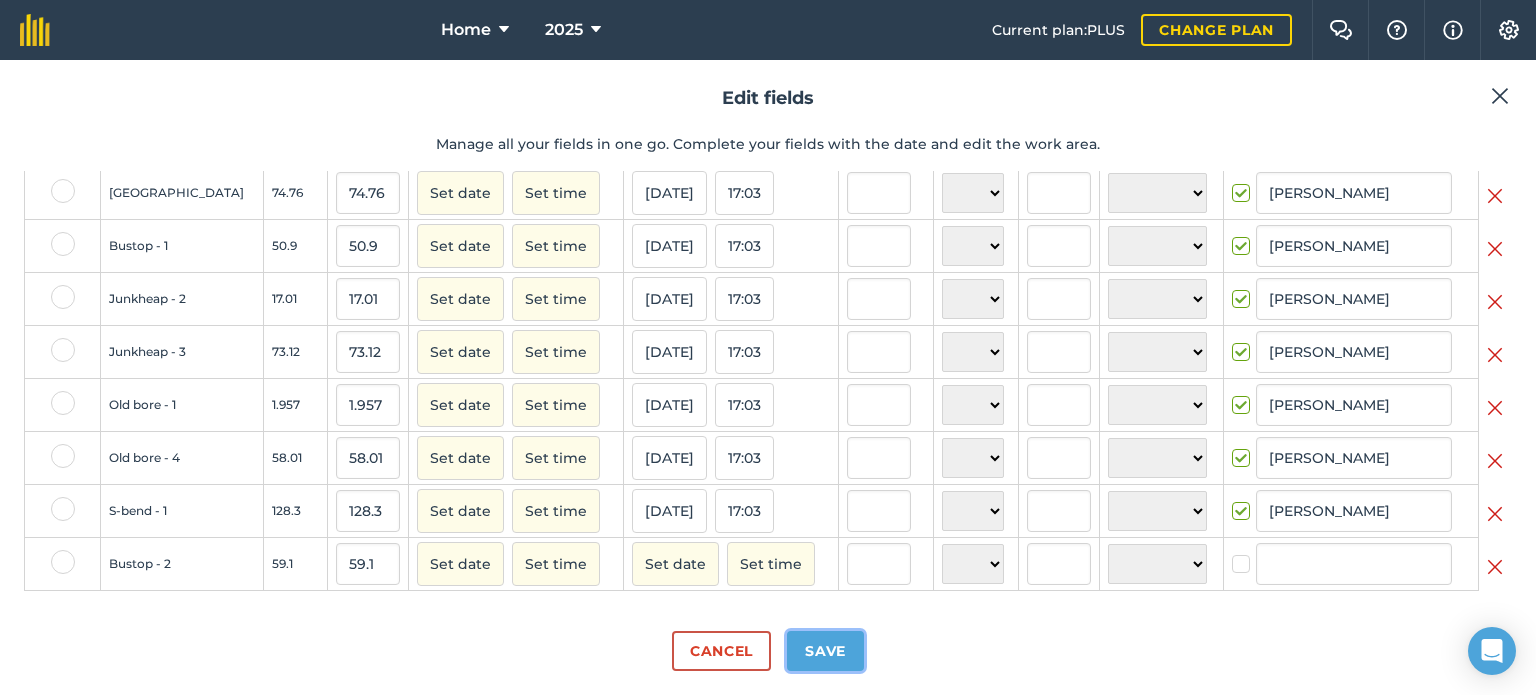 click on "Save" at bounding box center (825, 651) 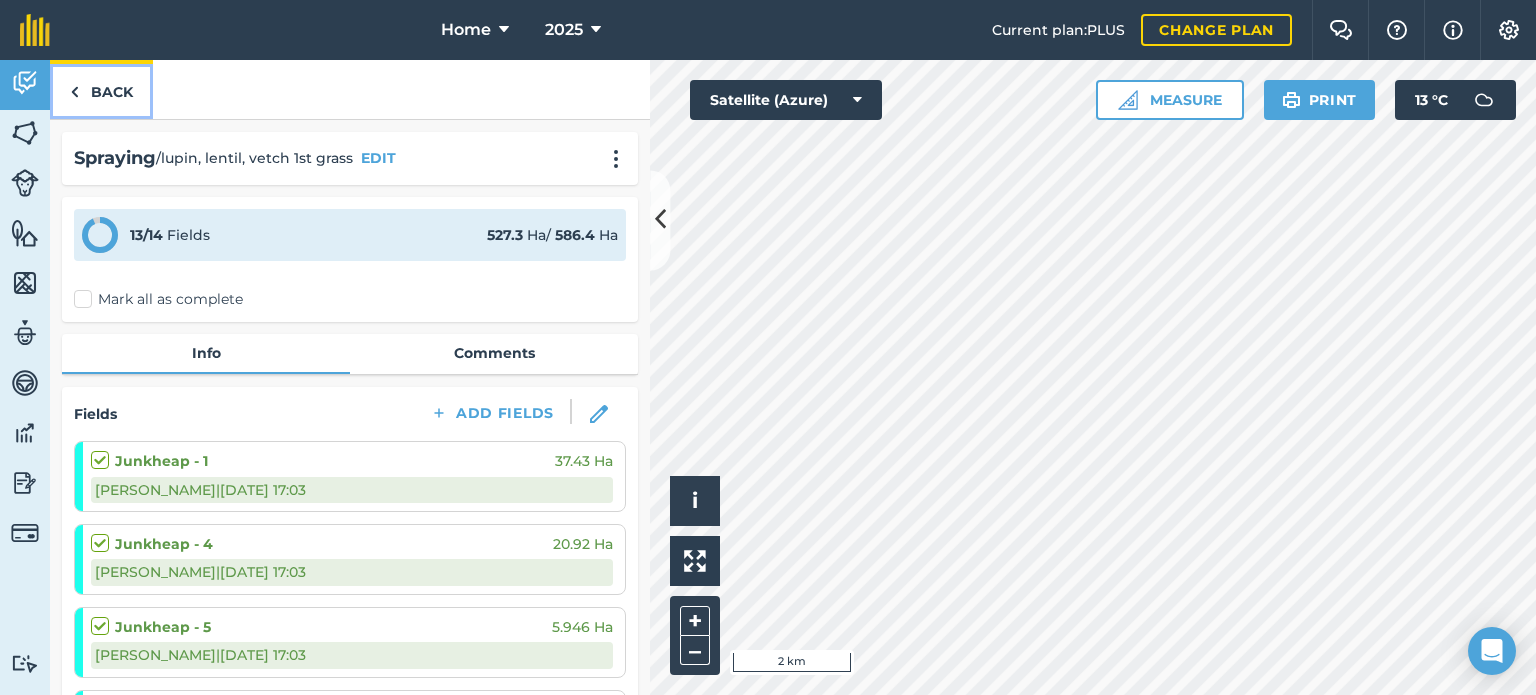click on "Back" at bounding box center [101, 89] 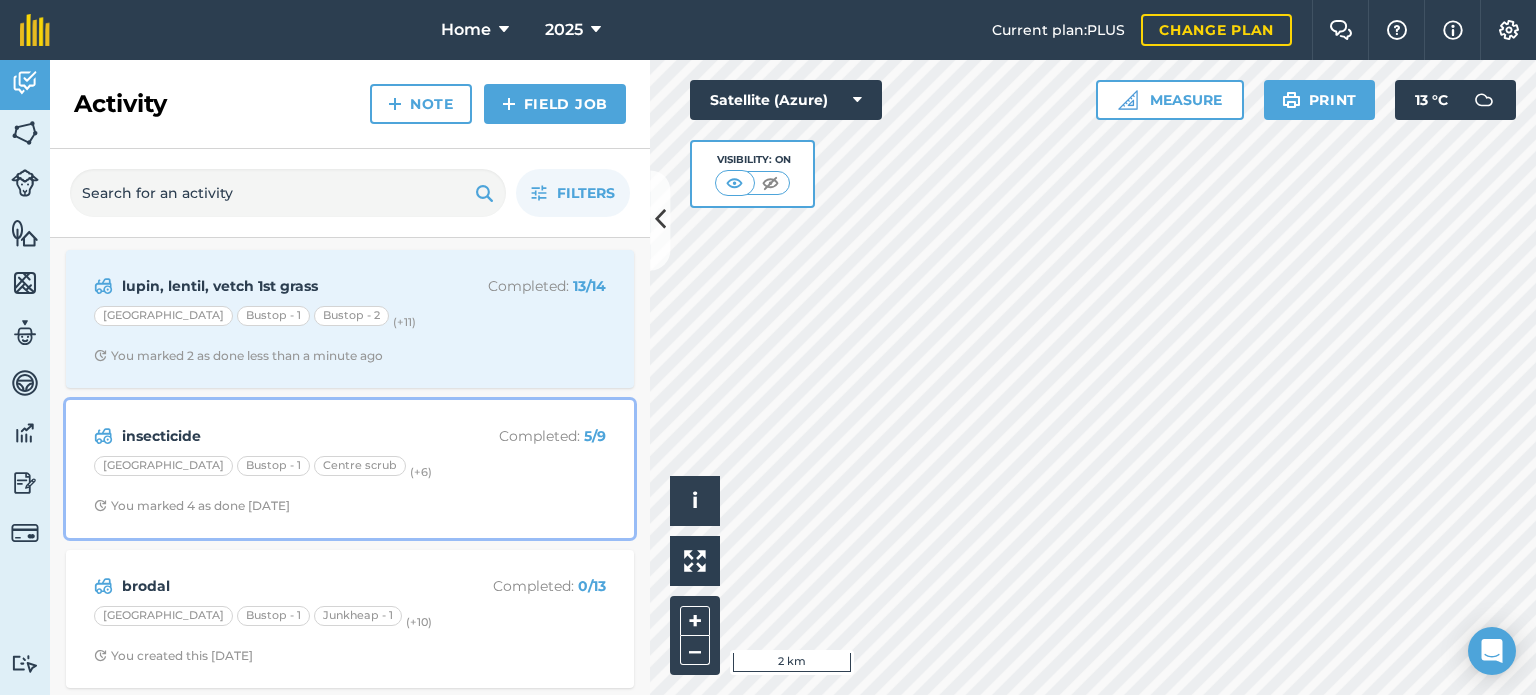 click on "[GEOGRAPHIC_DATA] Bustop - 1 Centre scrub (+ 6 )" at bounding box center (350, 469) 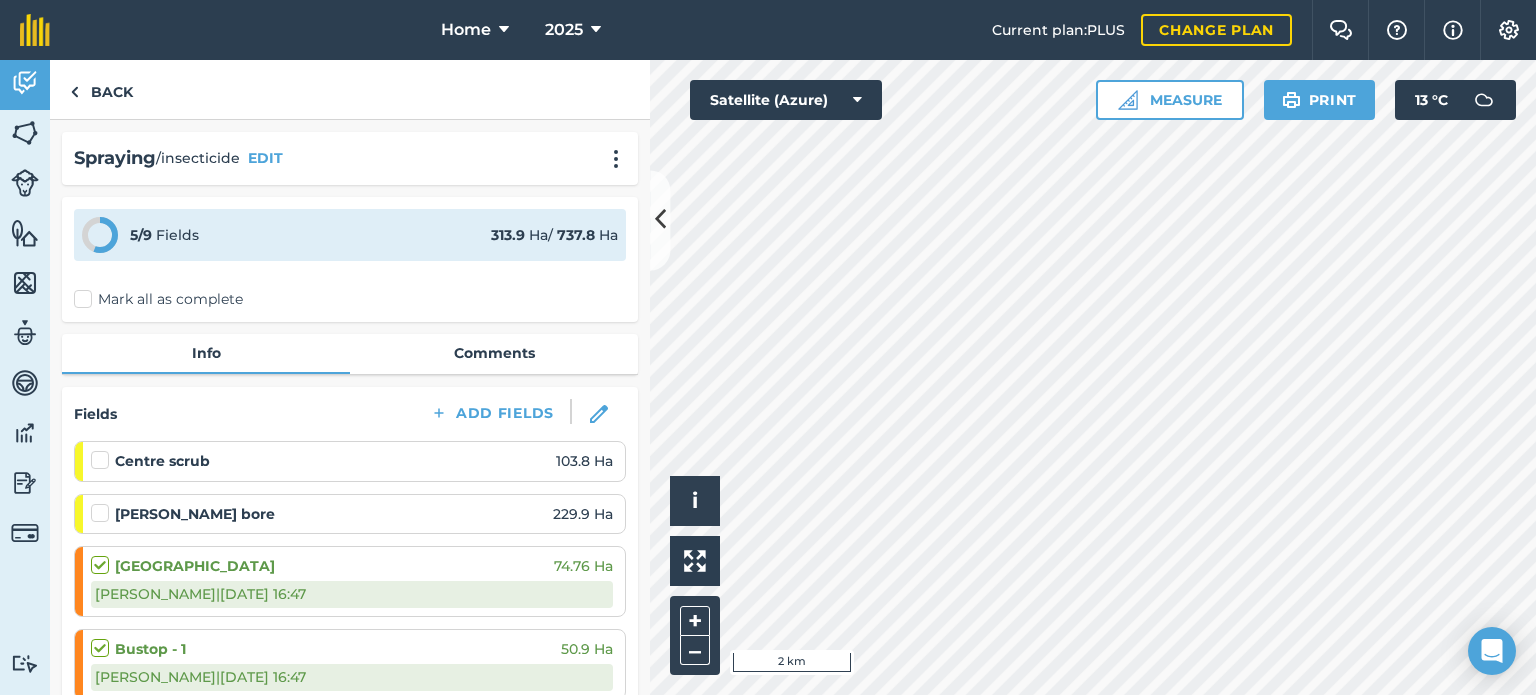 scroll, scrollTop: 200, scrollLeft: 0, axis: vertical 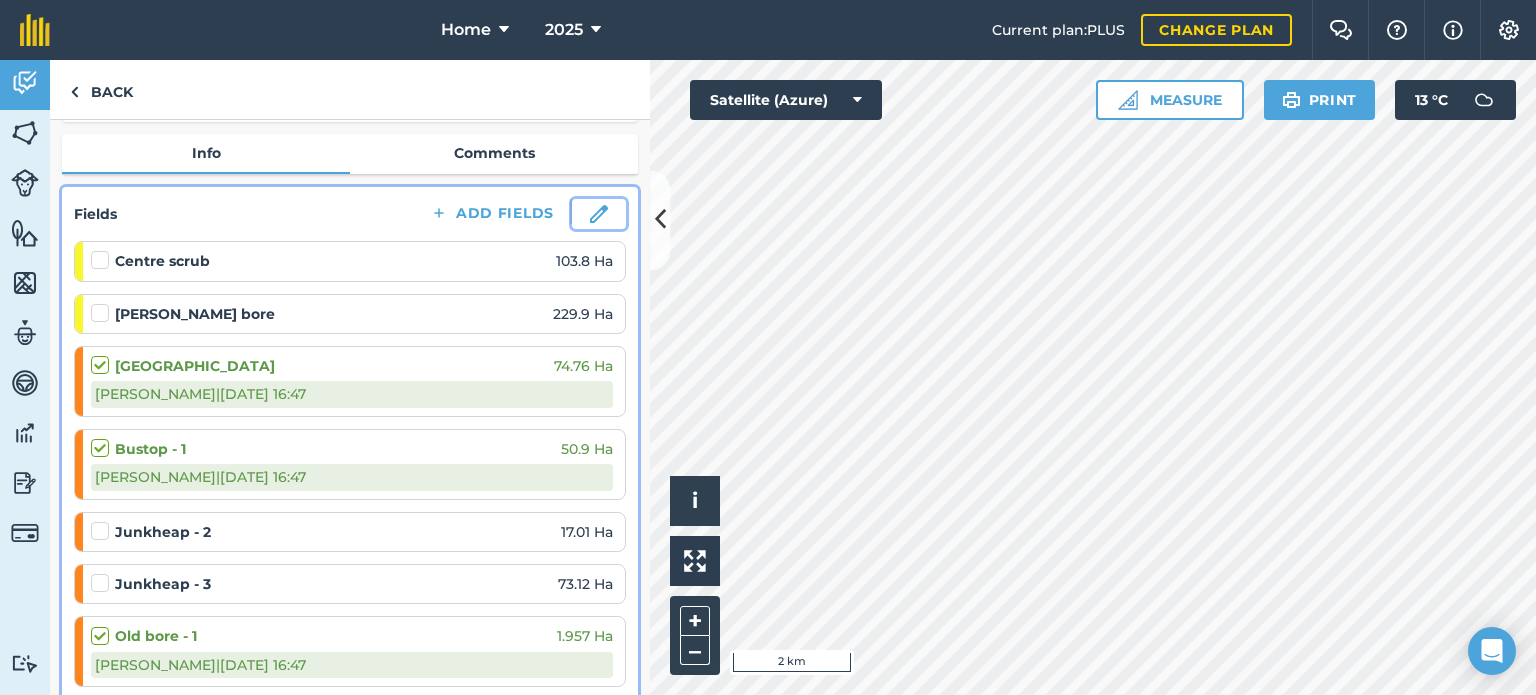 click at bounding box center [599, 214] 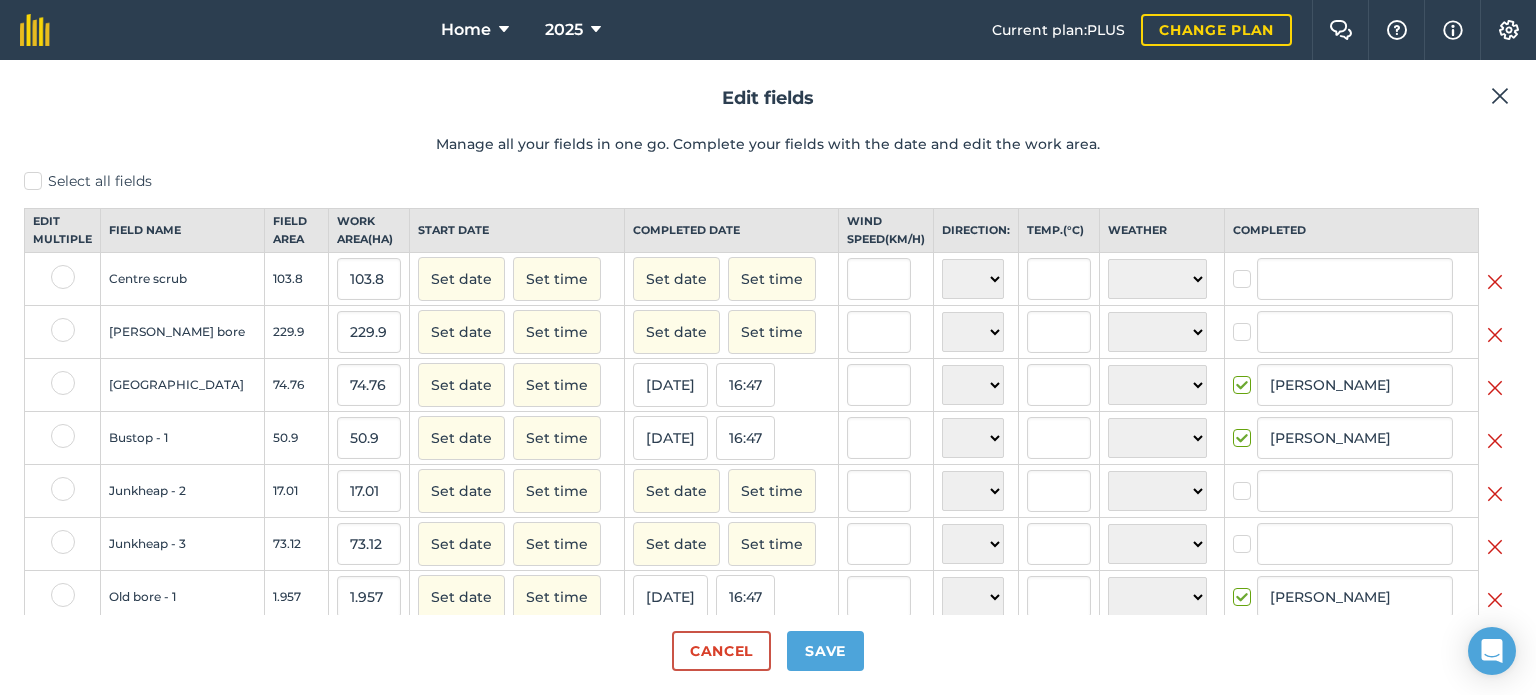 scroll, scrollTop: 0, scrollLeft: 0, axis: both 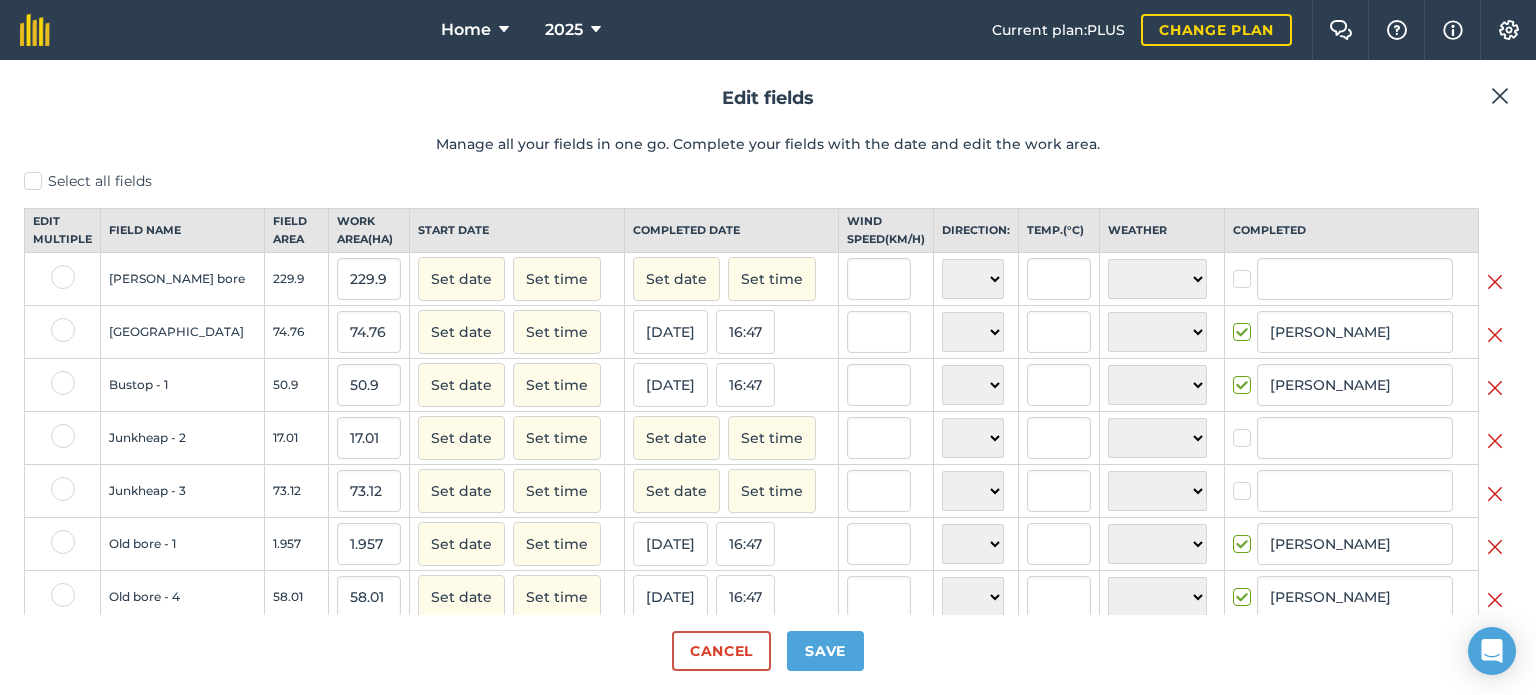 click at bounding box center (1245, 269) 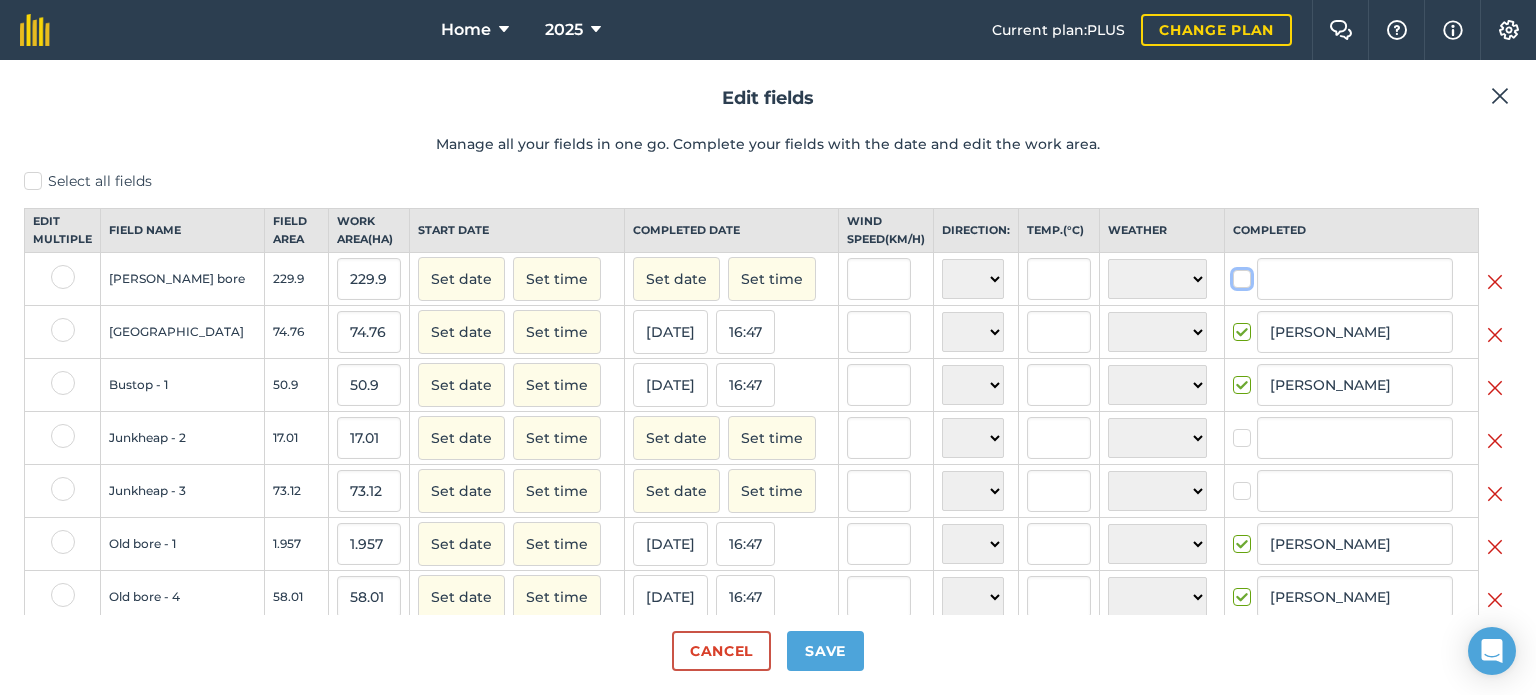 click at bounding box center [1239, 275] 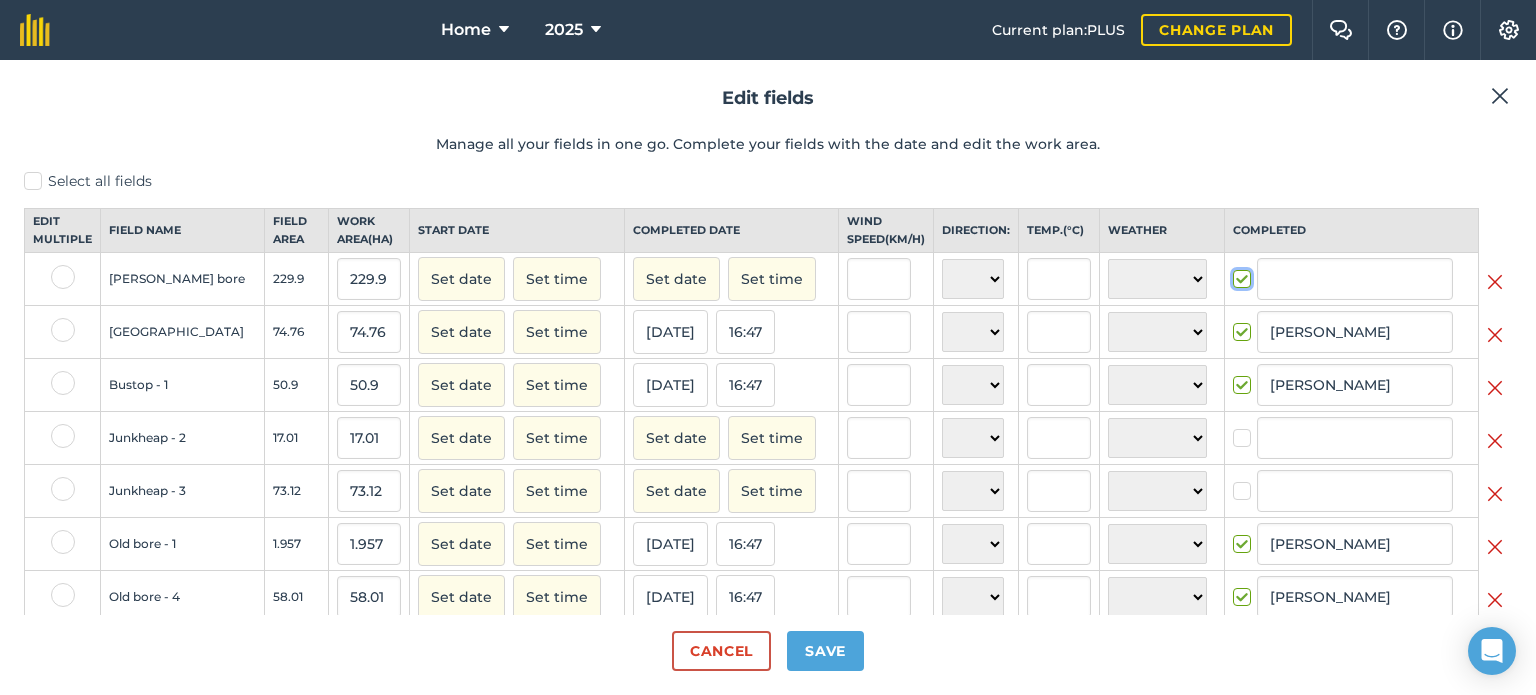 checkbox on "true" 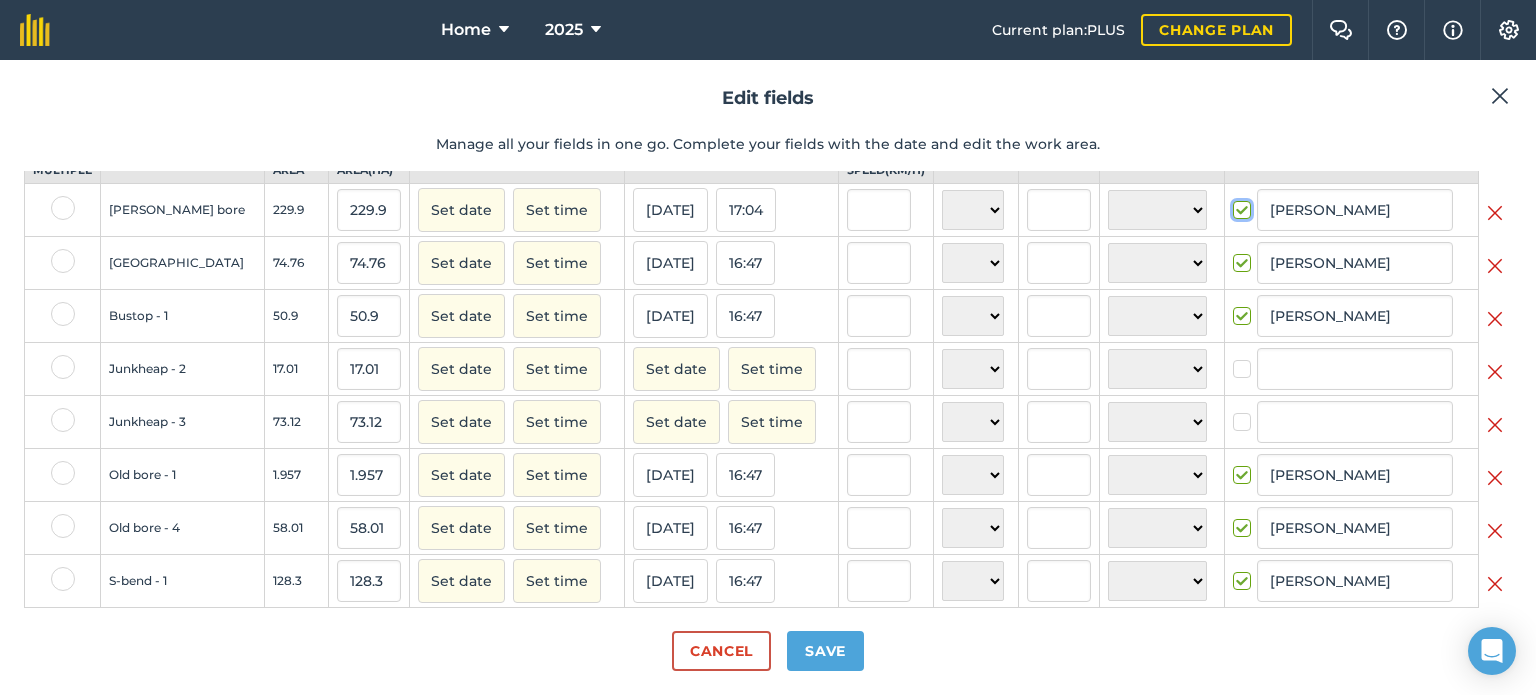 scroll, scrollTop: 100, scrollLeft: 0, axis: vertical 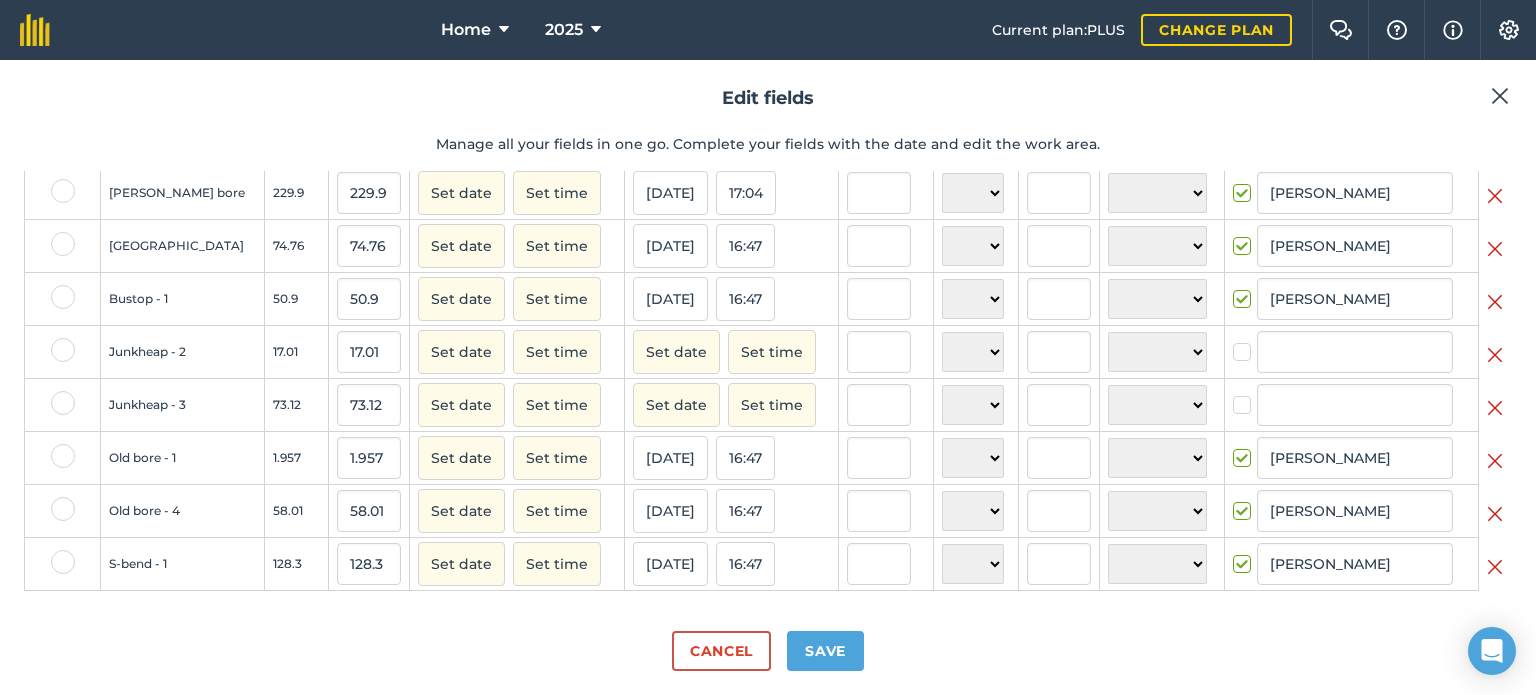 click at bounding box center [1495, 355] 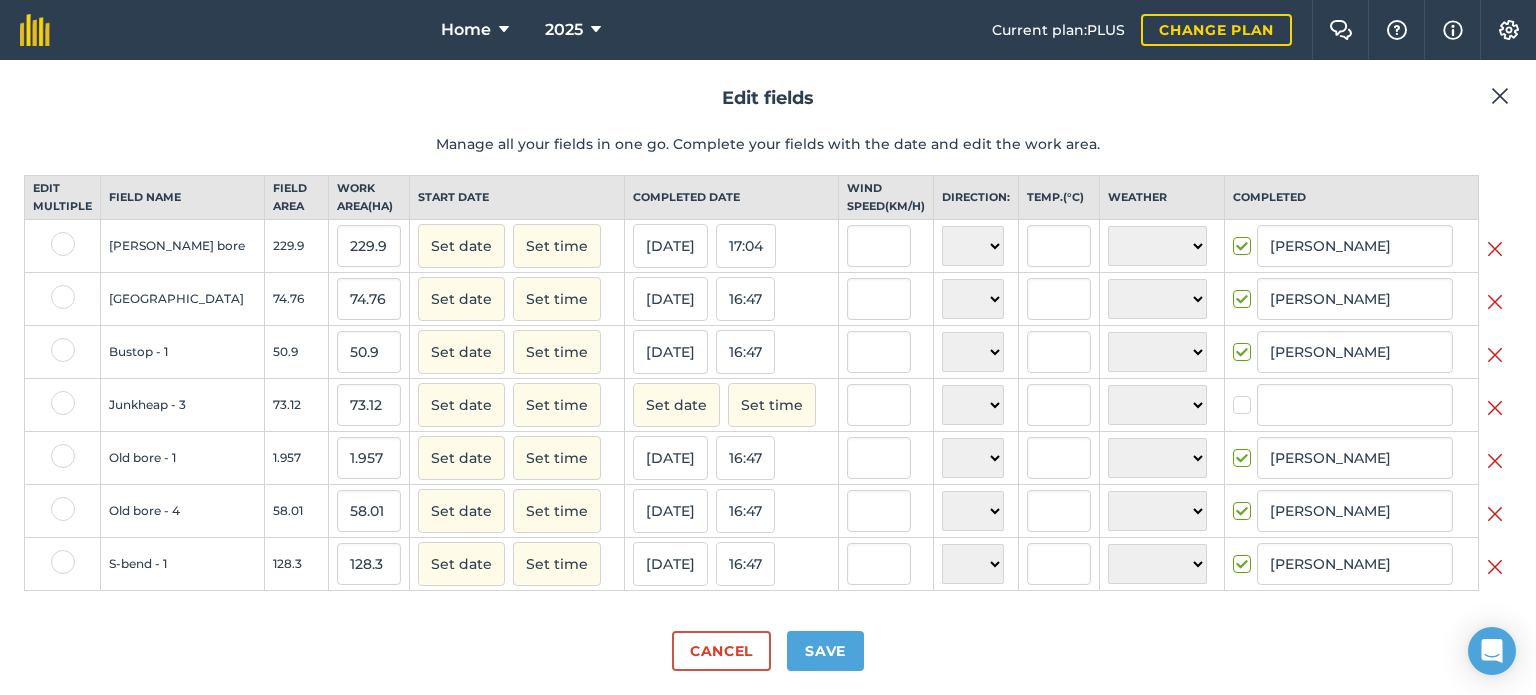 click at bounding box center [1495, 408] 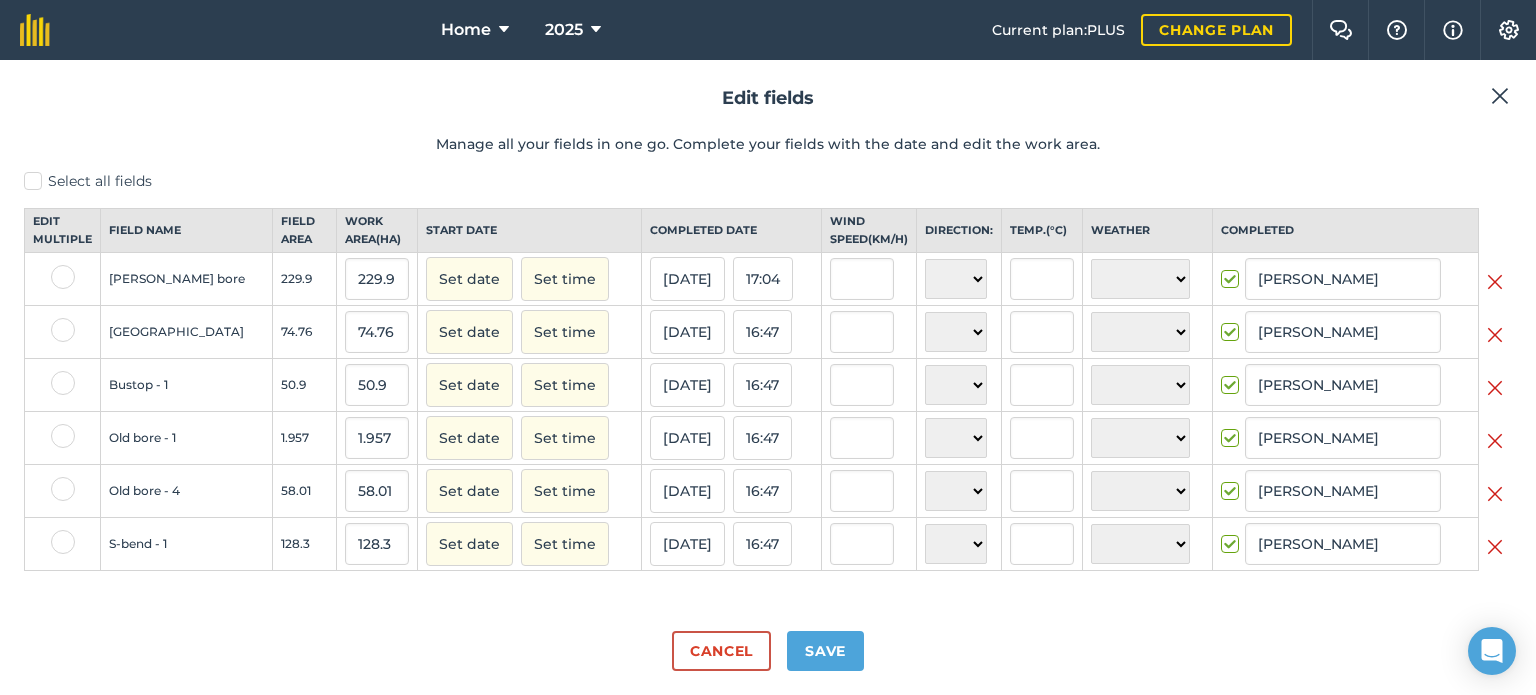 scroll, scrollTop: 0, scrollLeft: 0, axis: both 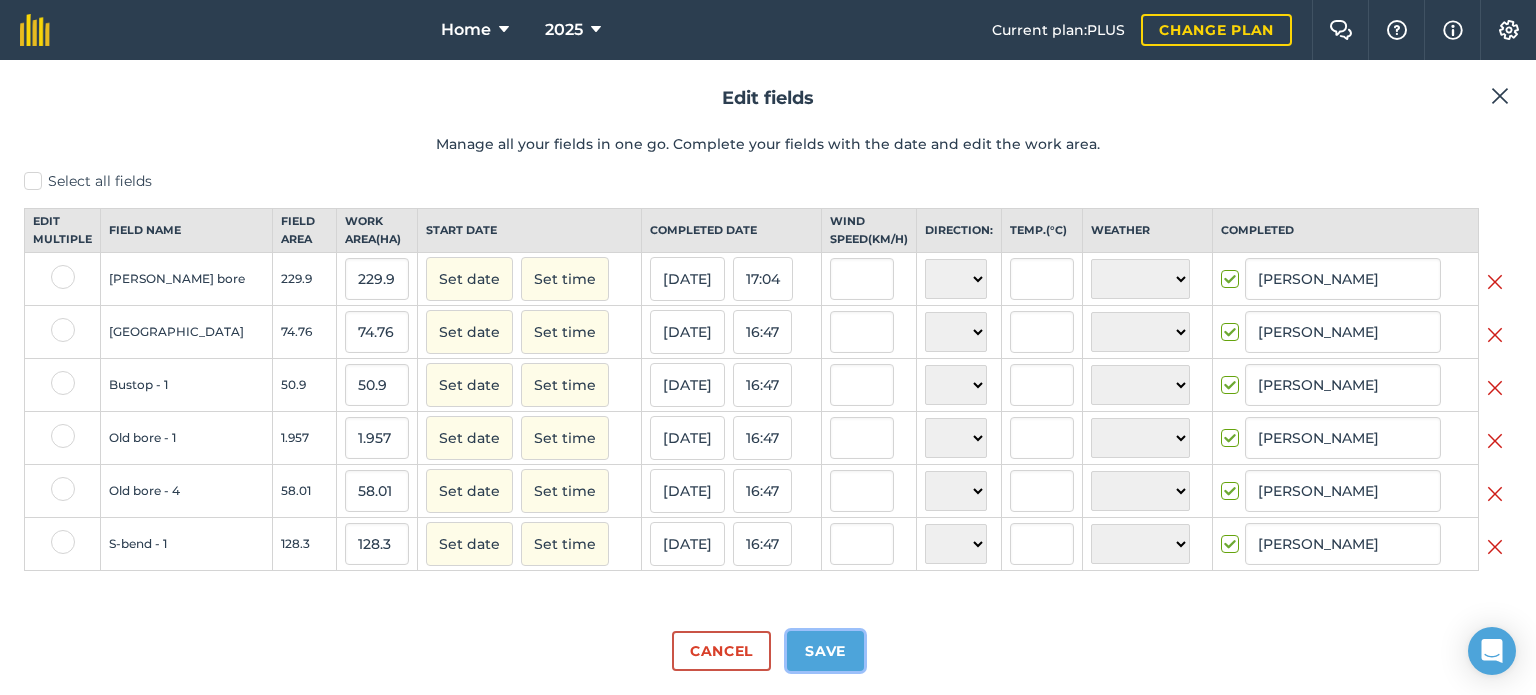click on "Save" at bounding box center [825, 651] 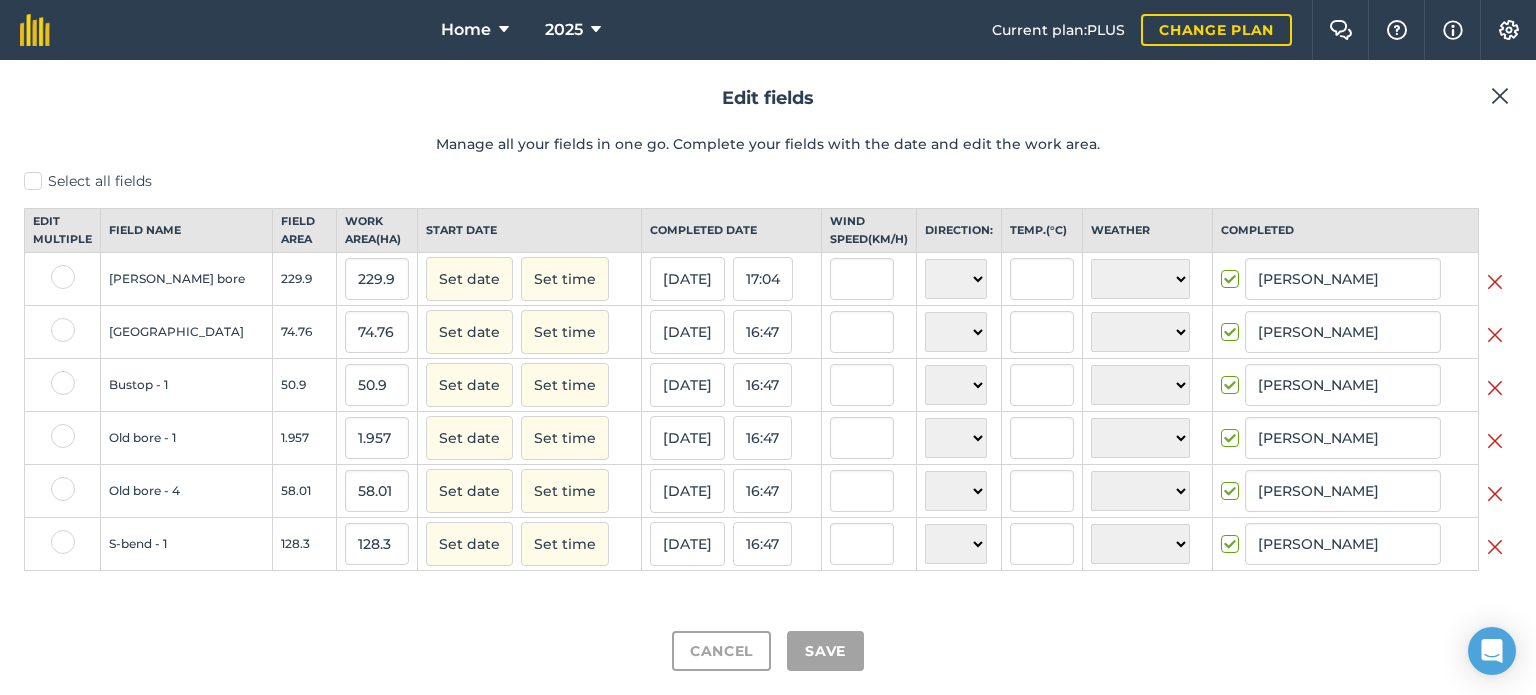 checkbox on "true" 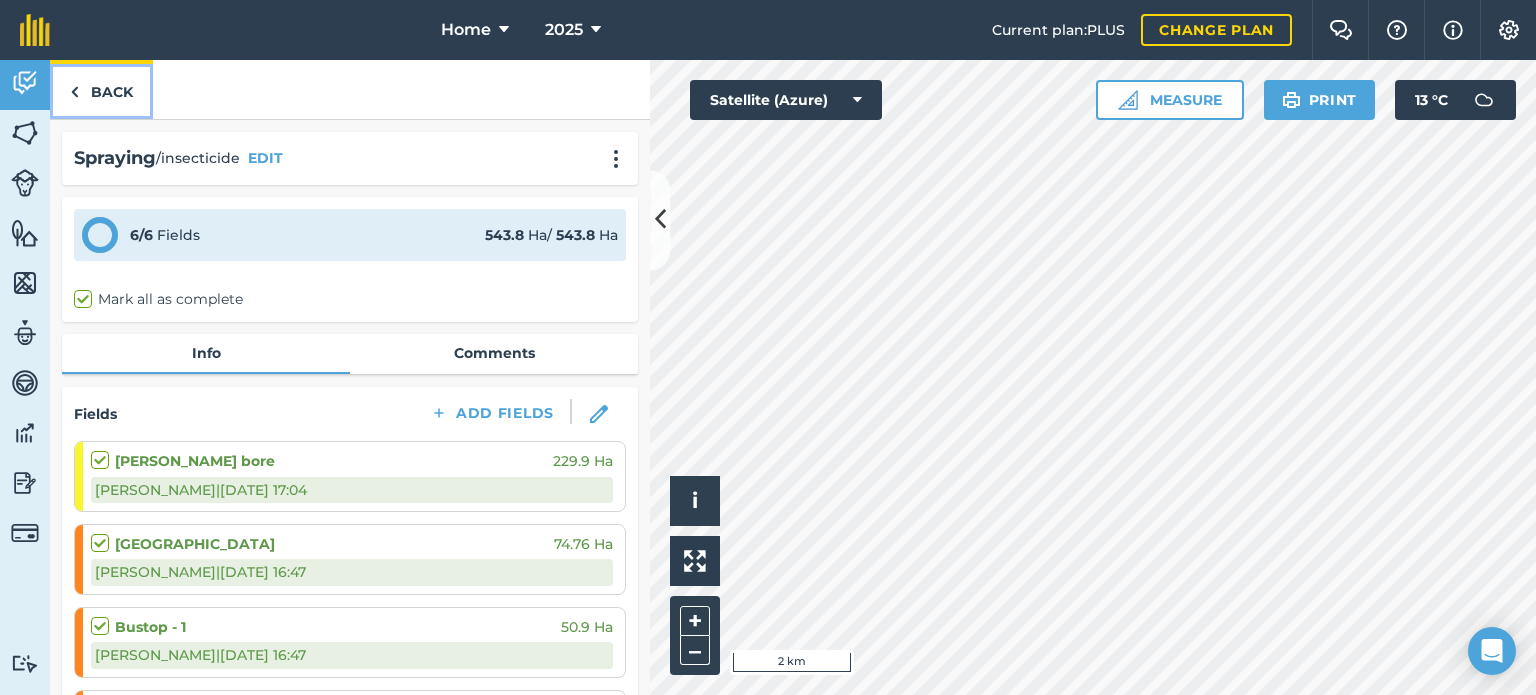 click on "Back" at bounding box center (101, 89) 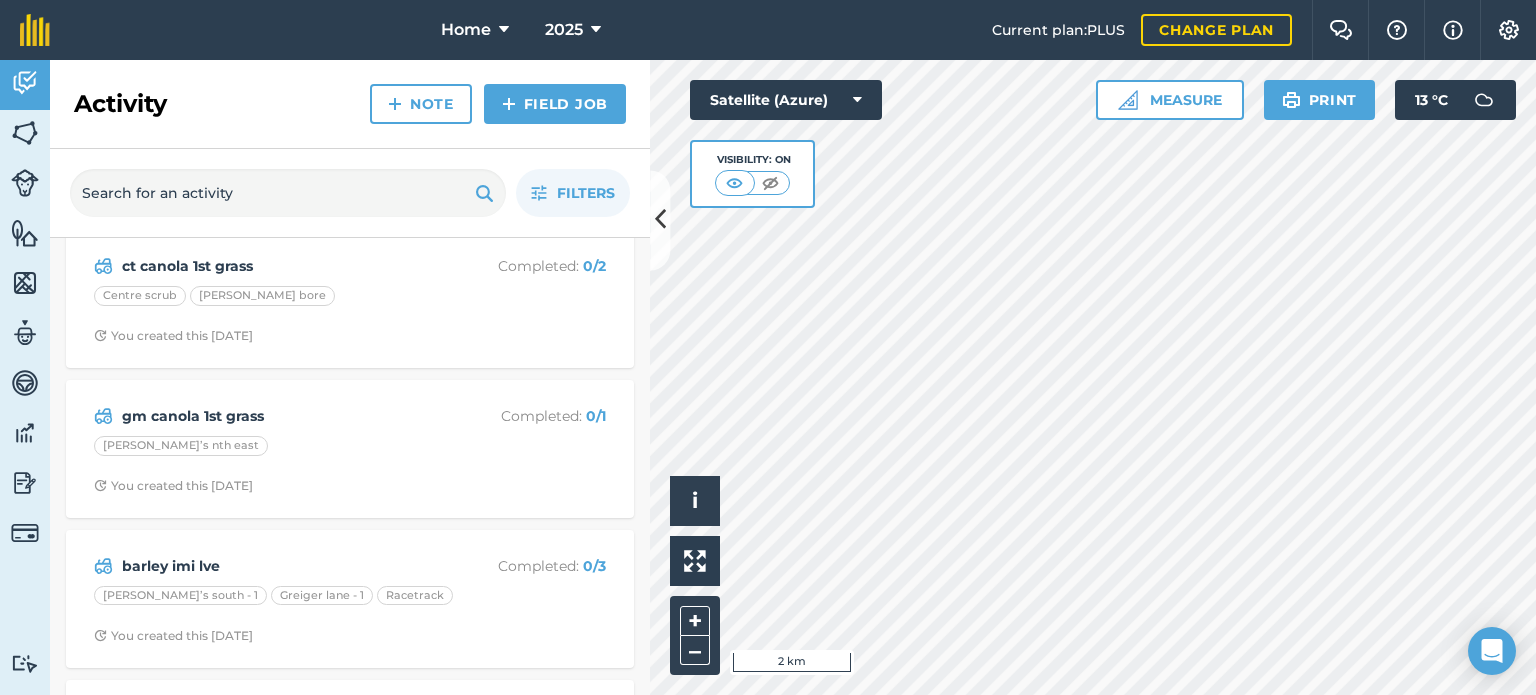 scroll, scrollTop: 800, scrollLeft: 0, axis: vertical 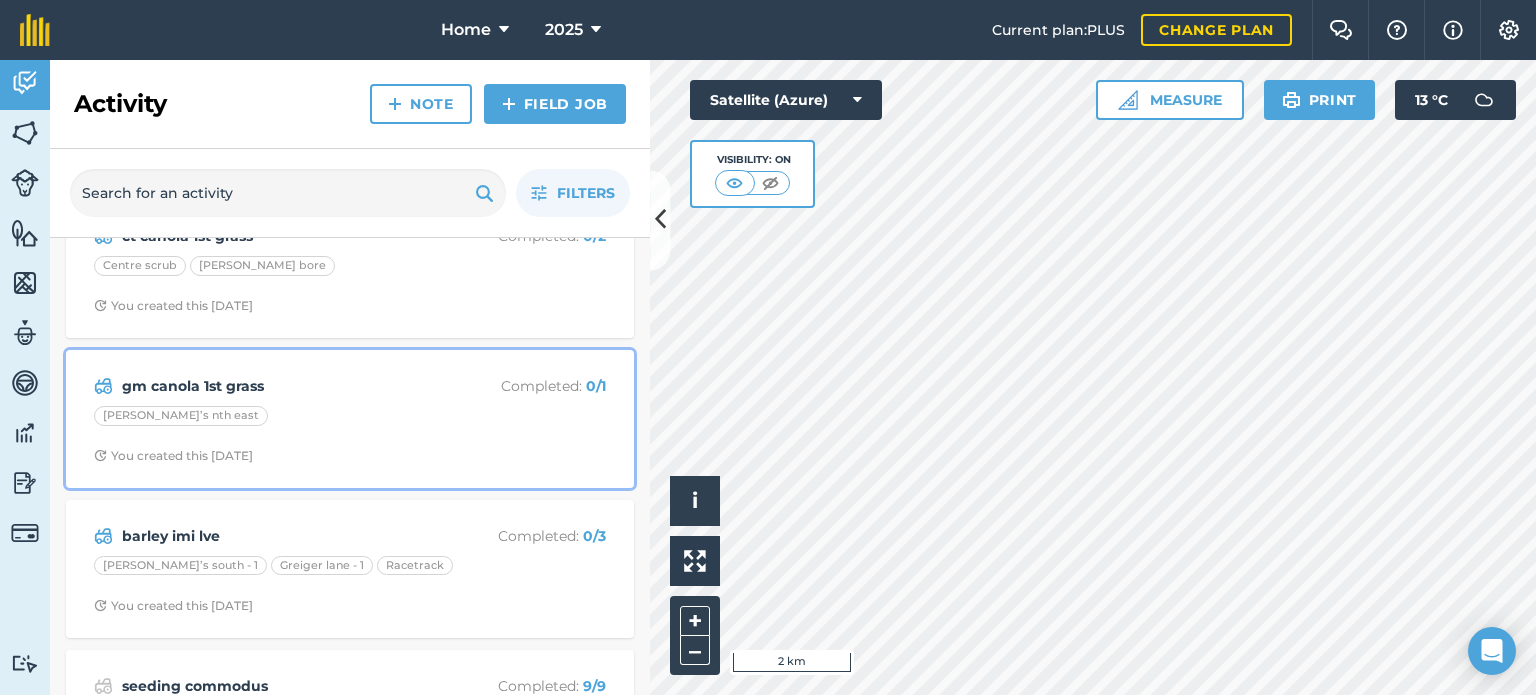 click on "[PERSON_NAME]’s nth east" at bounding box center (350, 419) 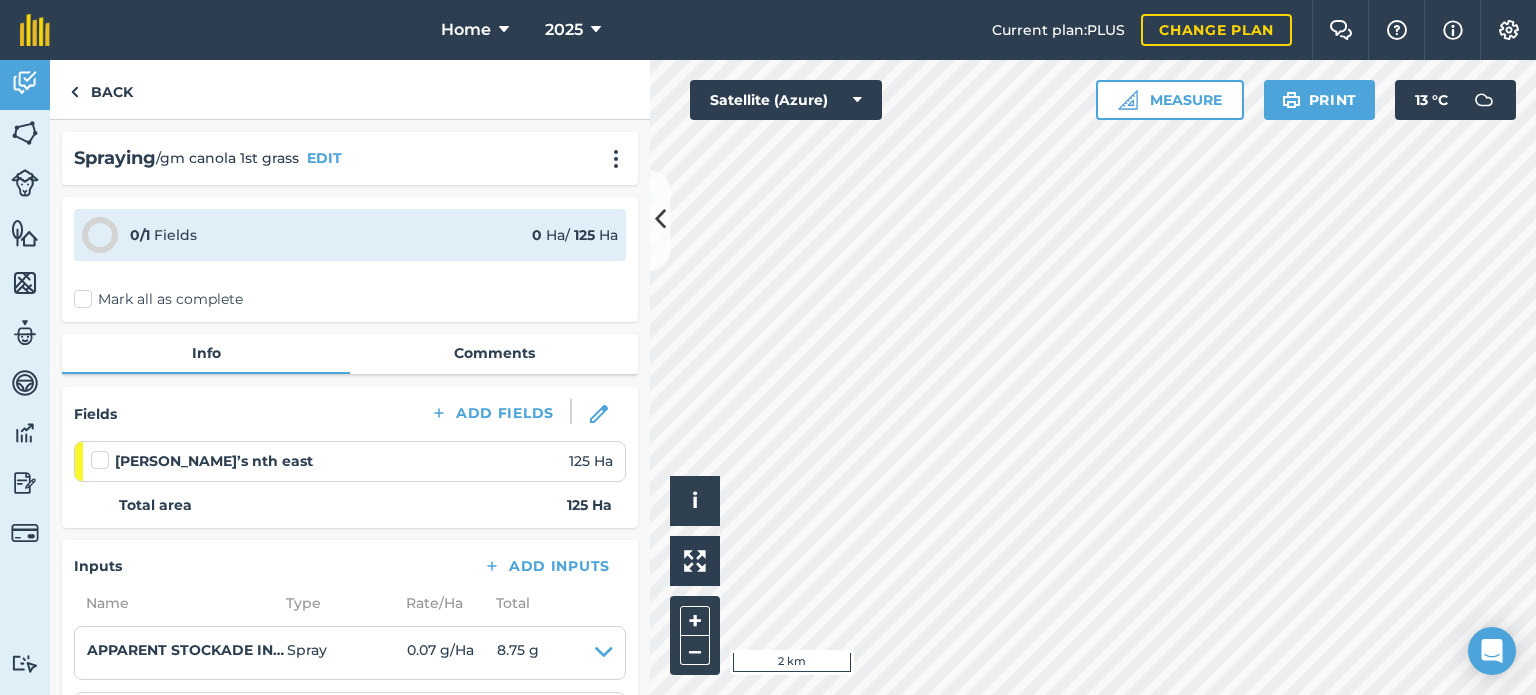 click at bounding box center [103, 450] 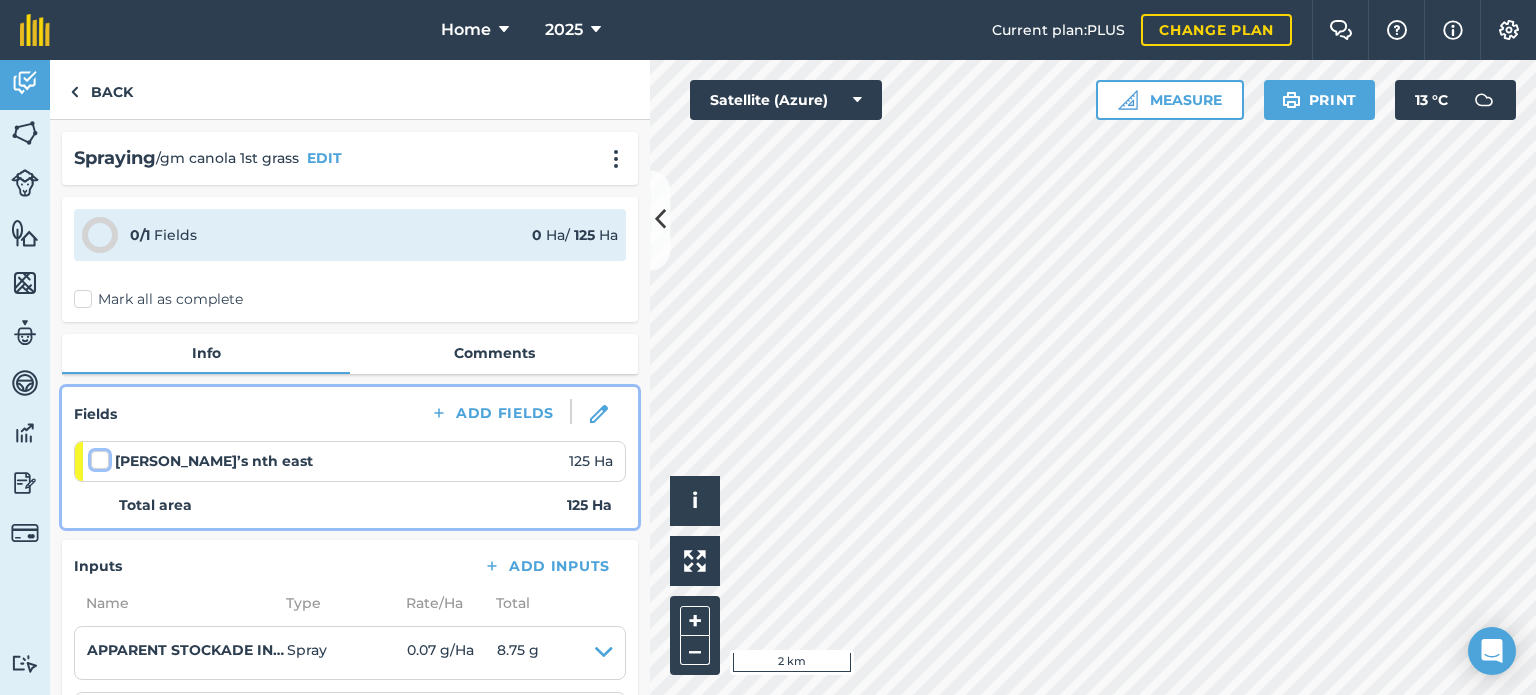 checkbox on "false" 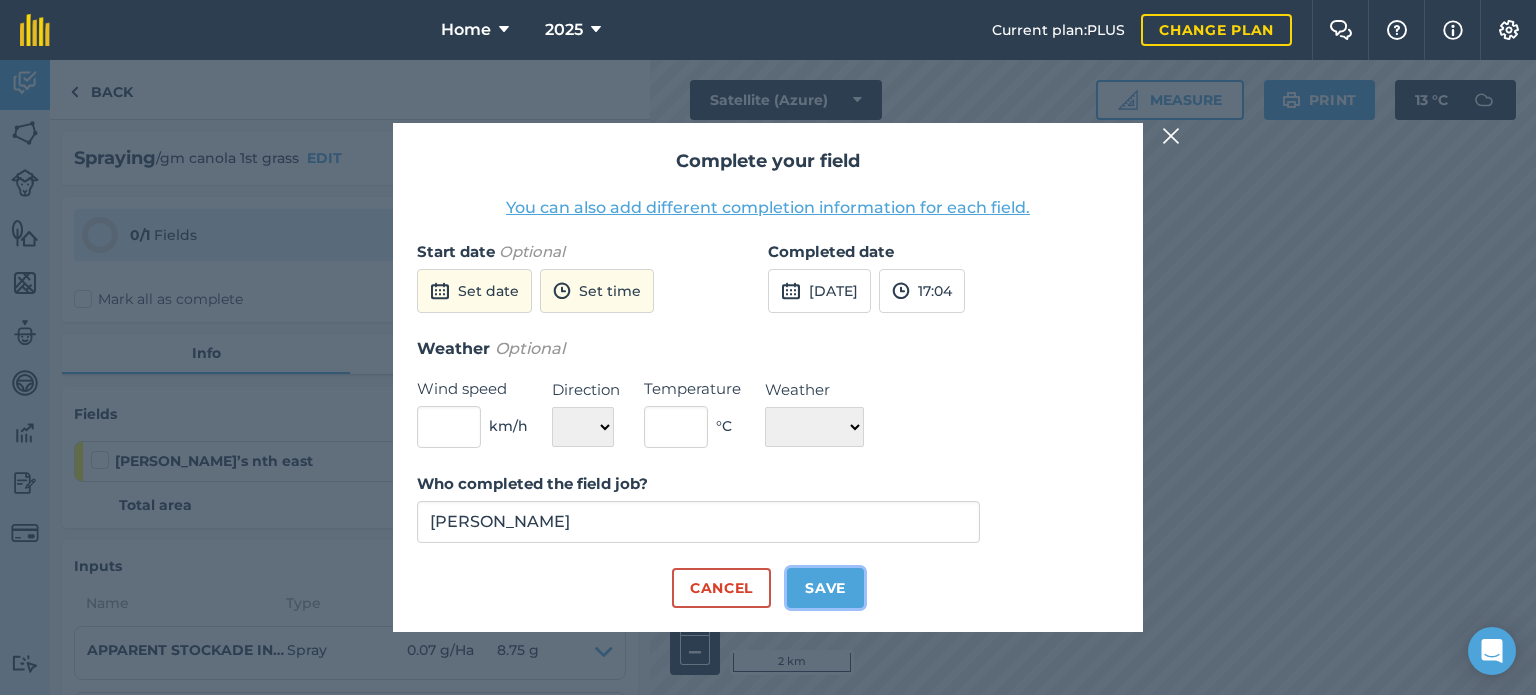click on "Save" at bounding box center [825, 588] 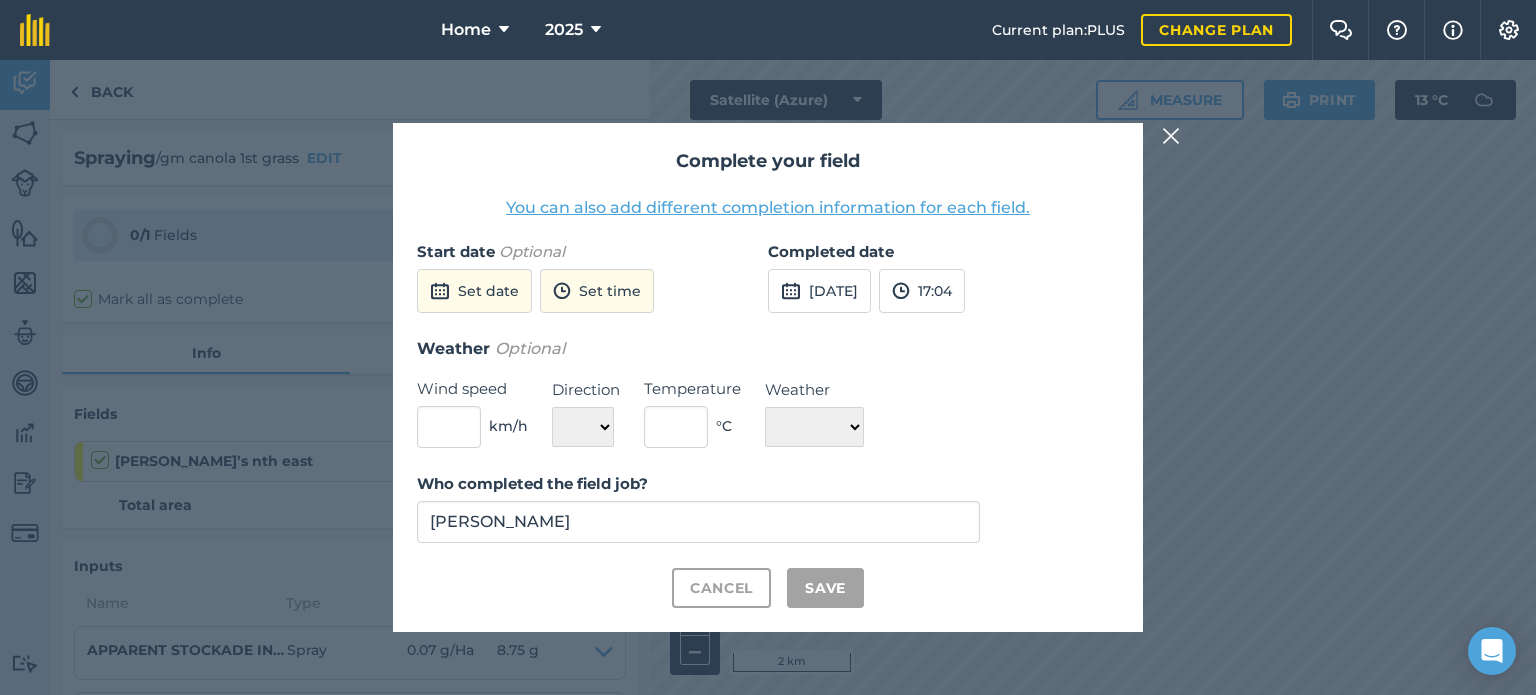 checkbox on "true" 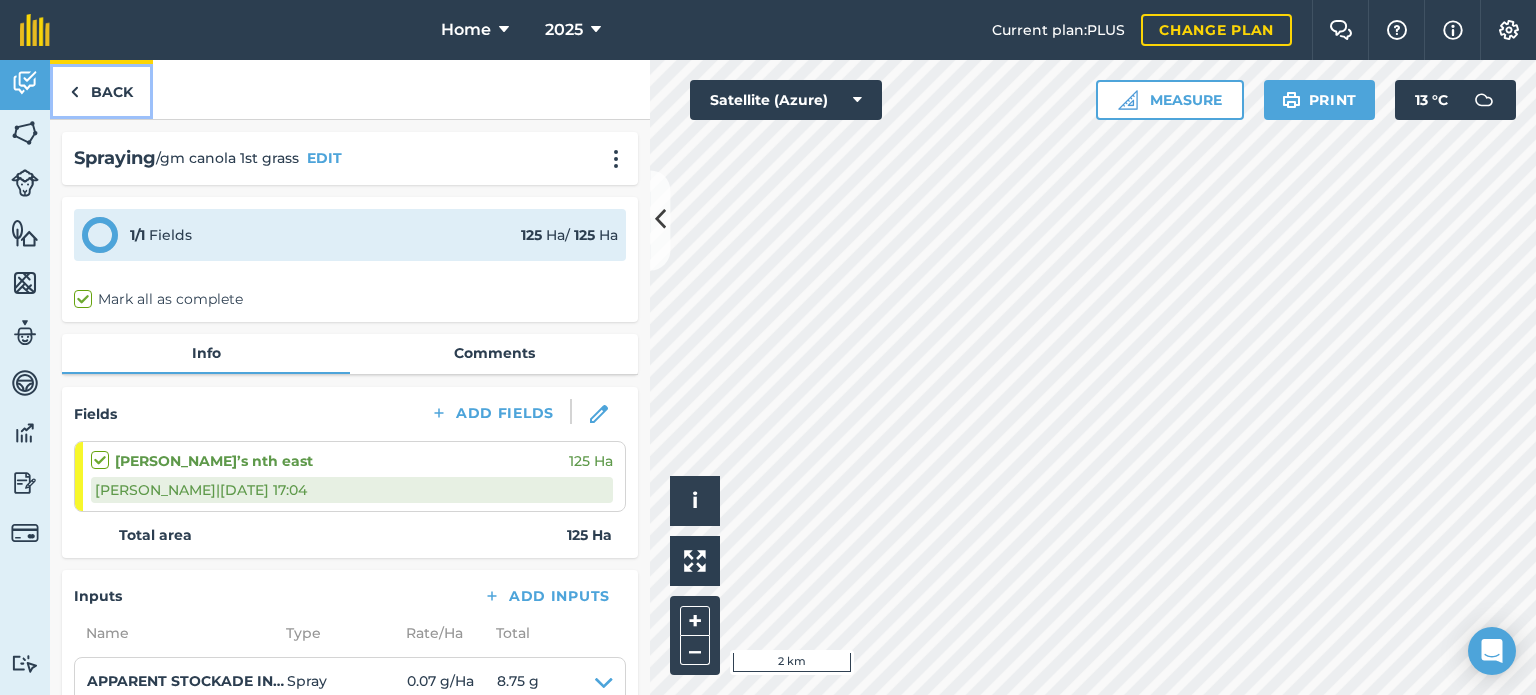 click on "Back" at bounding box center (101, 89) 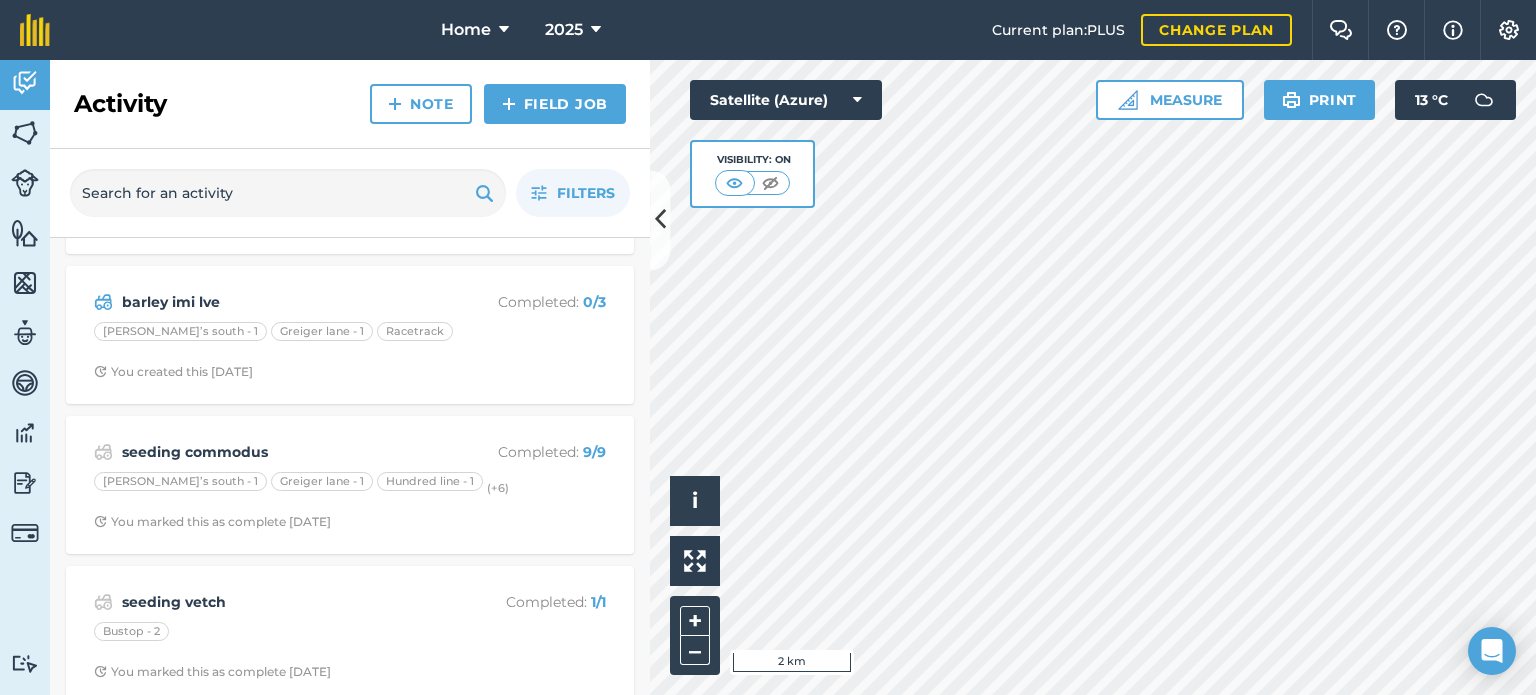 scroll, scrollTop: 1000, scrollLeft: 0, axis: vertical 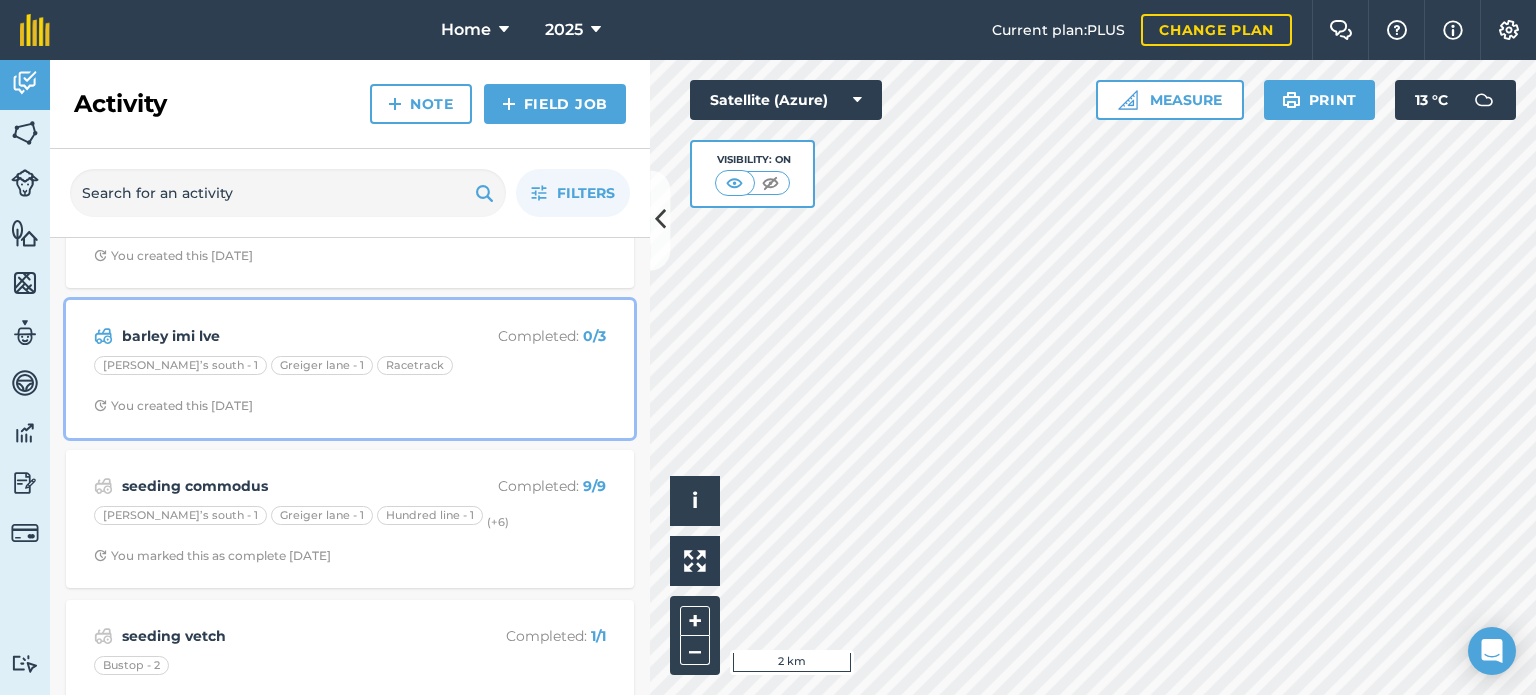 click on "[PERSON_NAME]’s south - 1 [GEOGRAPHIC_DATA] - 1 Racetrack" at bounding box center (350, 369) 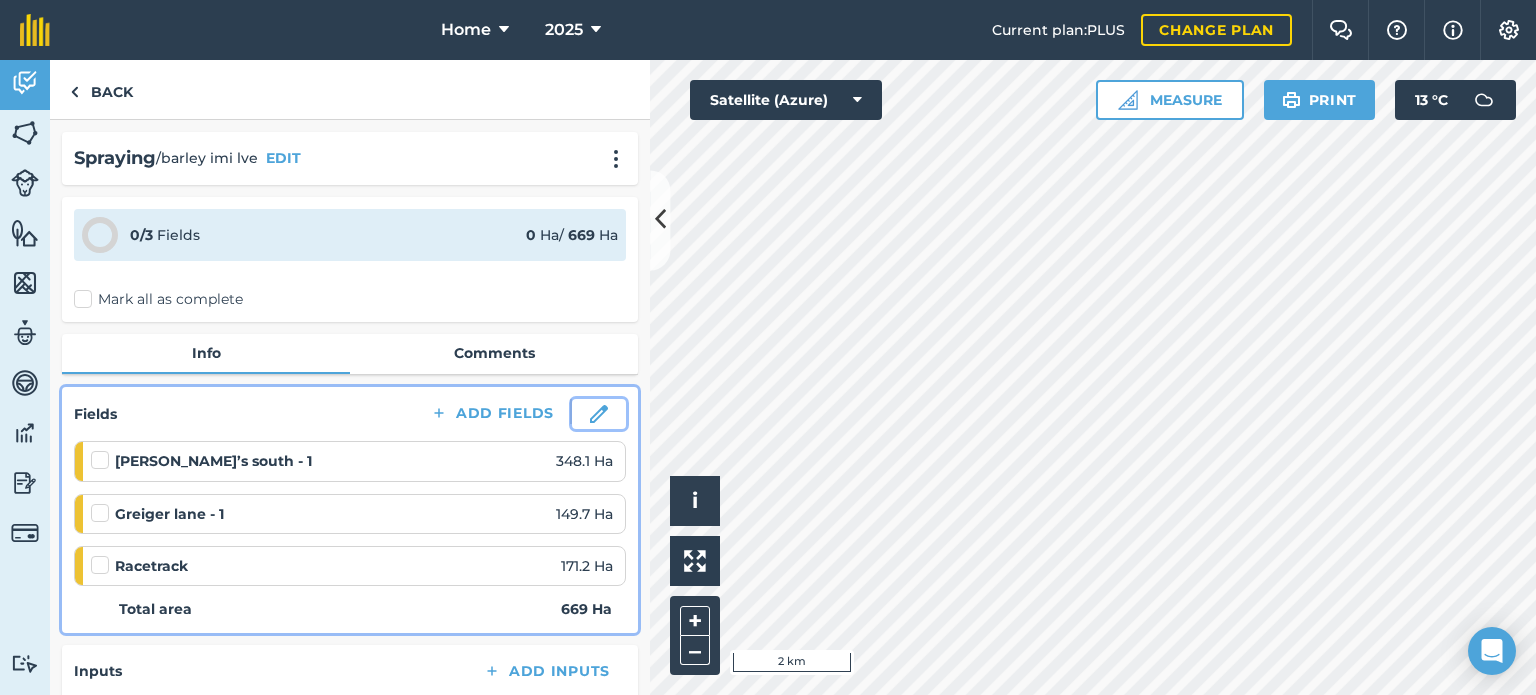 click at bounding box center [599, 414] 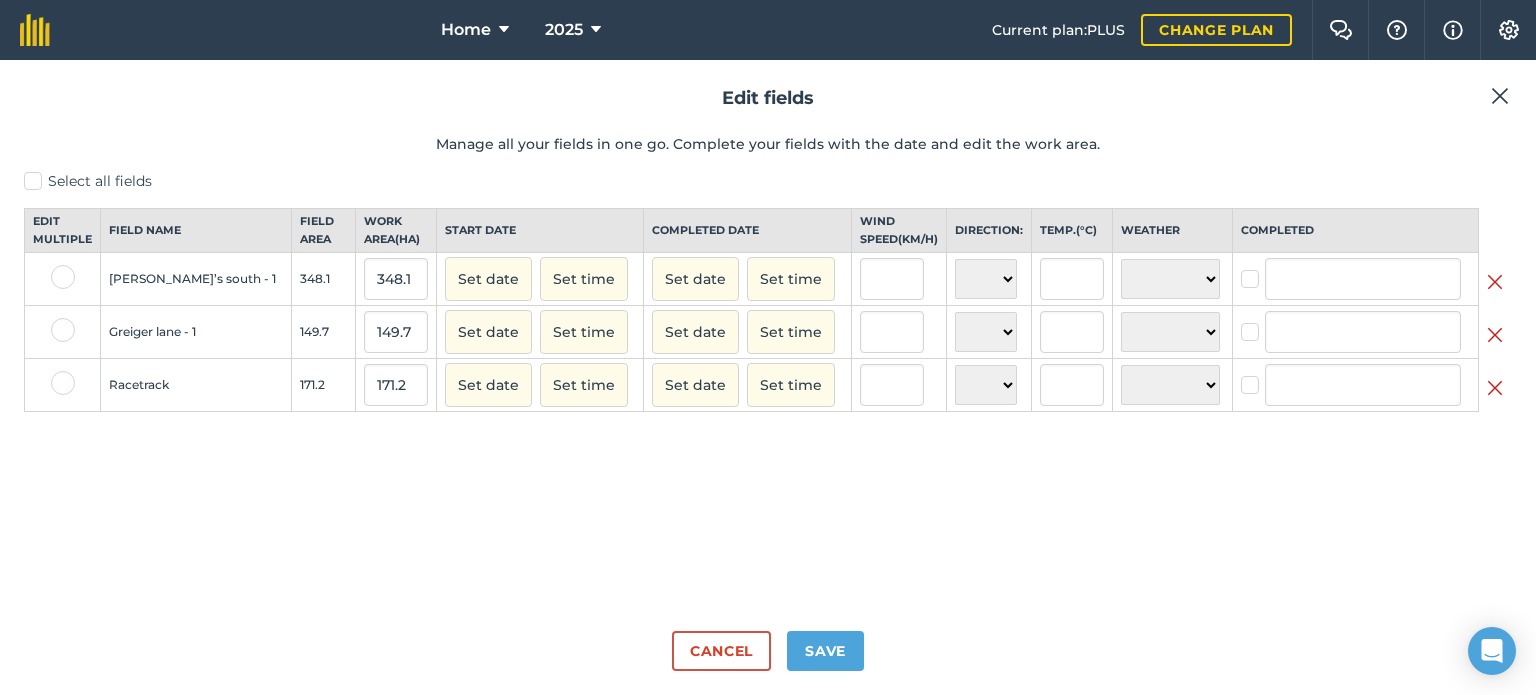click at bounding box center (1253, 269) 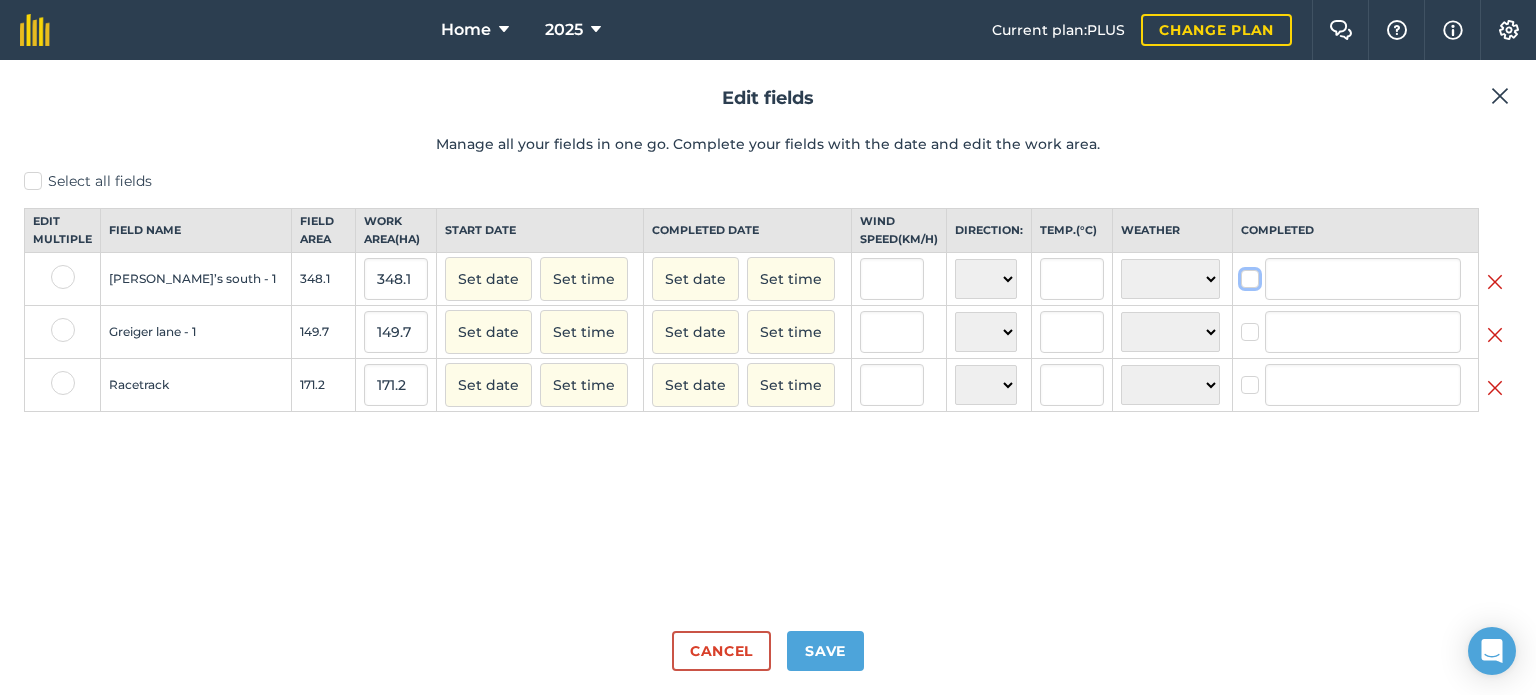 click at bounding box center (1247, 275) 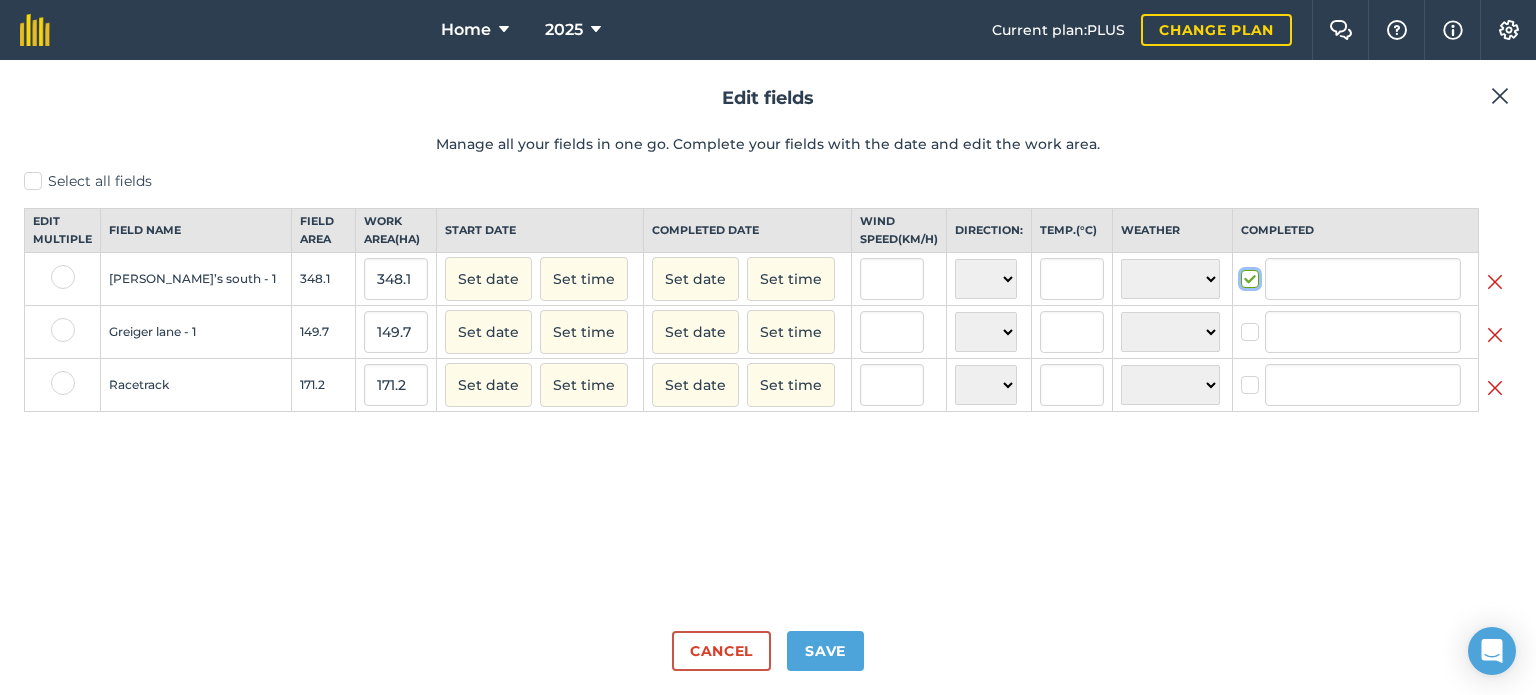 checkbox on "true" 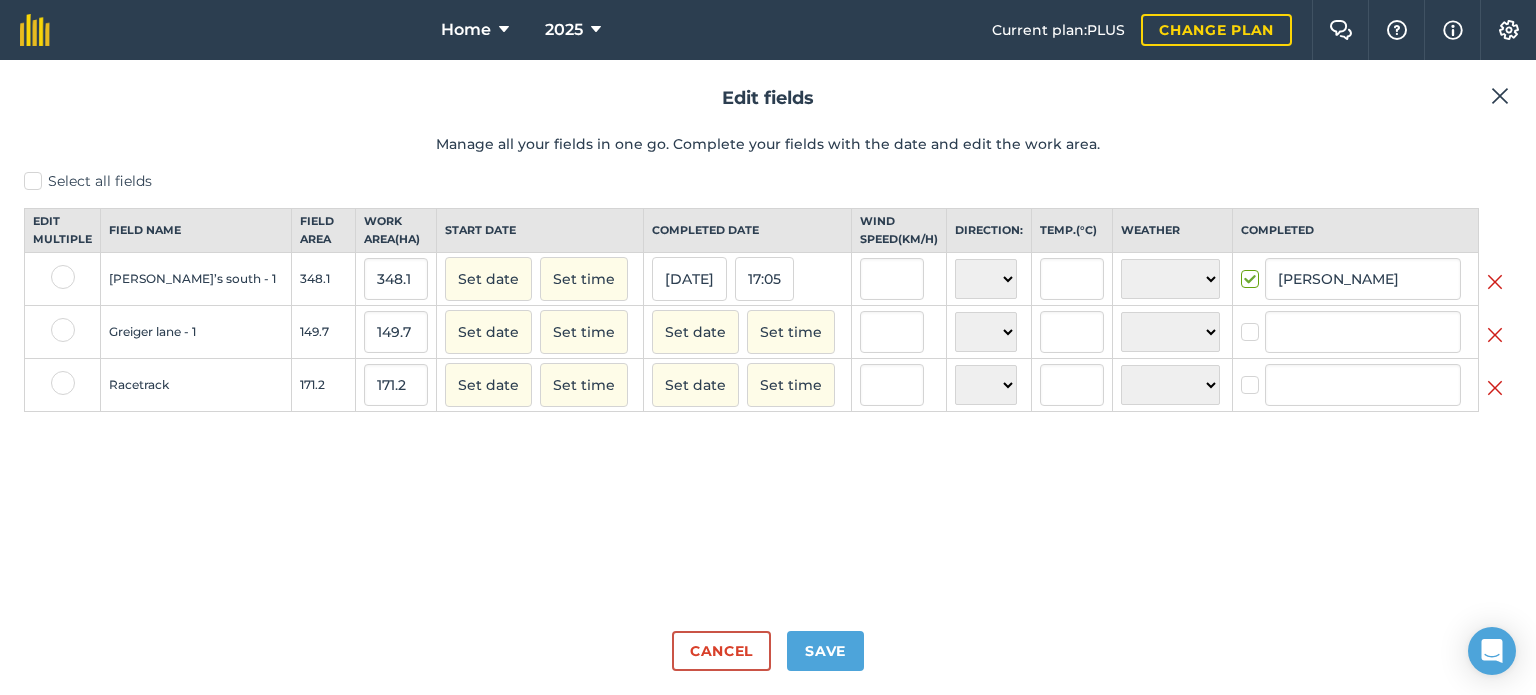 click at bounding box center (1253, 322) 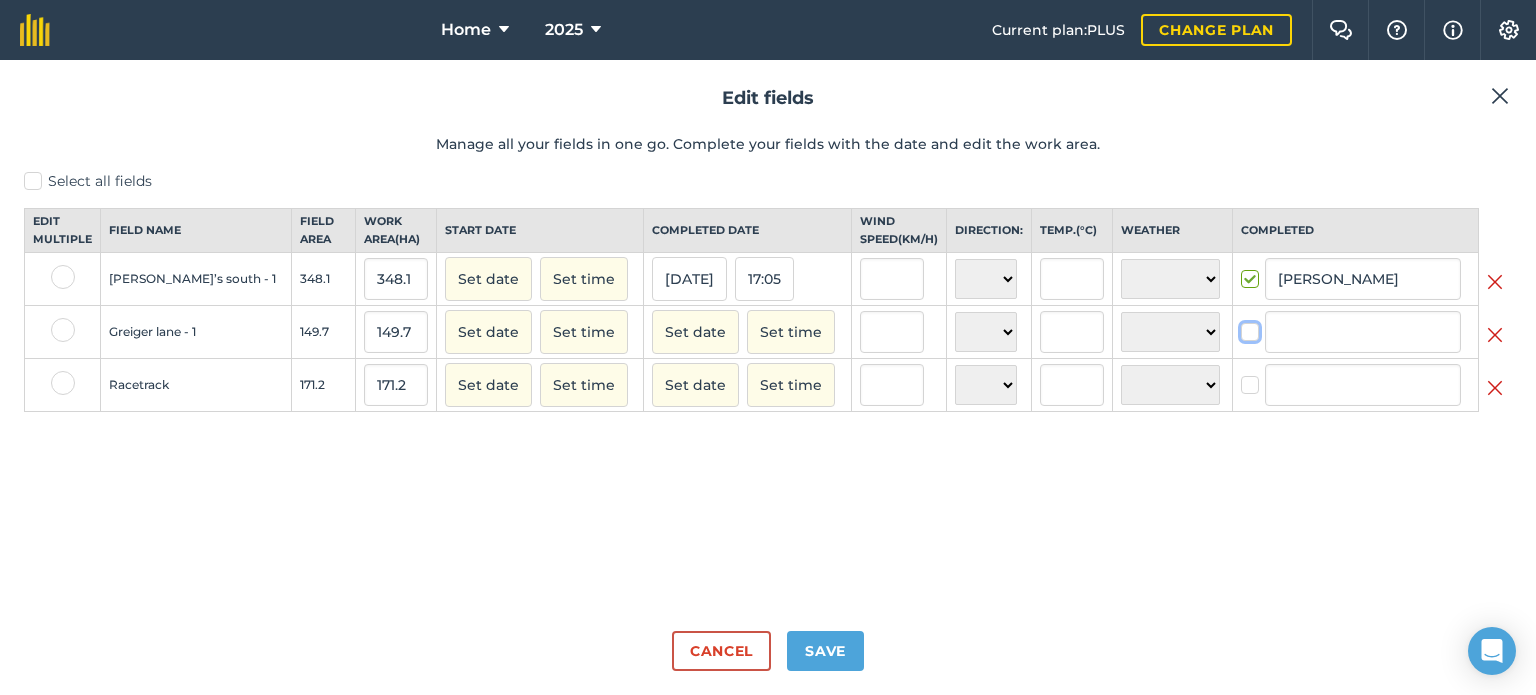 click at bounding box center (1247, 328) 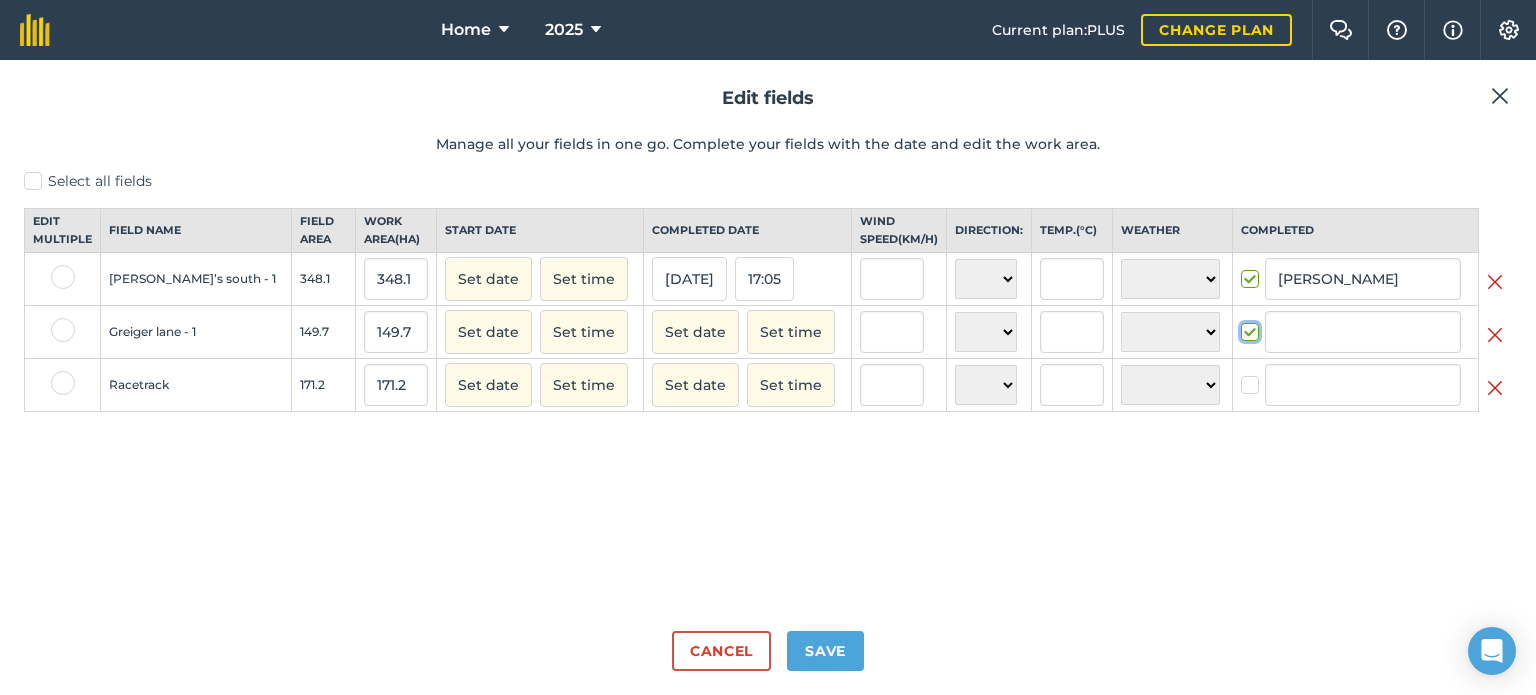 checkbox on "true" 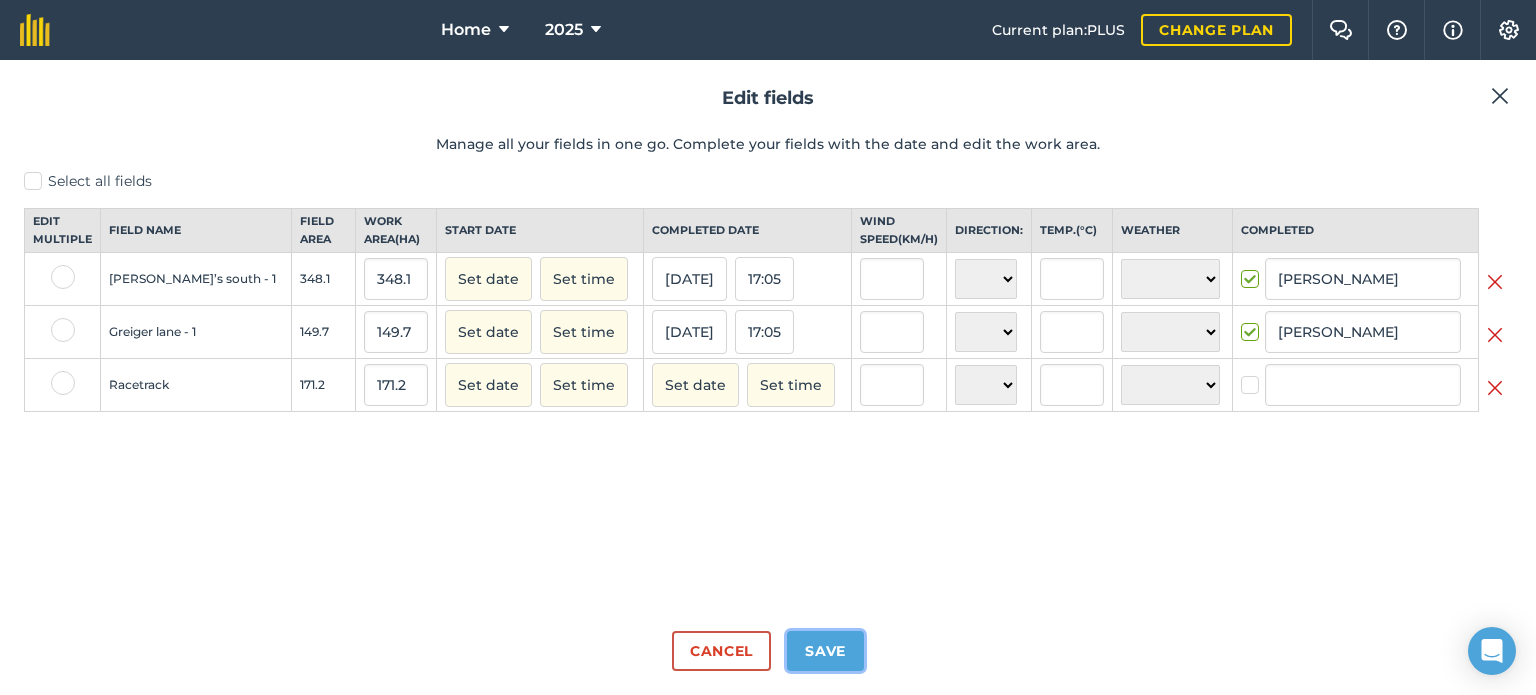 click on "Save" at bounding box center [825, 651] 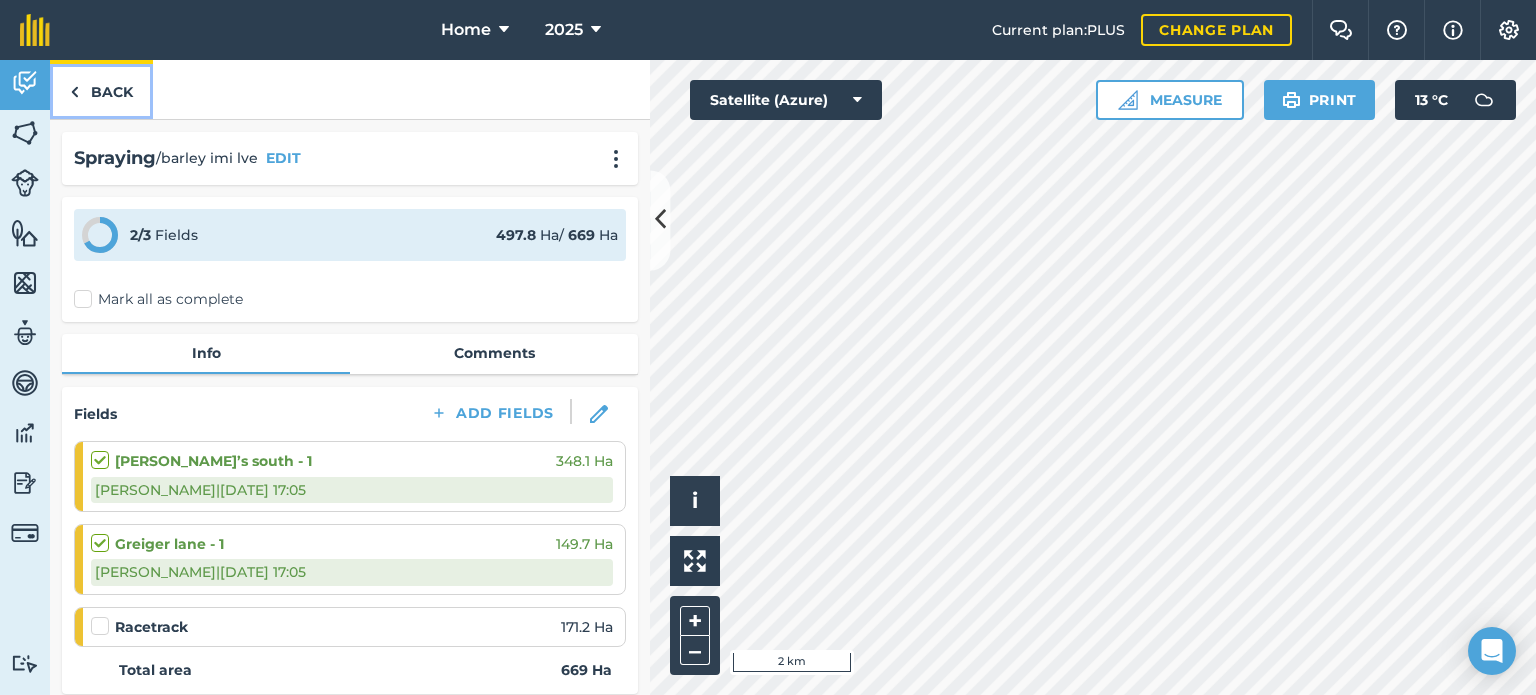 click on "Back" at bounding box center [101, 89] 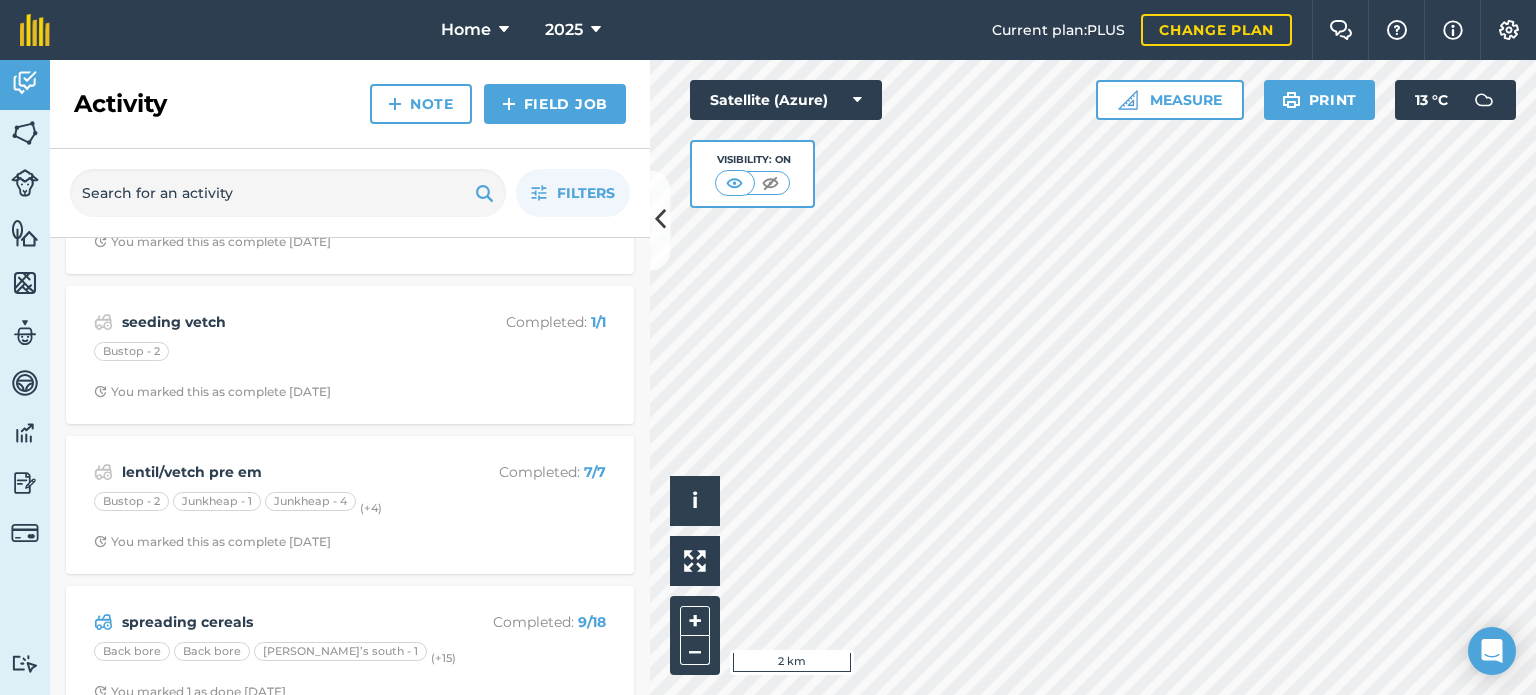 scroll, scrollTop: 1400, scrollLeft: 0, axis: vertical 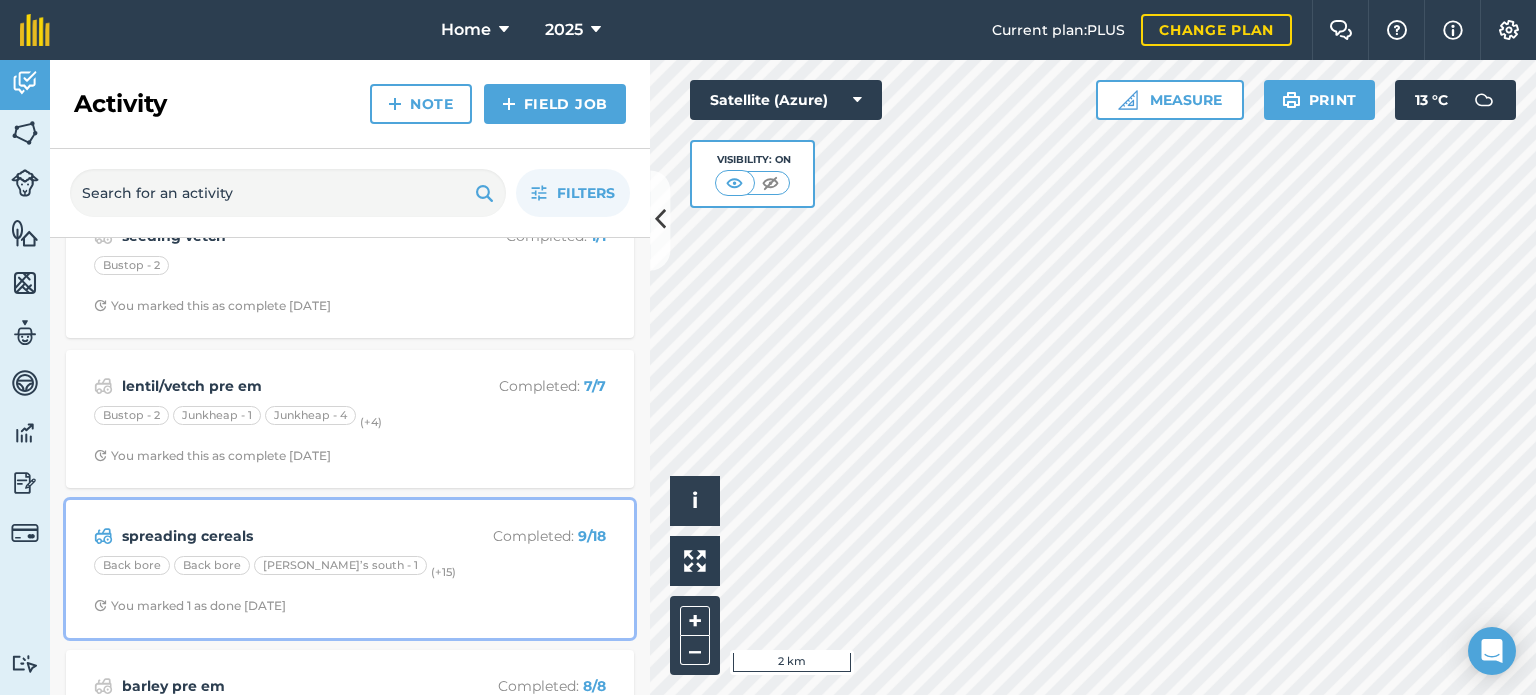 click on "Completed :   9 / 18" at bounding box center (526, 536) 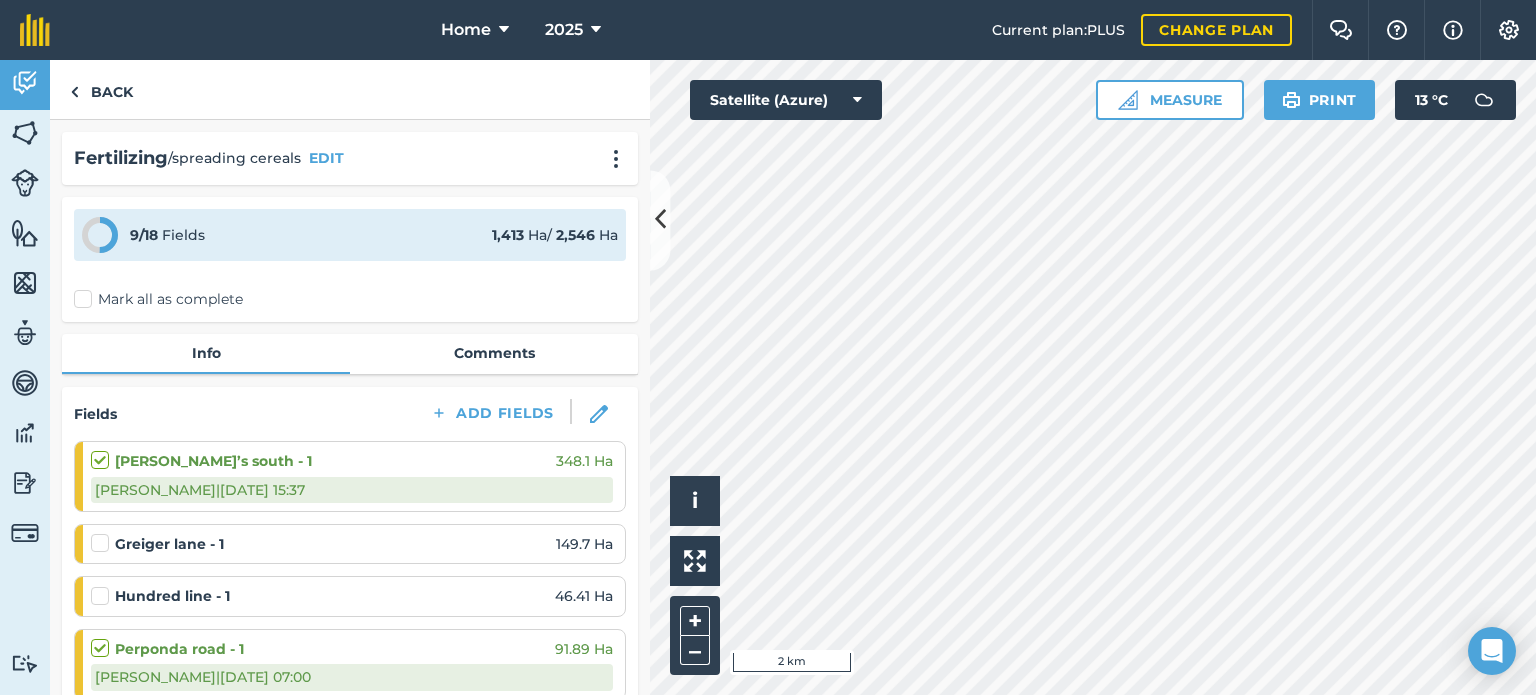 scroll, scrollTop: 200, scrollLeft: 0, axis: vertical 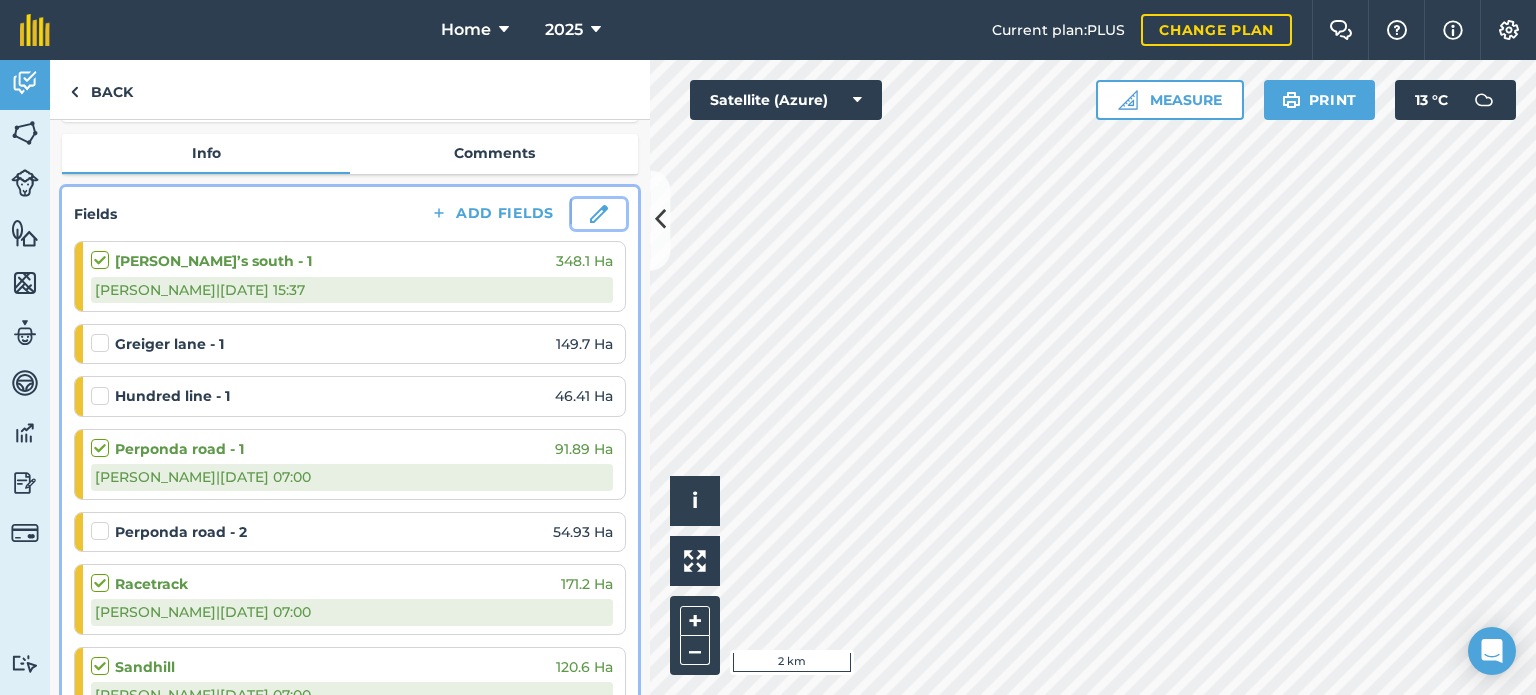 click at bounding box center (599, 214) 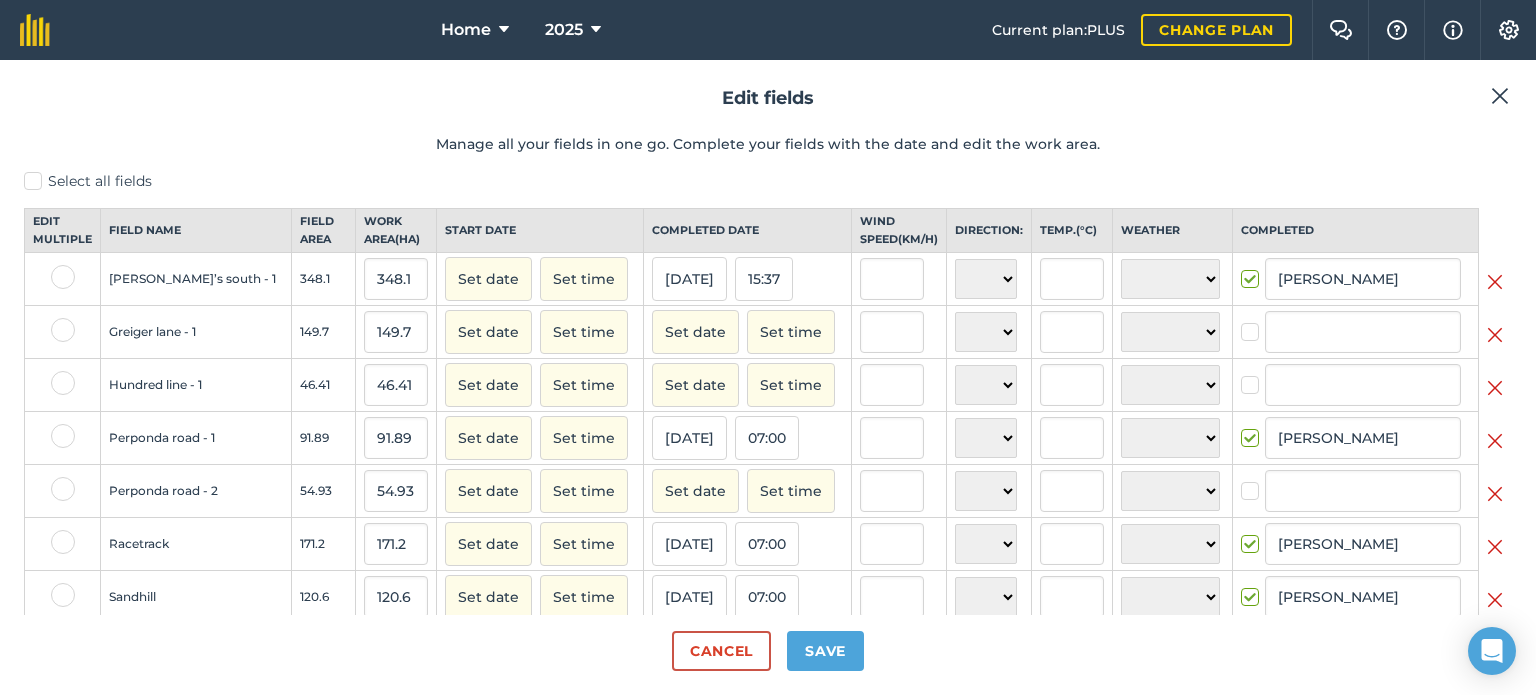 scroll, scrollTop: 0, scrollLeft: 0, axis: both 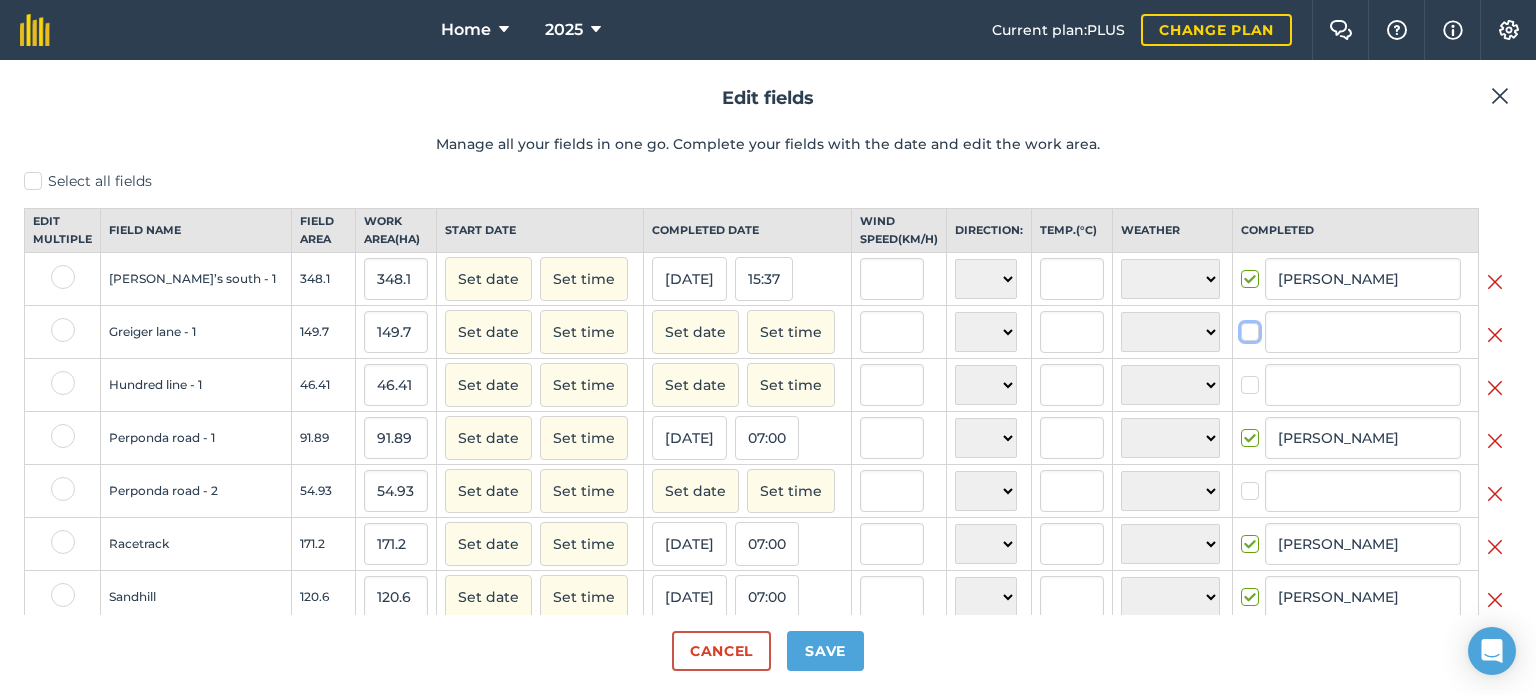 click at bounding box center (1247, 328) 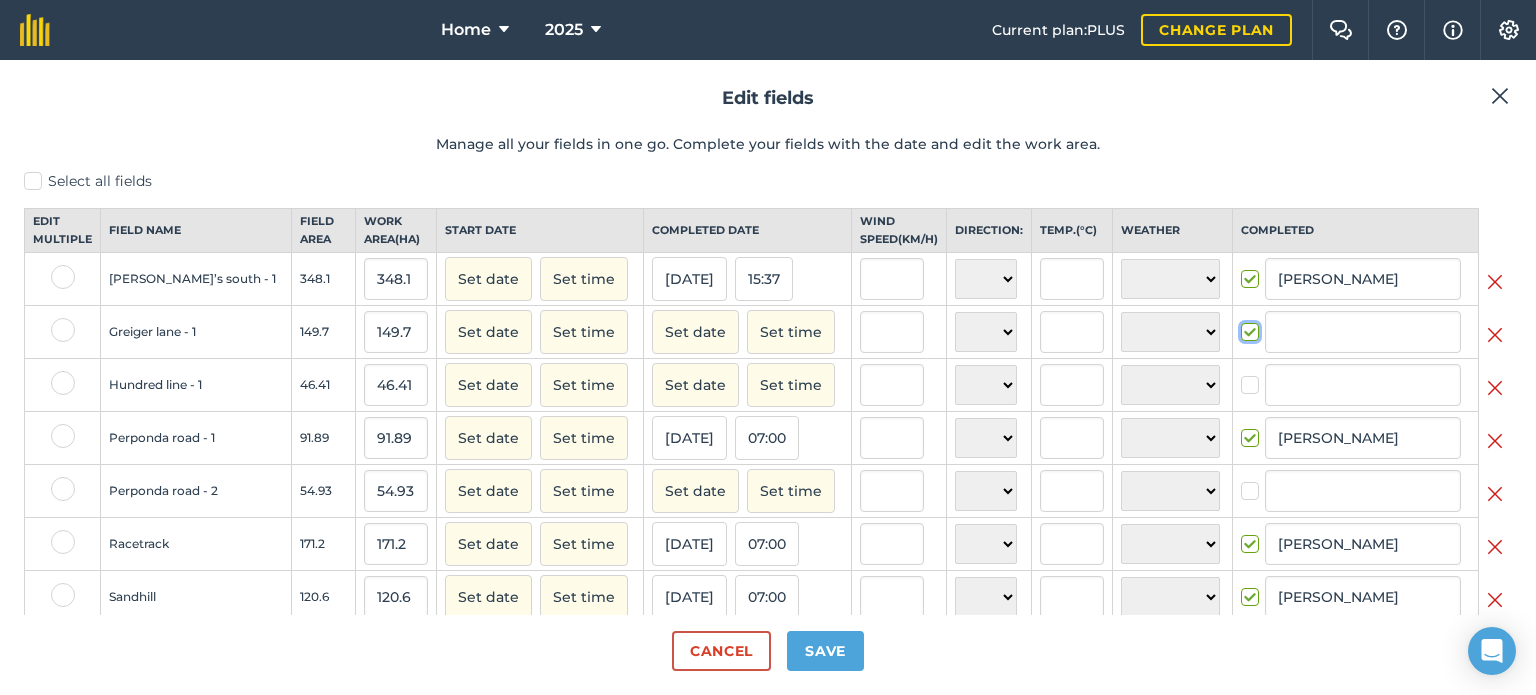 checkbox on "true" 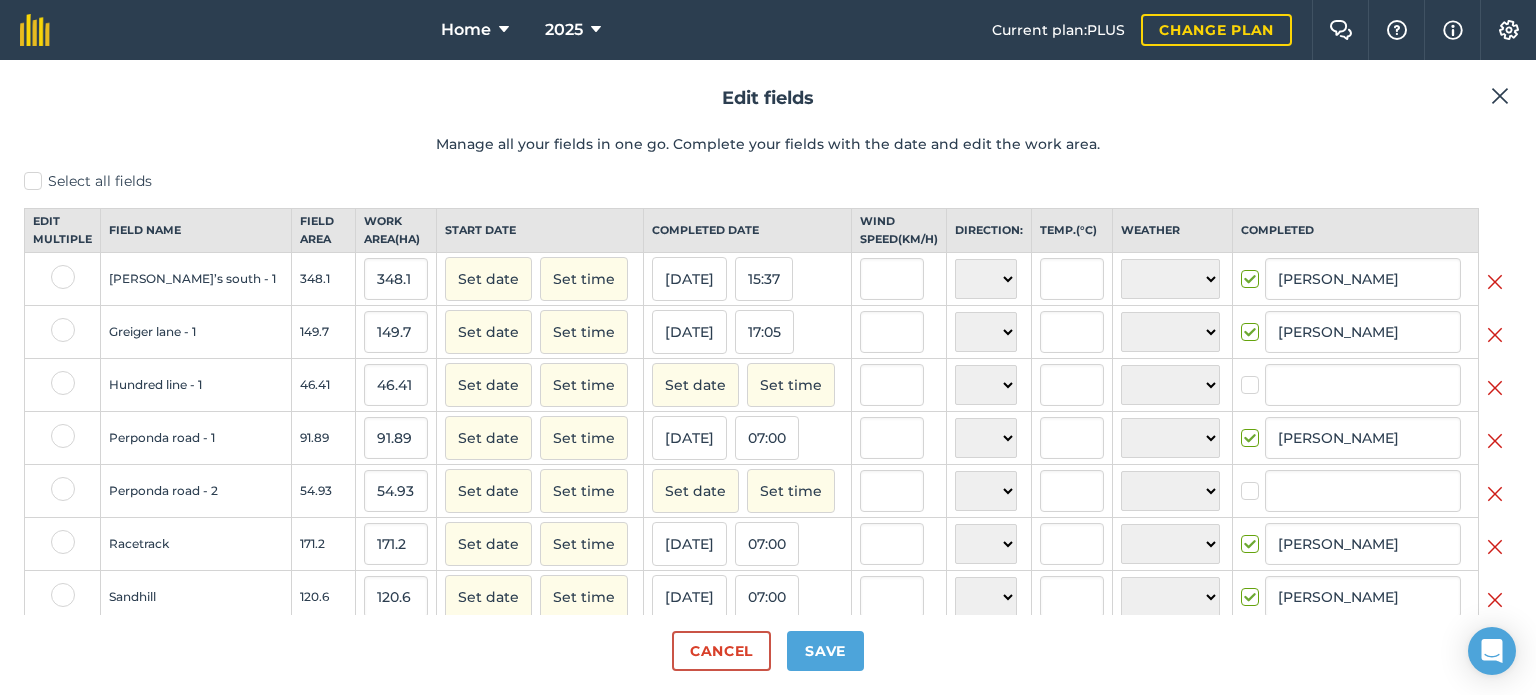 click at bounding box center (1253, 375) 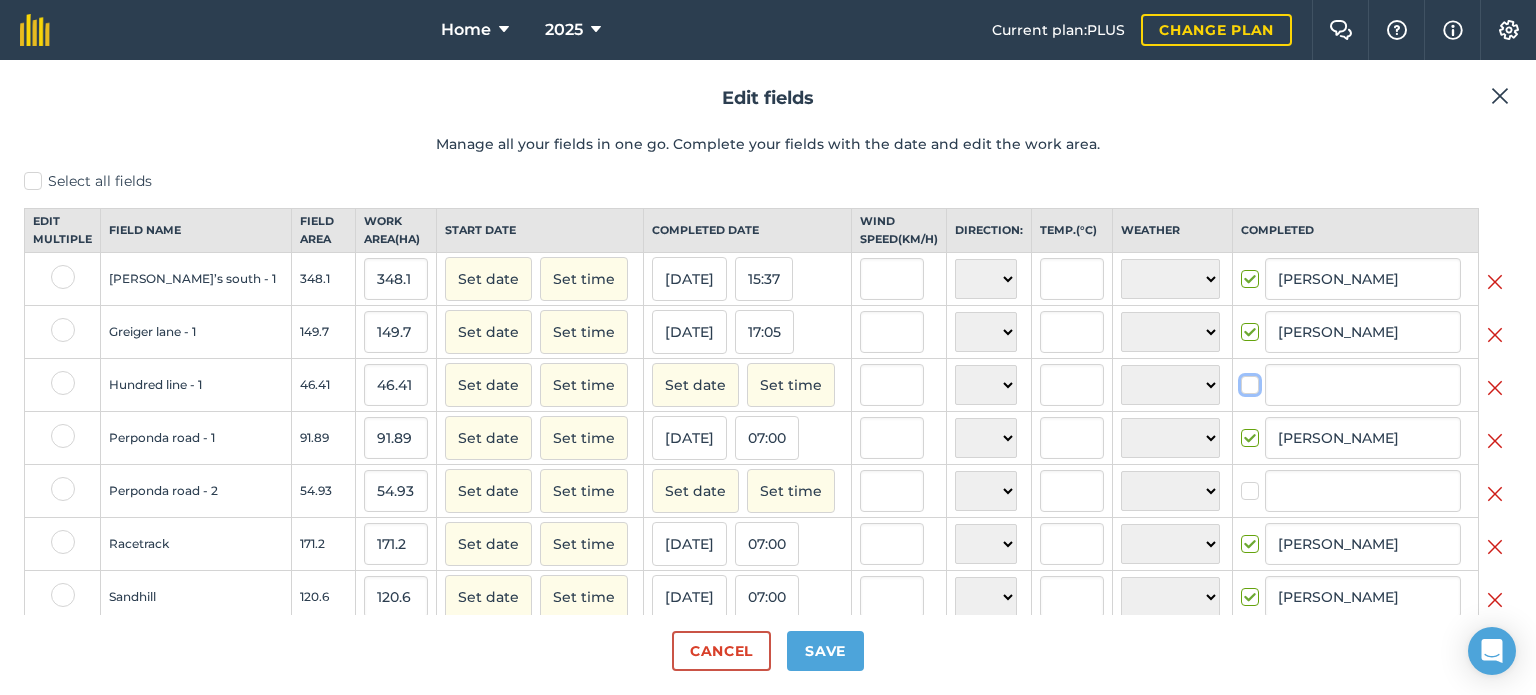 click at bounding box center (1247, 381) 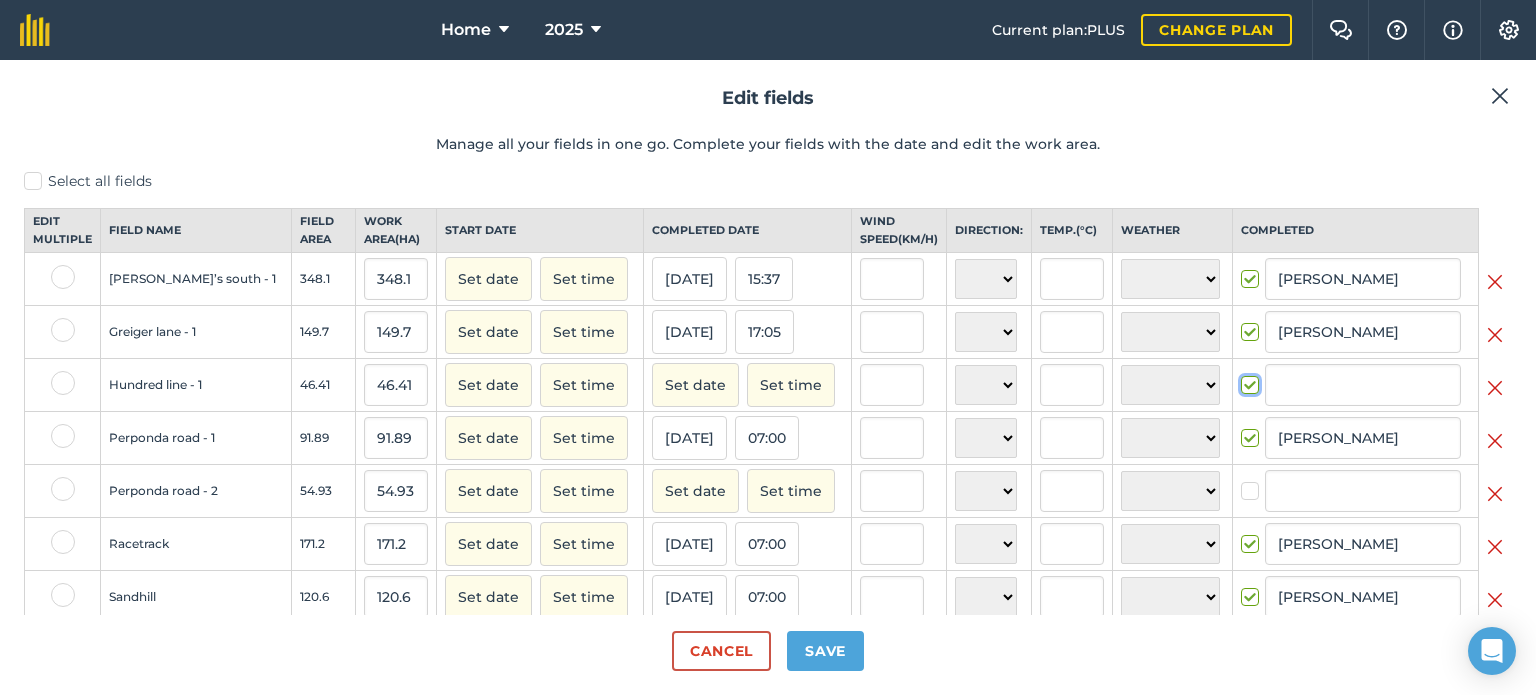 checkbox on "true" 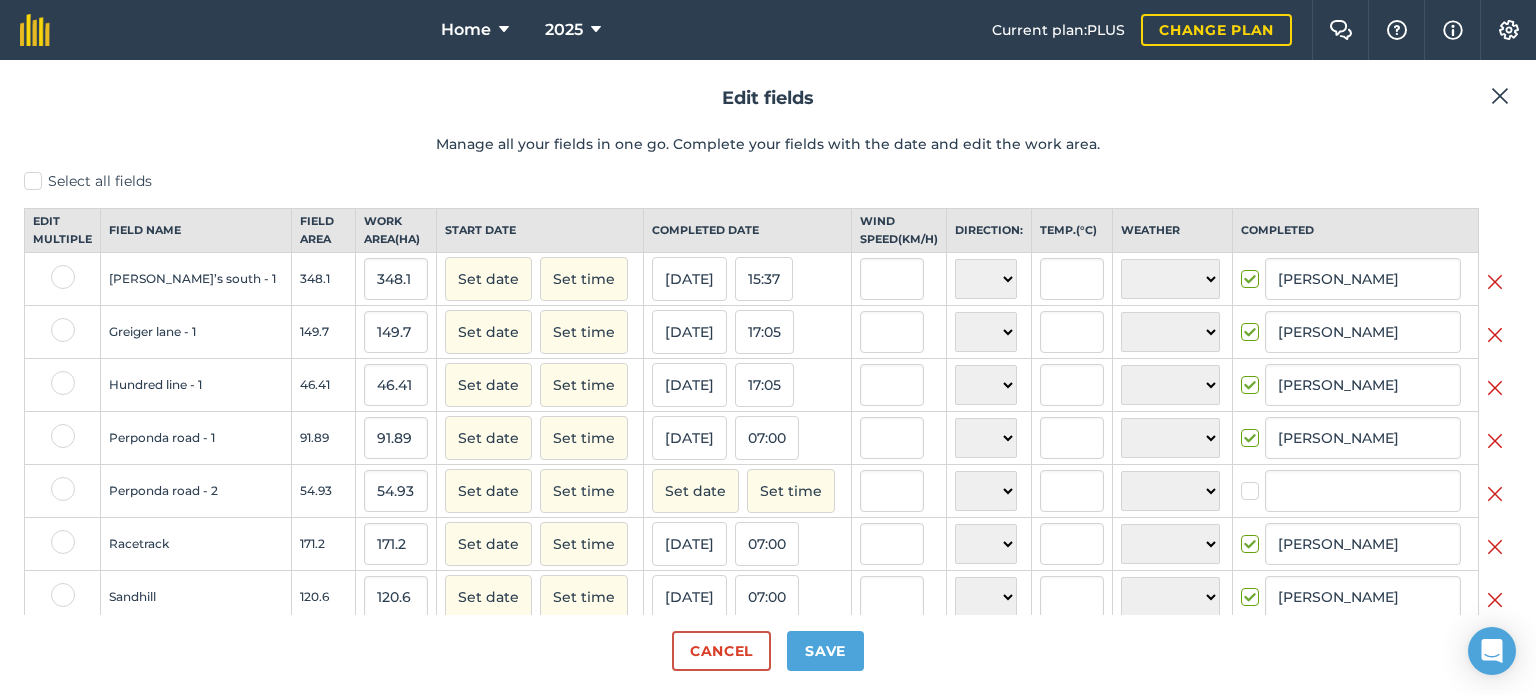 click at bounding box center [1253, 481] 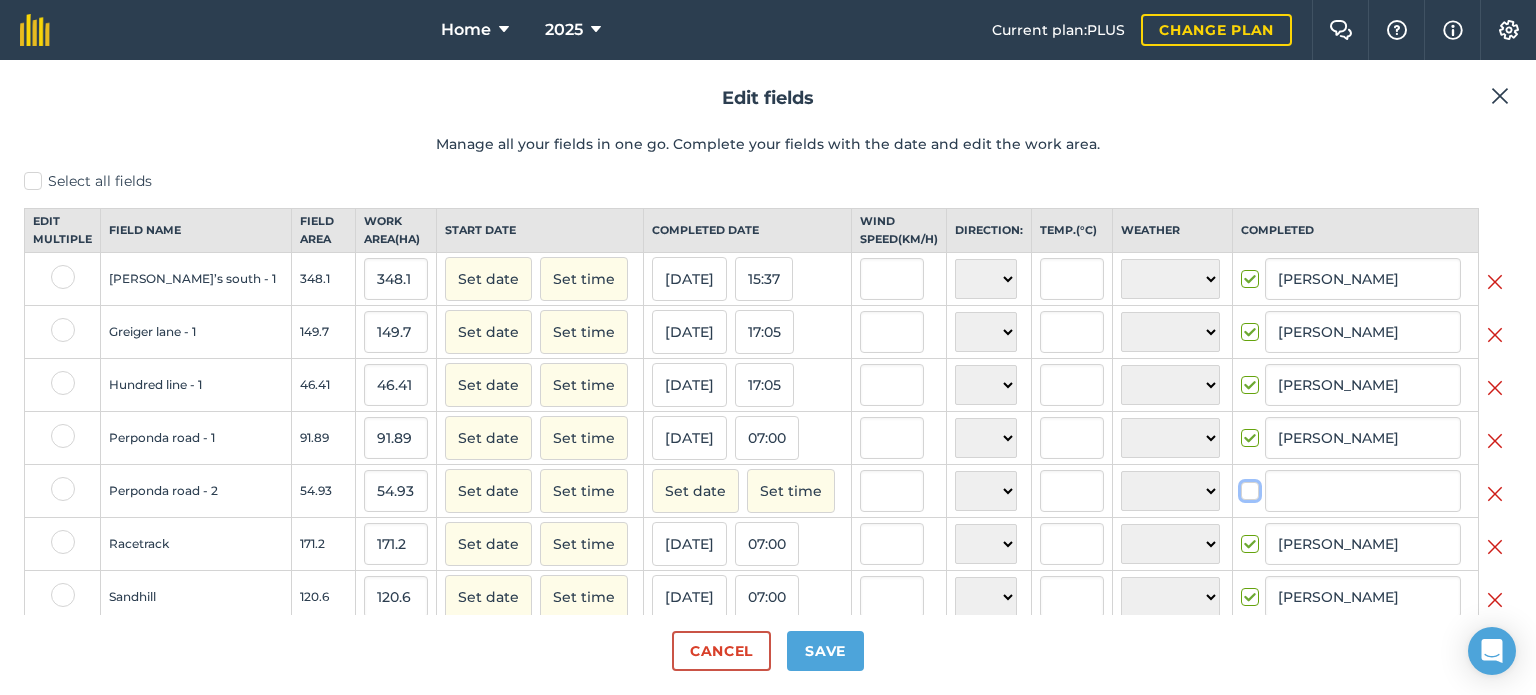 click at bounding box center [1247, 487] 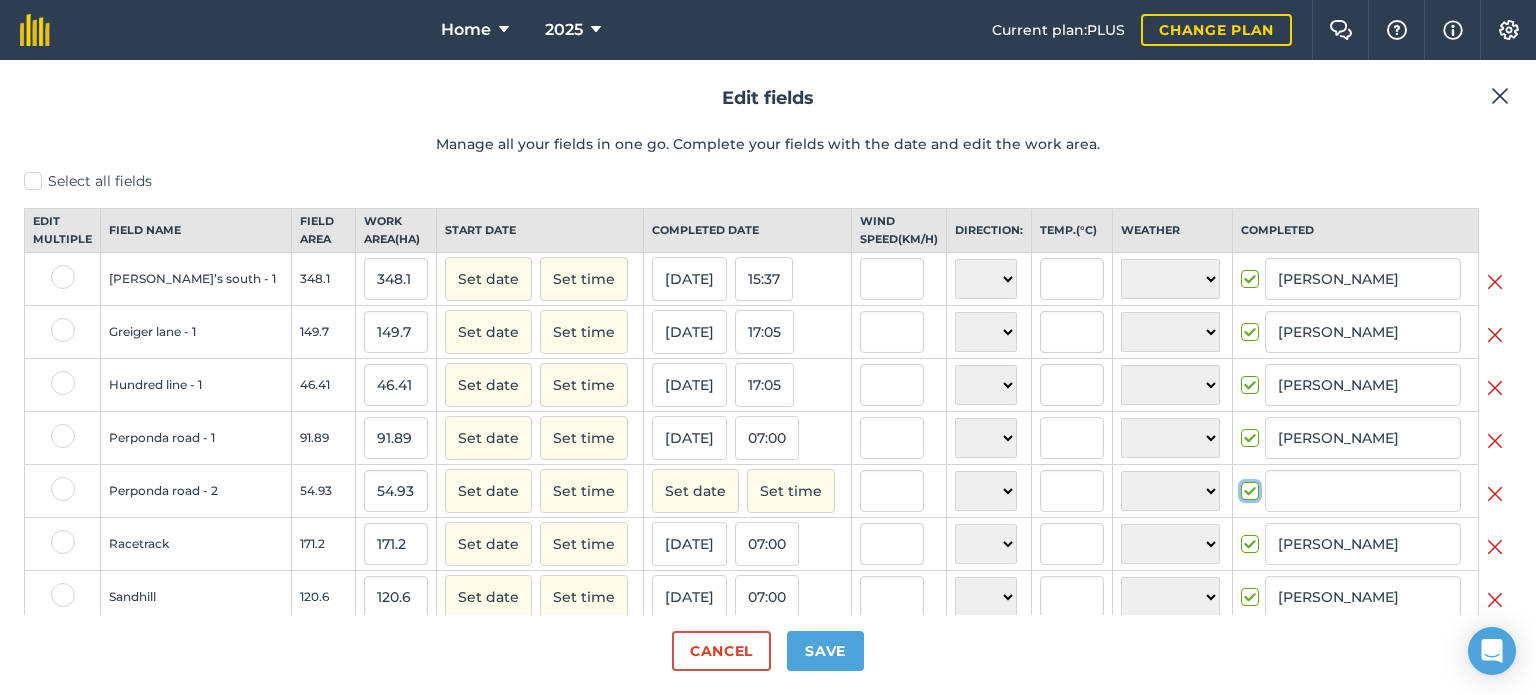checkbox on "true" 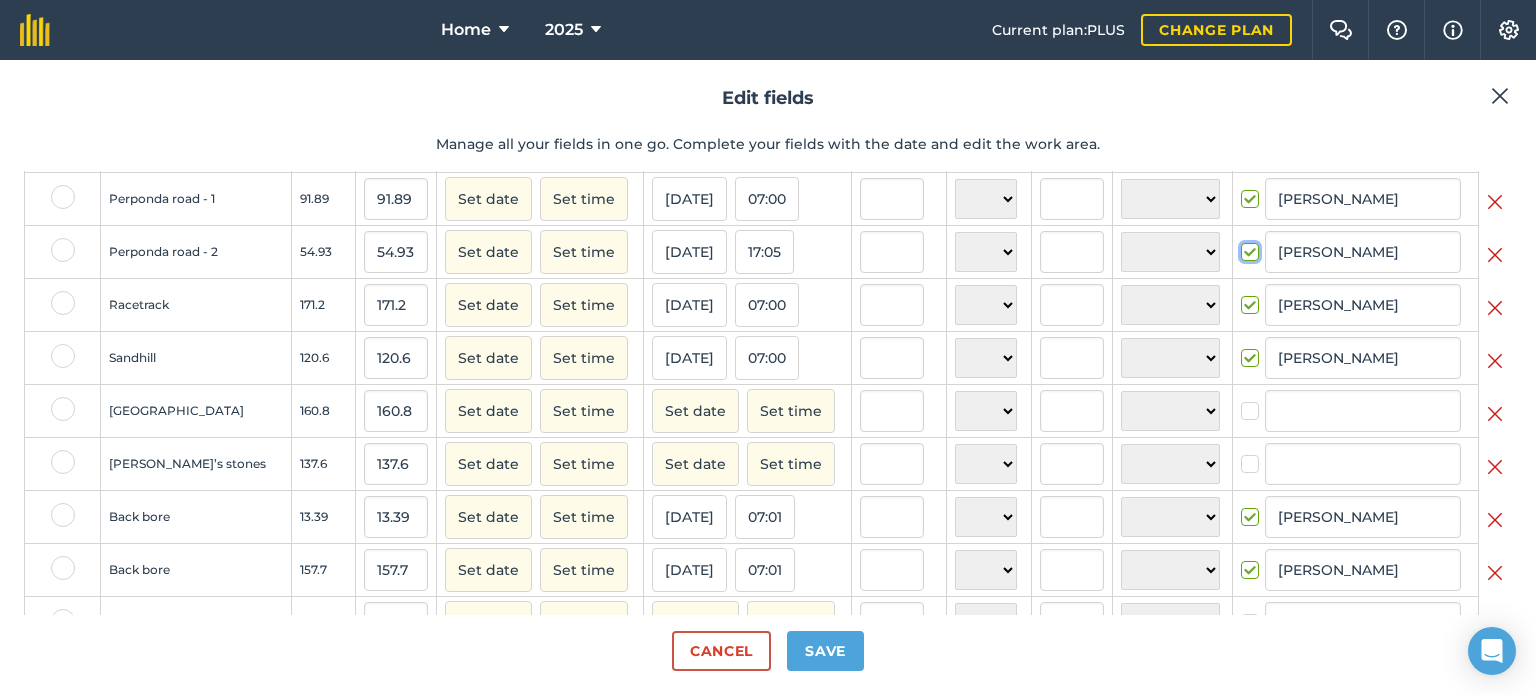 scroll, scrollTop: 300, scrollLeft: 0, axis: vertical 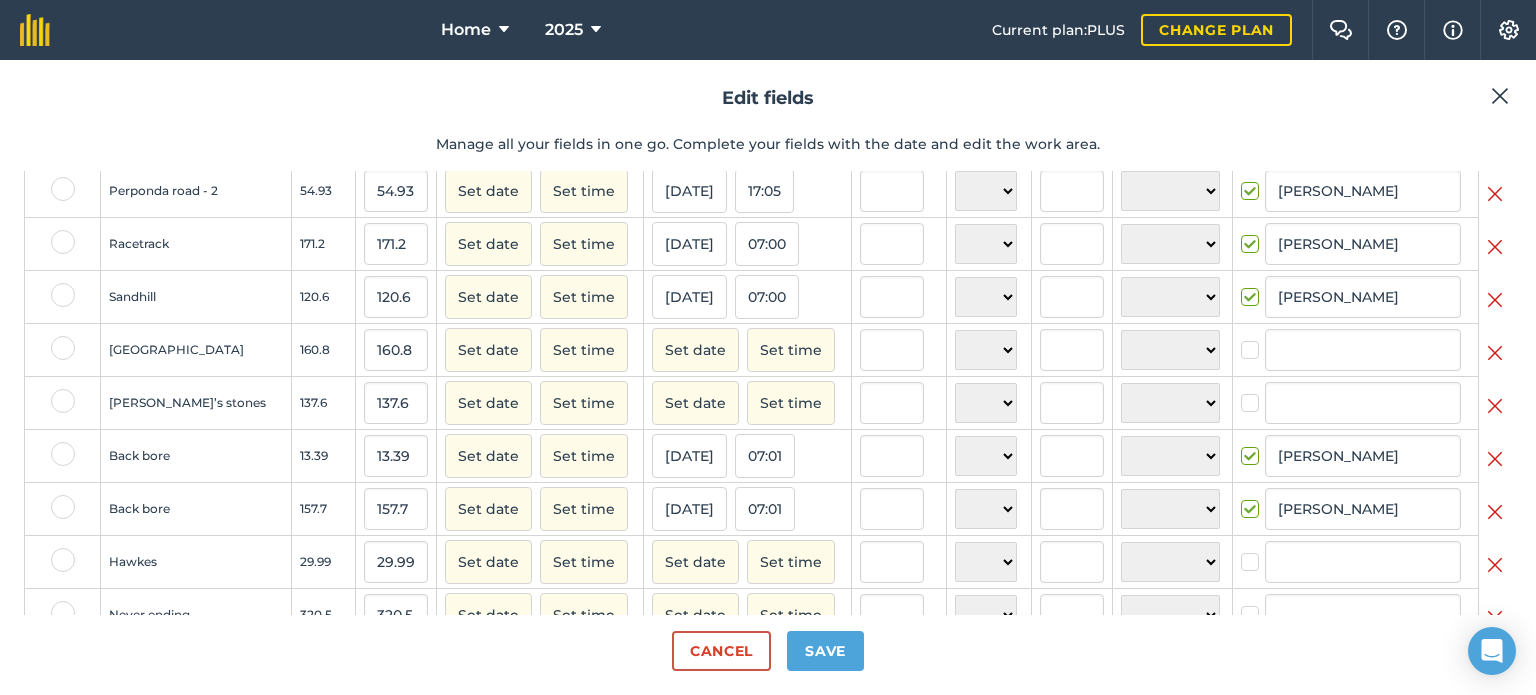 click at bounding box center [1253, 340] 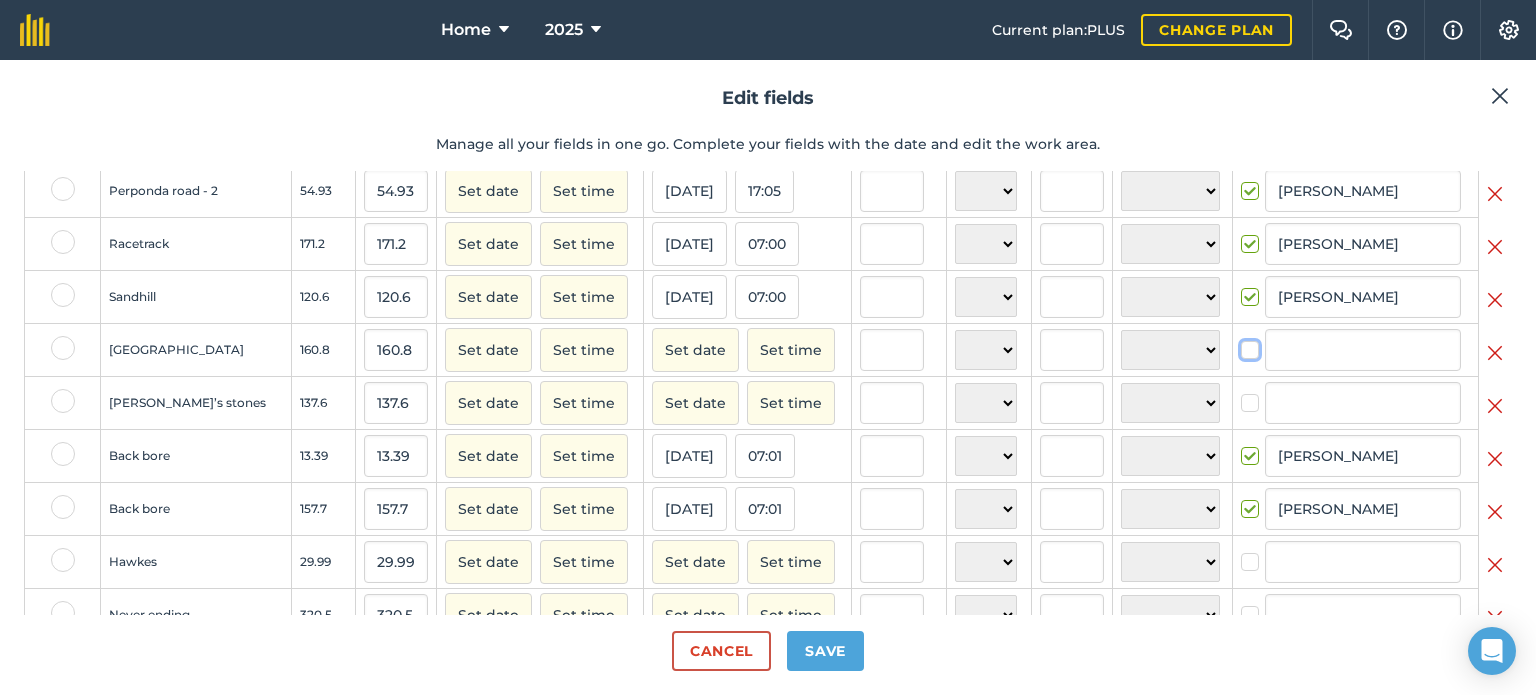 click at bounding box center [1247, 346] 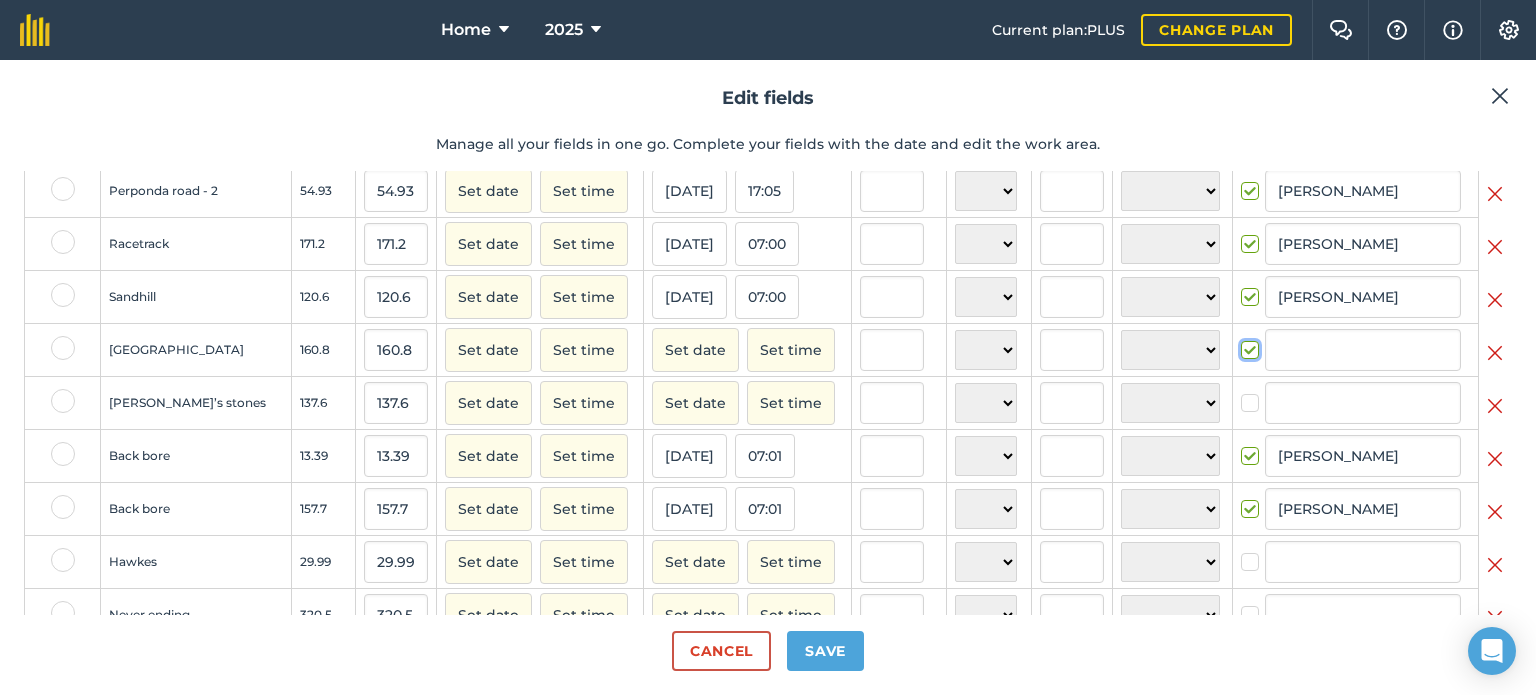 checkbox on "true" 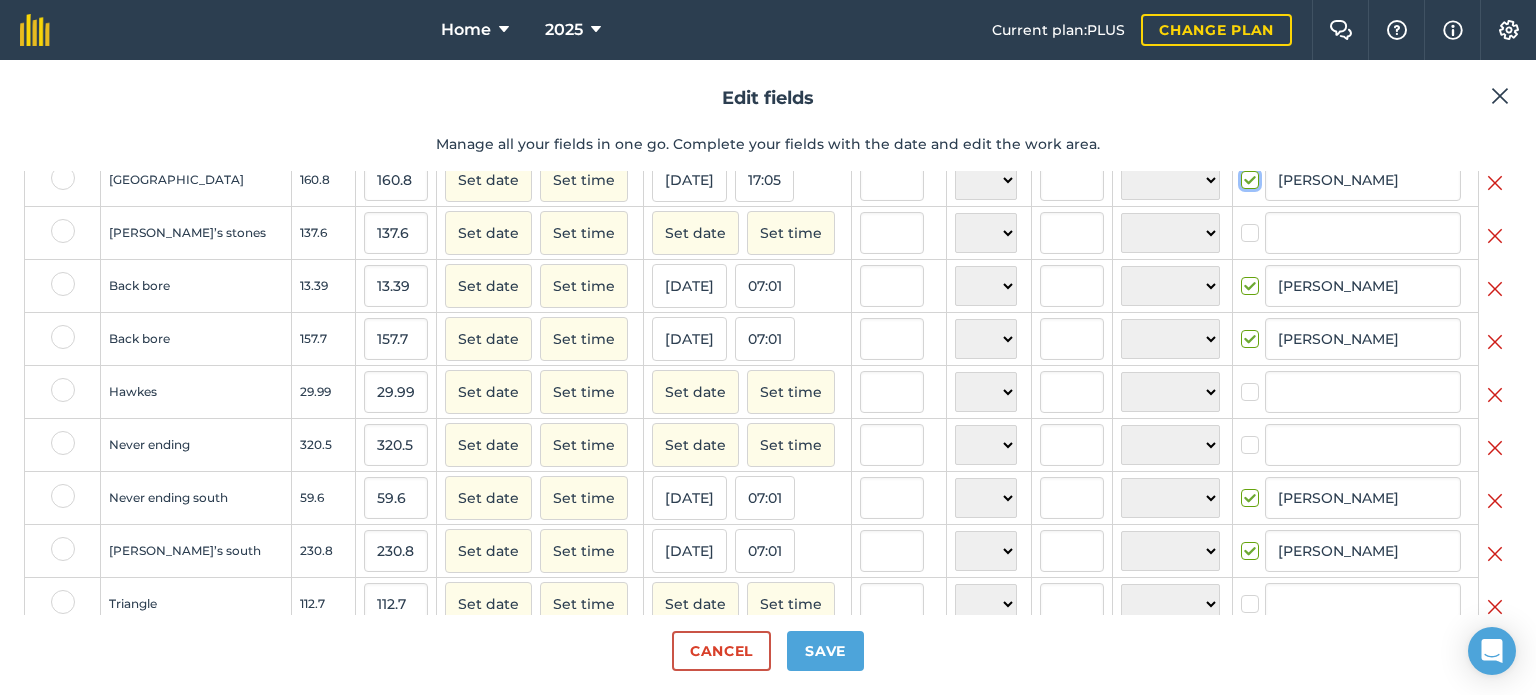 scroll, scrollTop: 500, scrollLeft: 0, axis: vertical 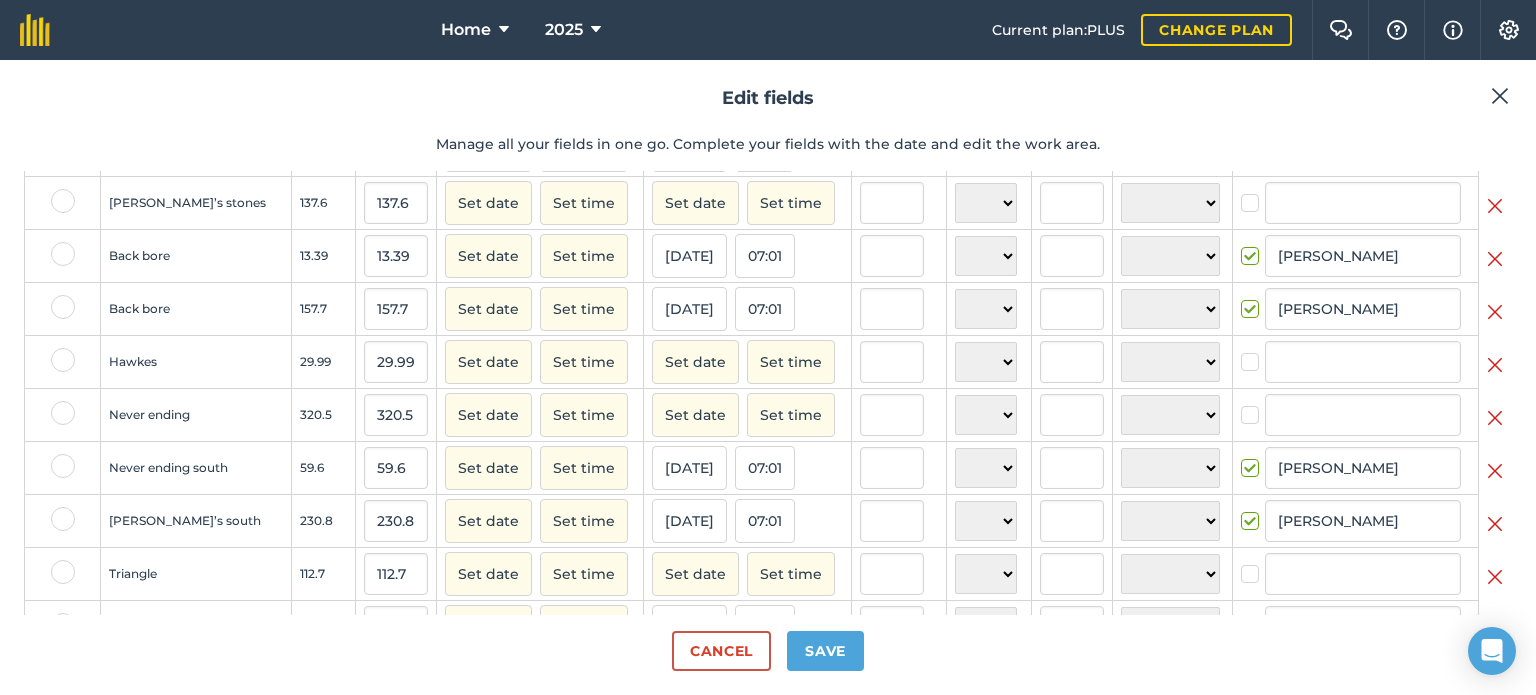 click at bounding box center [1253, 405] 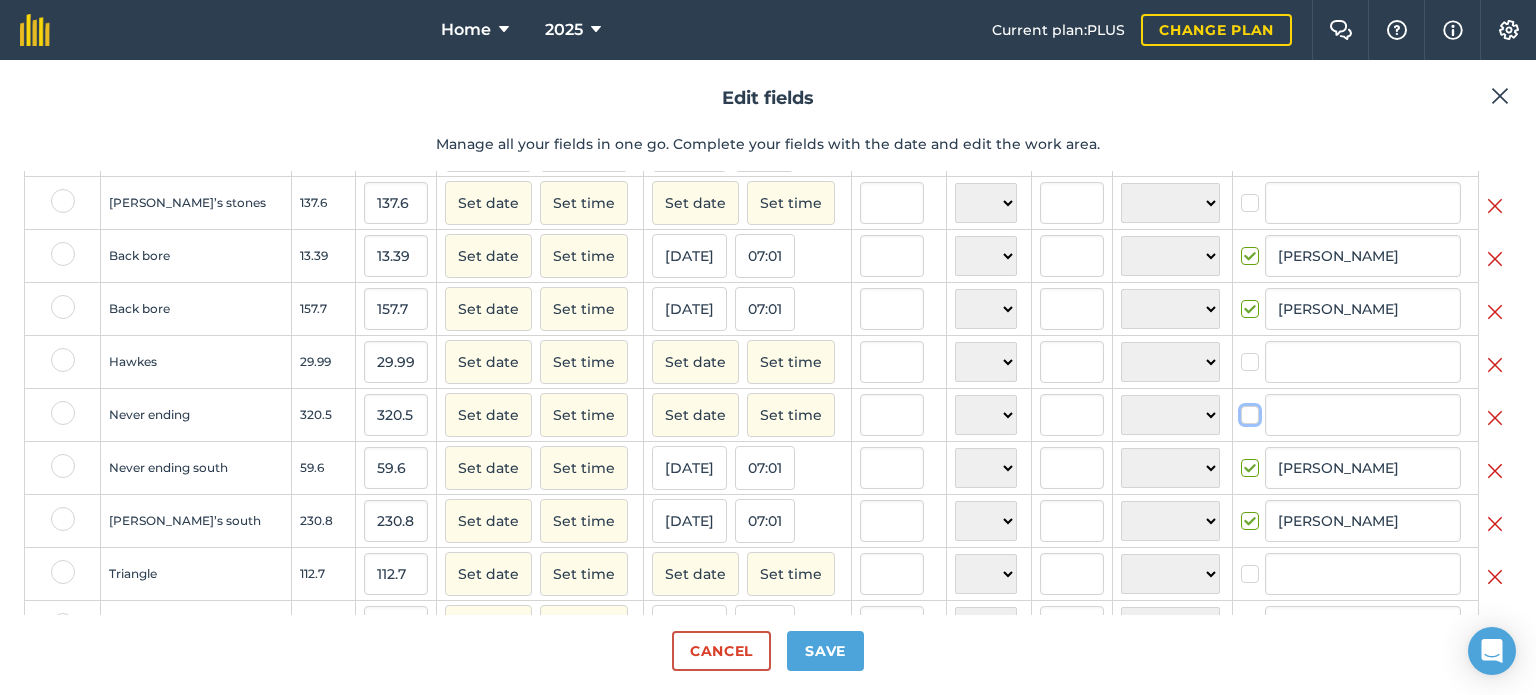 click at bounding box center (1247, 411) 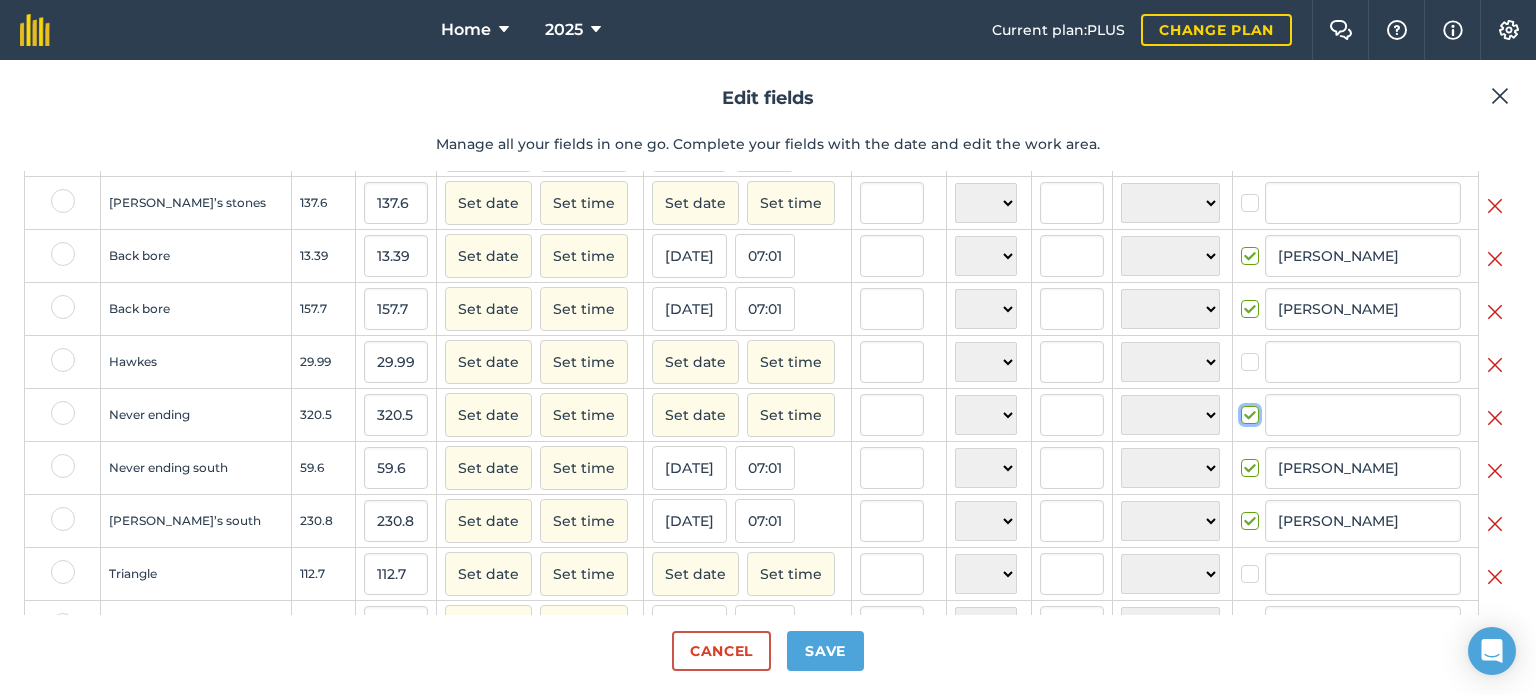 checkbox on "true" 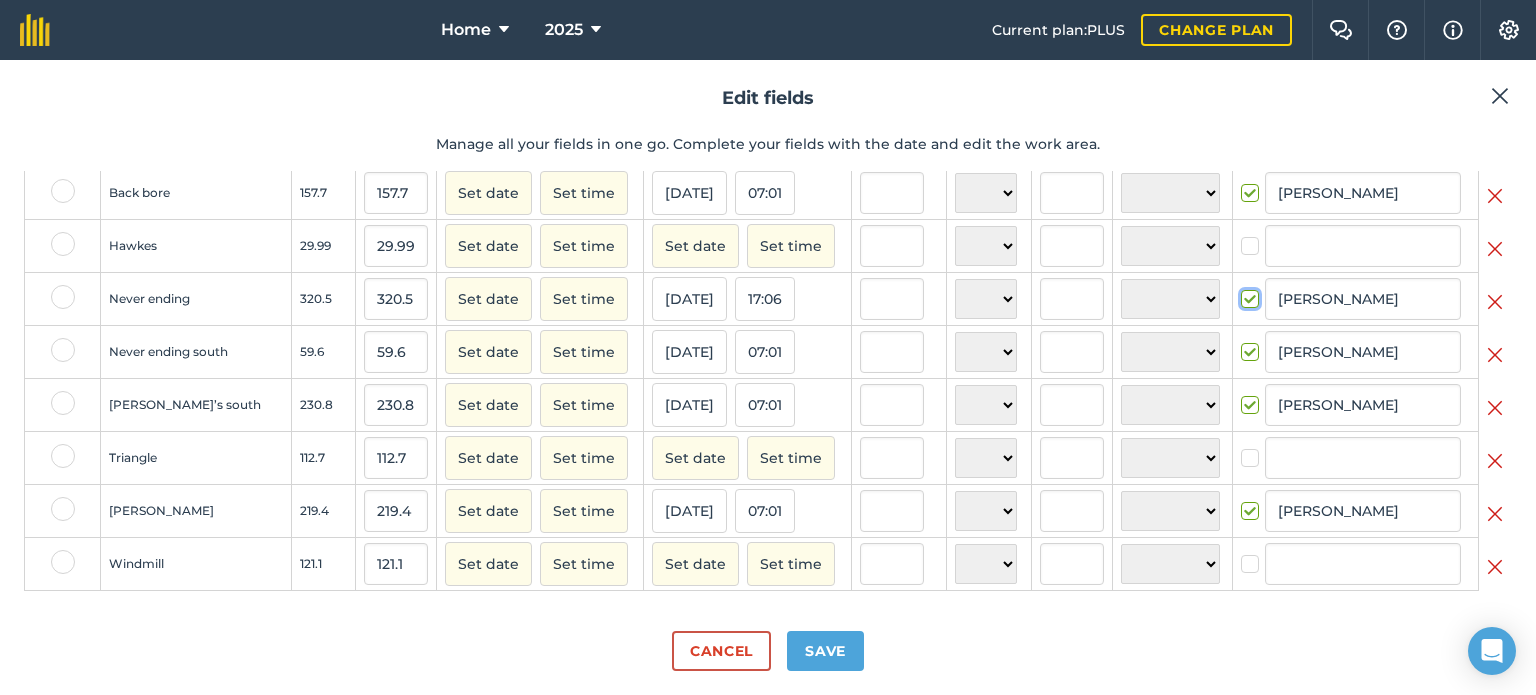scroll, scrollTop: 628, scrollLeft: 0, axis: vertical 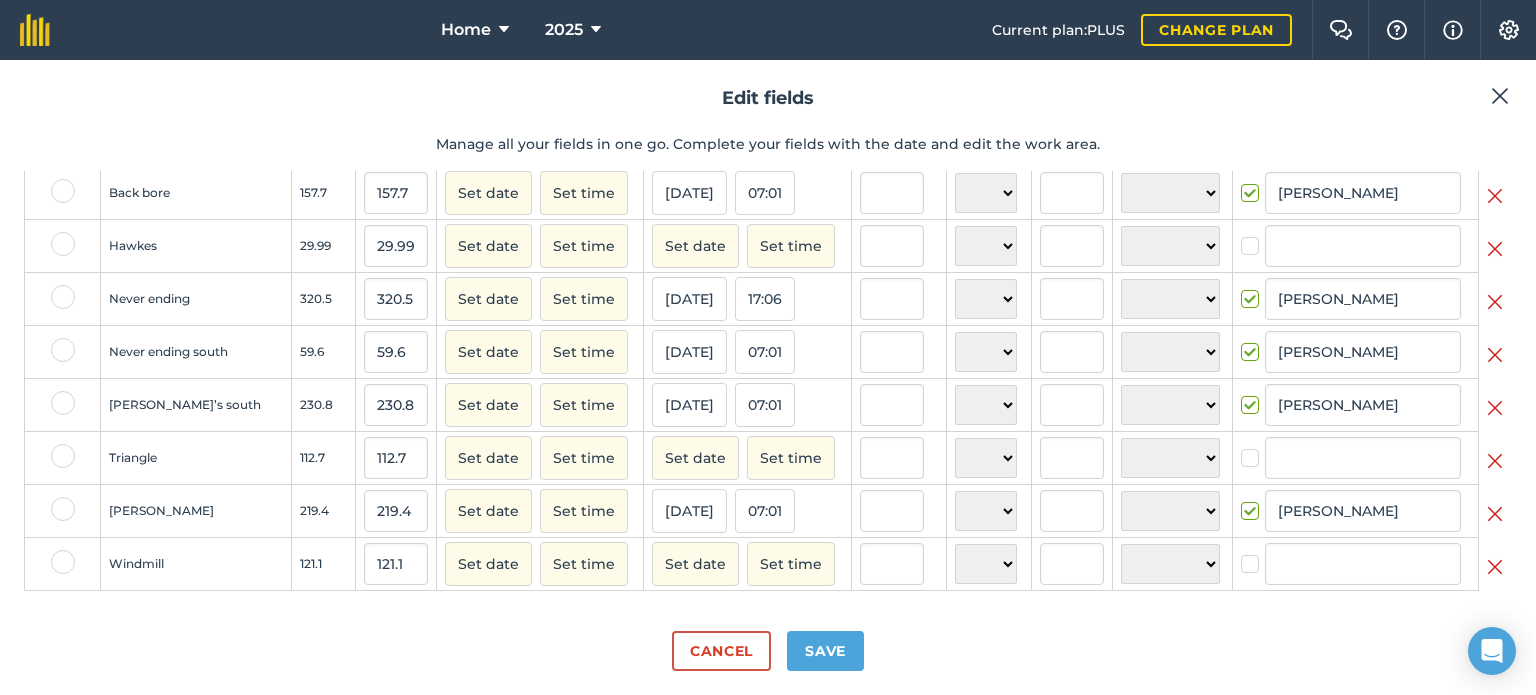 click at bounding box center (1253, 448) 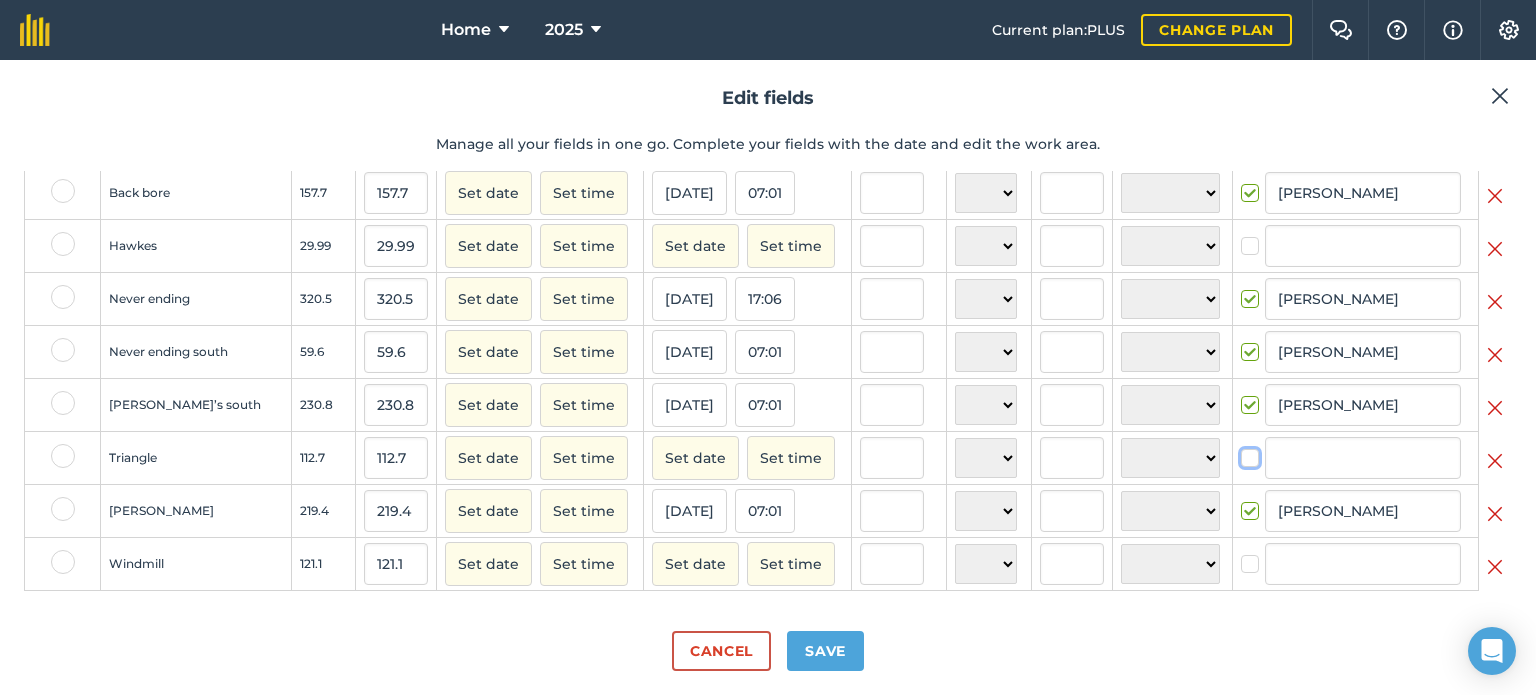 click at bounding box center (1247, 454) 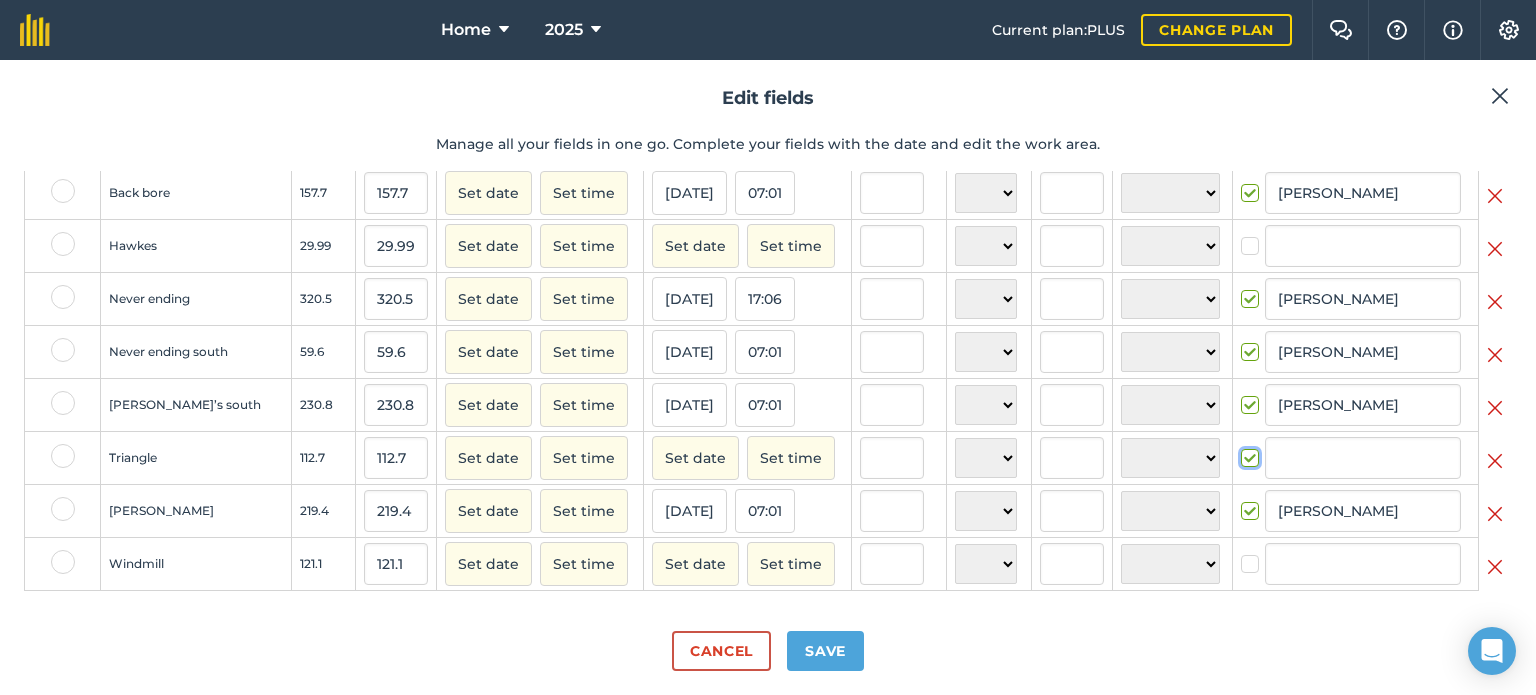 checkbox on "true" 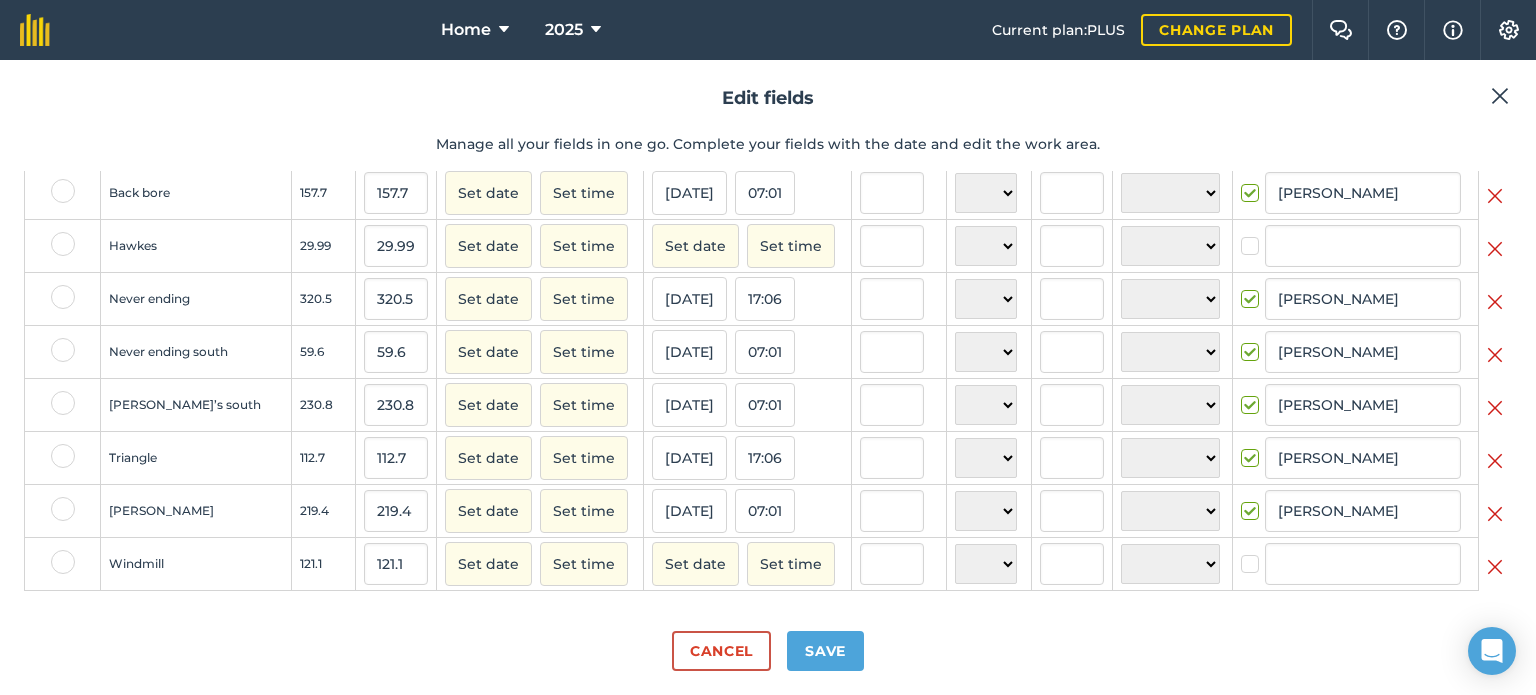 click at bounding box center [1253, 554] 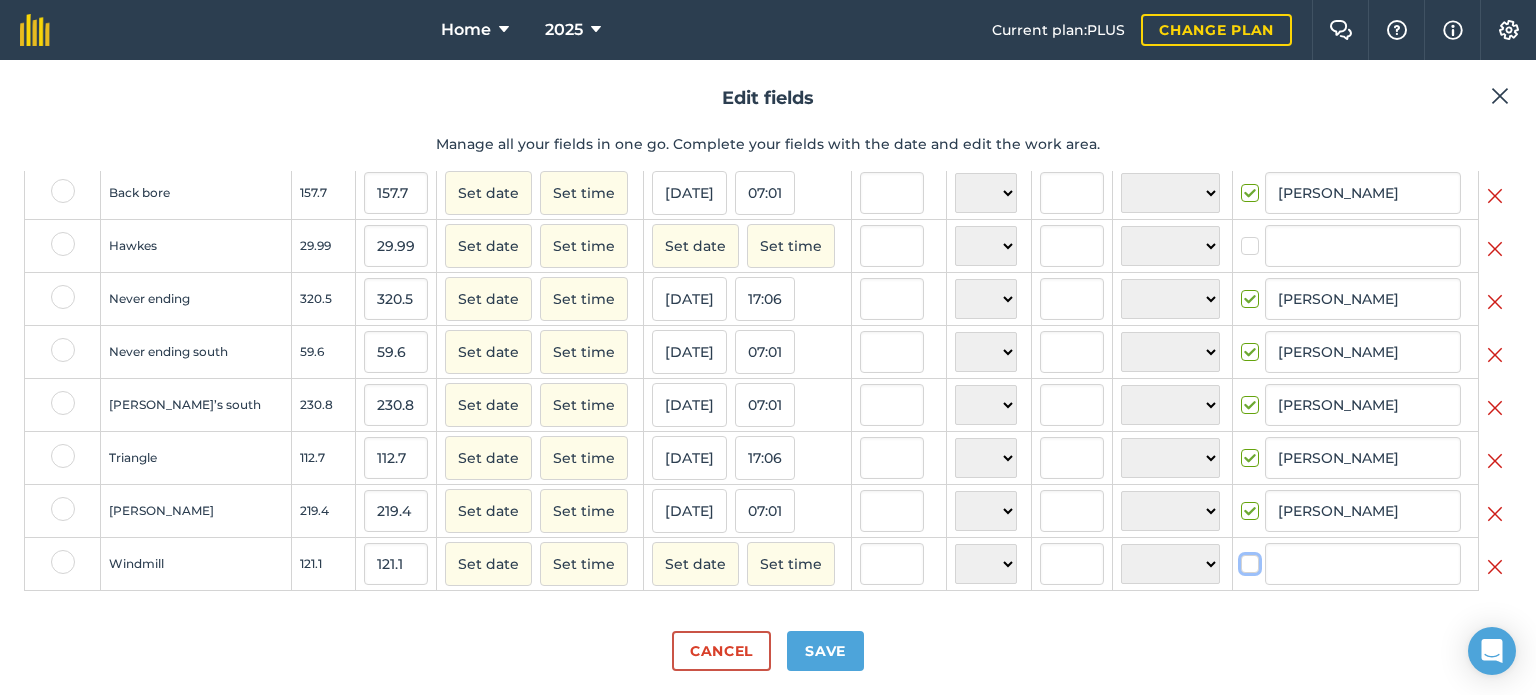 click at bounding box center (1247, 560) 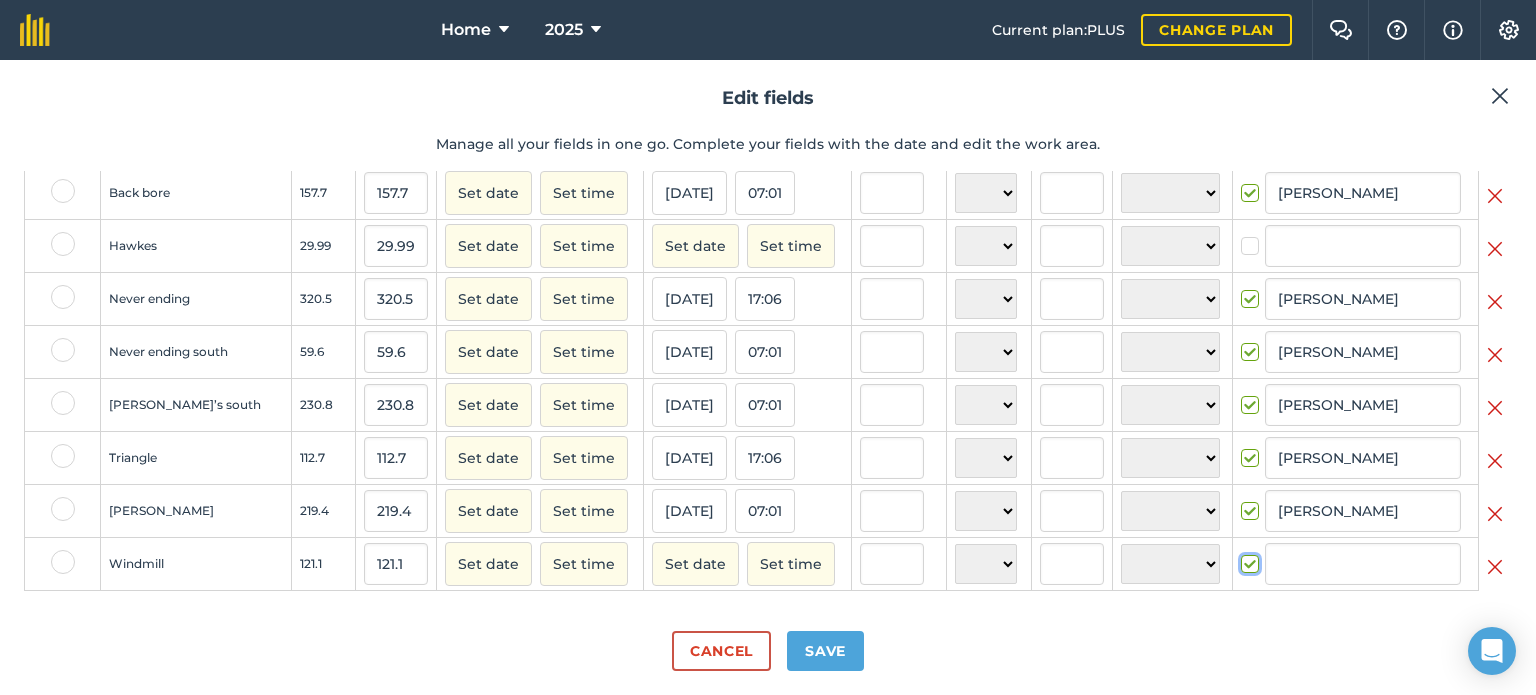 checkbox on "true" 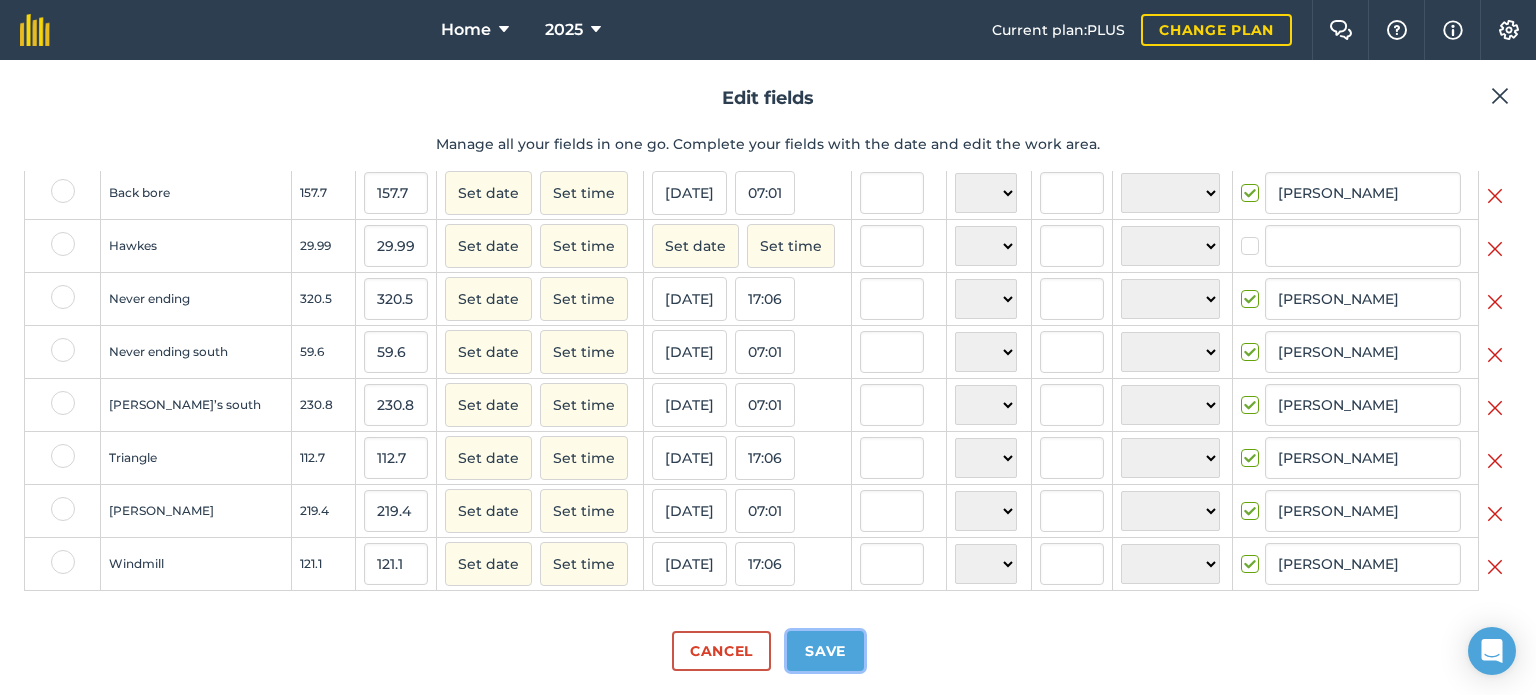 click on "Save" at bounding box center [825, 651] 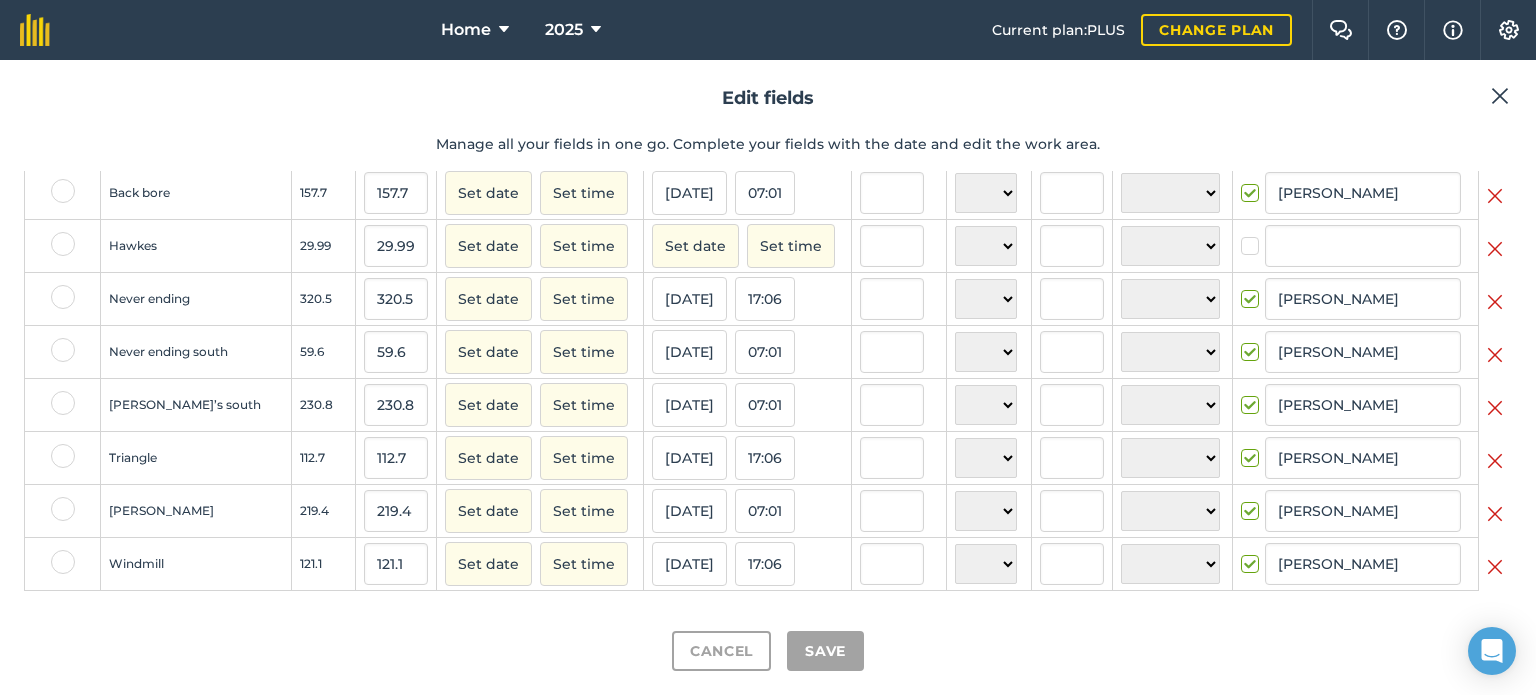 scroll, scrollTop: 0, scrollLeft: 0, axis: both 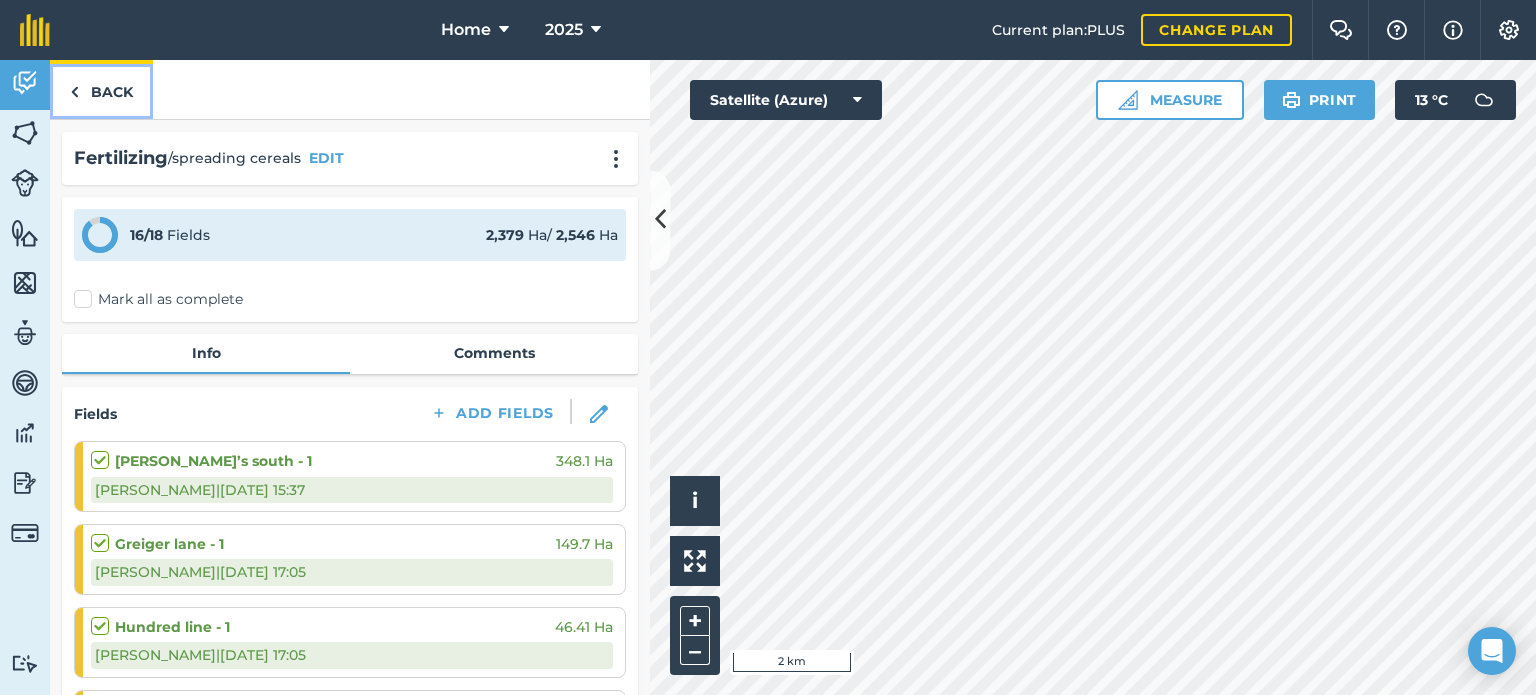 click on "Back" at bounding box center (101, 89) 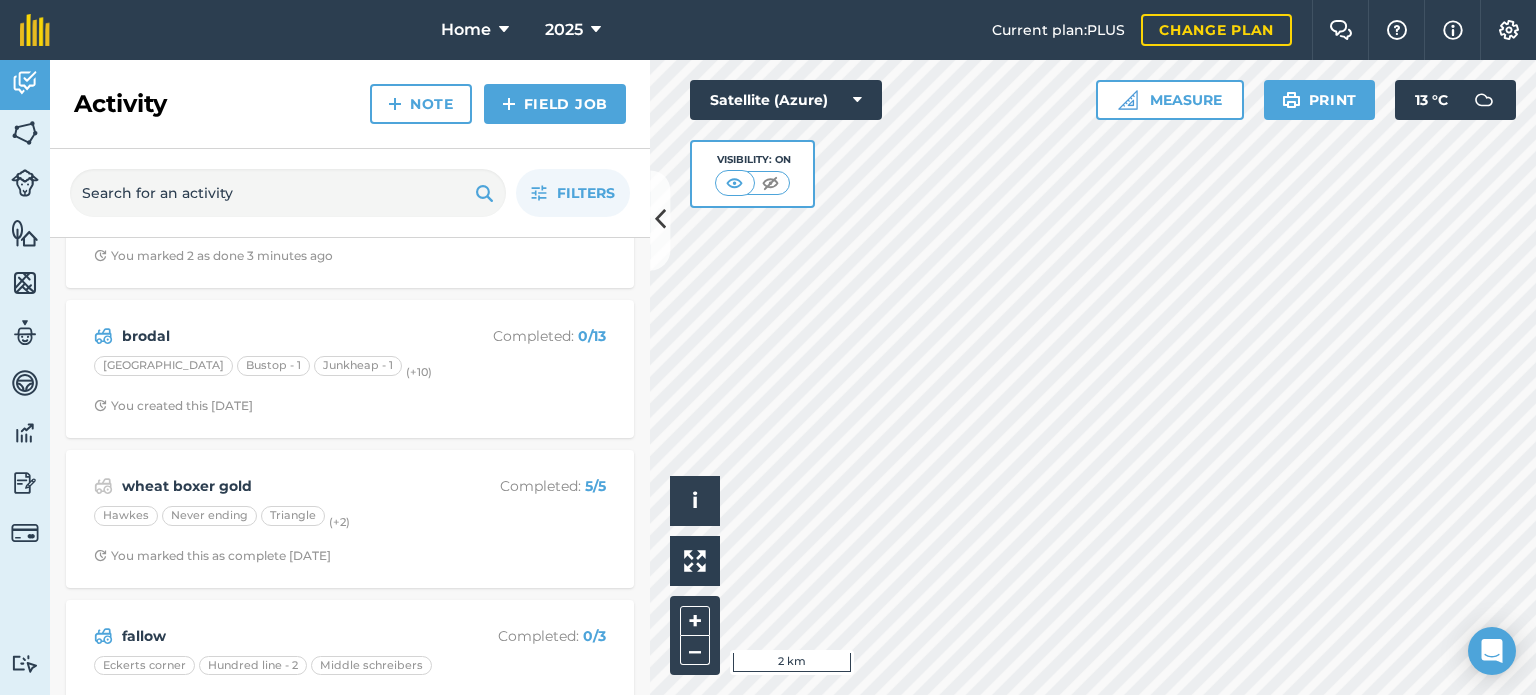 scroll, scrollTop: 0, scrollLeft: 0, axis: both 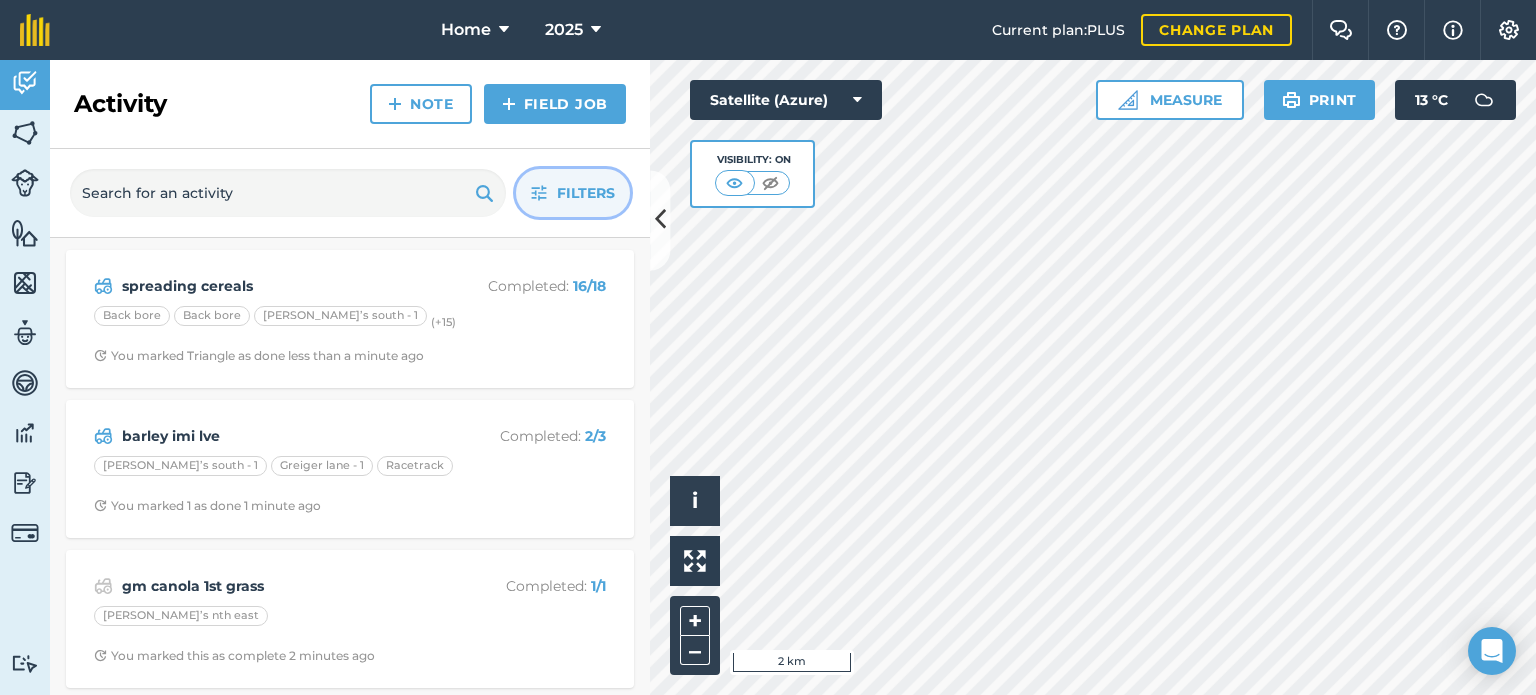 click on "Filters" at bounding box center (573, 193) 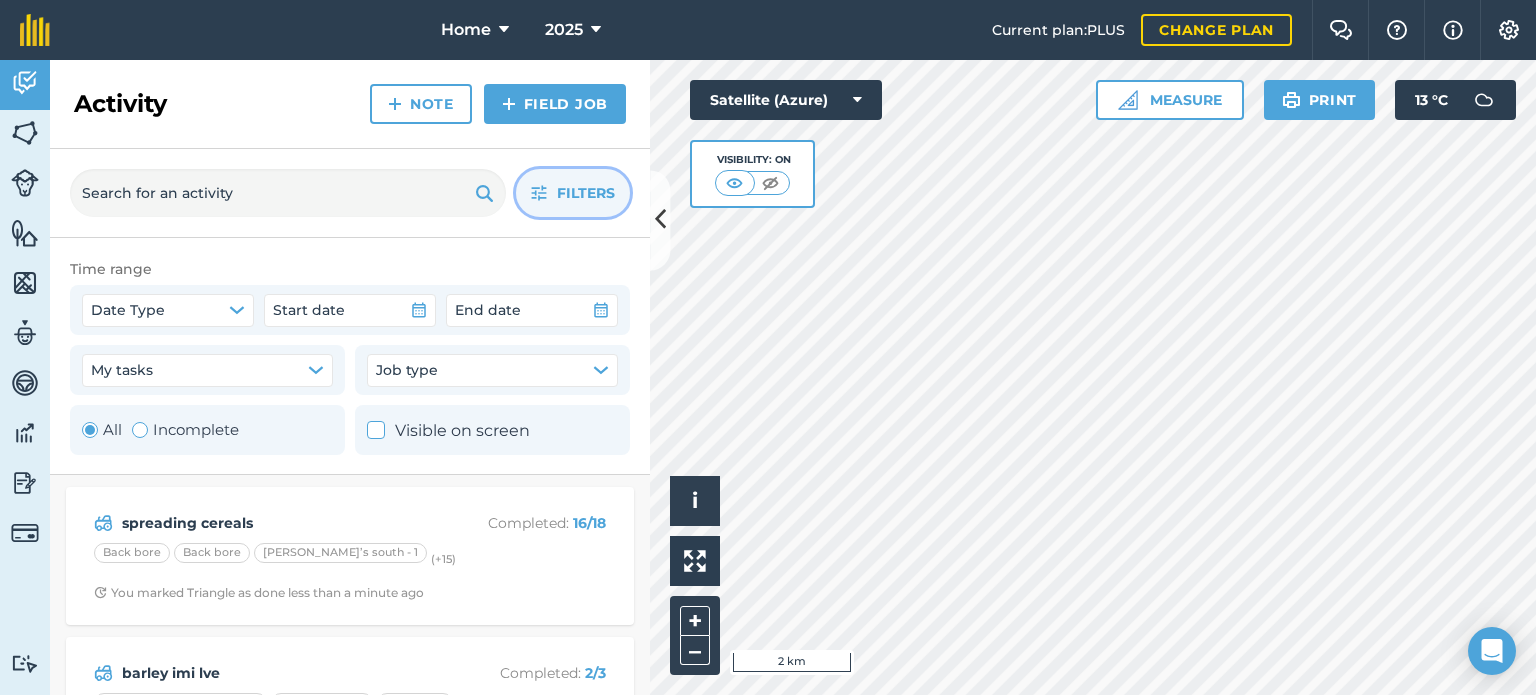 click at bounding box center (140, 430) 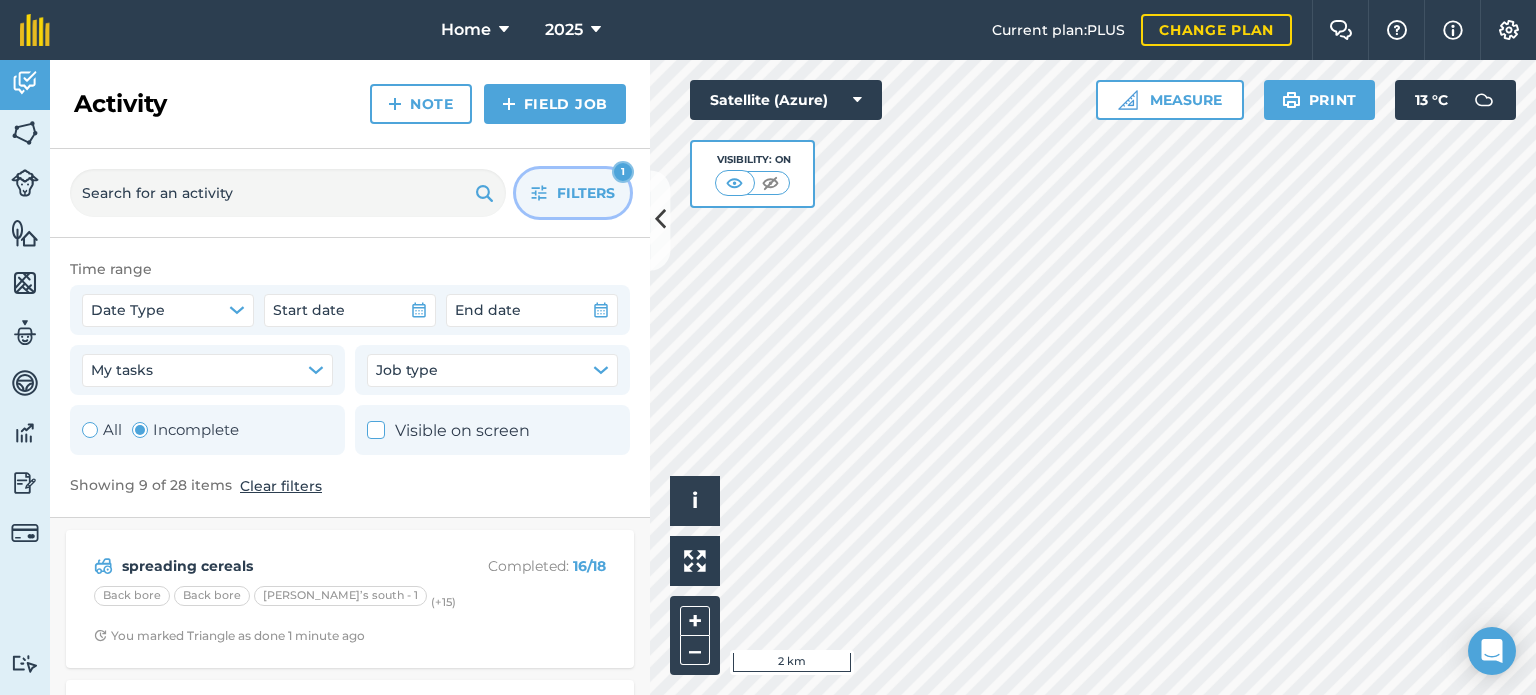 click on "Filters 1" at bounding box center [573, 193] 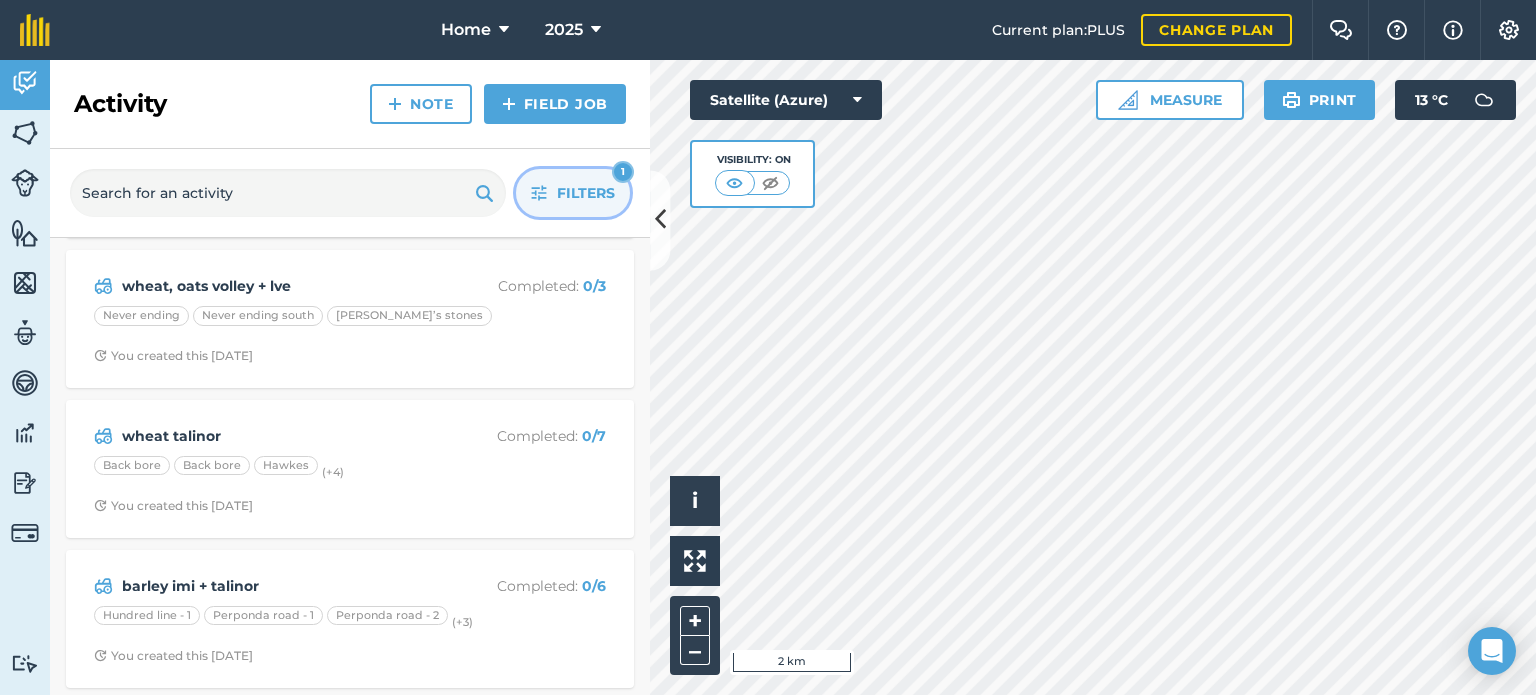 scroll, scrollTop: 900, scrollLeft: 0, axis: vertical 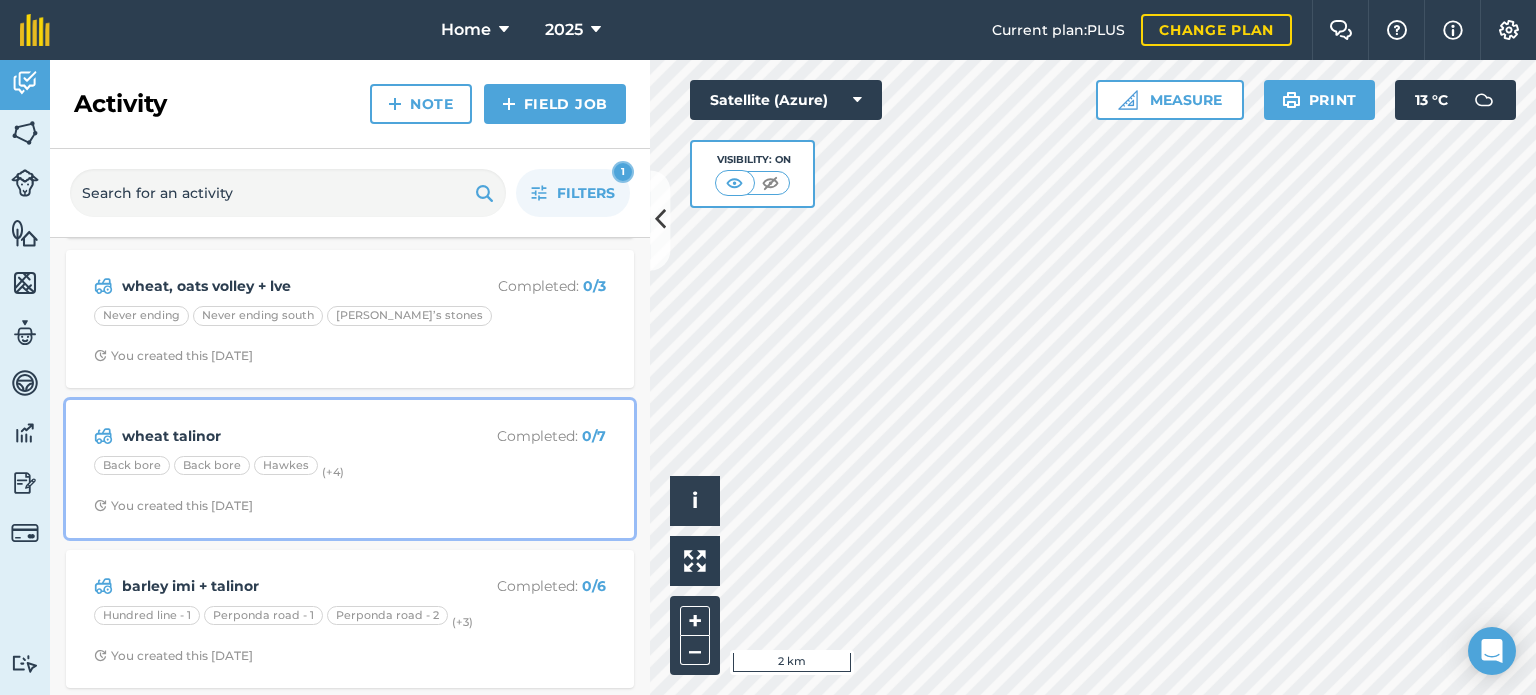 click on "Back bore Back bore Hawkes (+ 4 )" at bounding box center (350, 469) 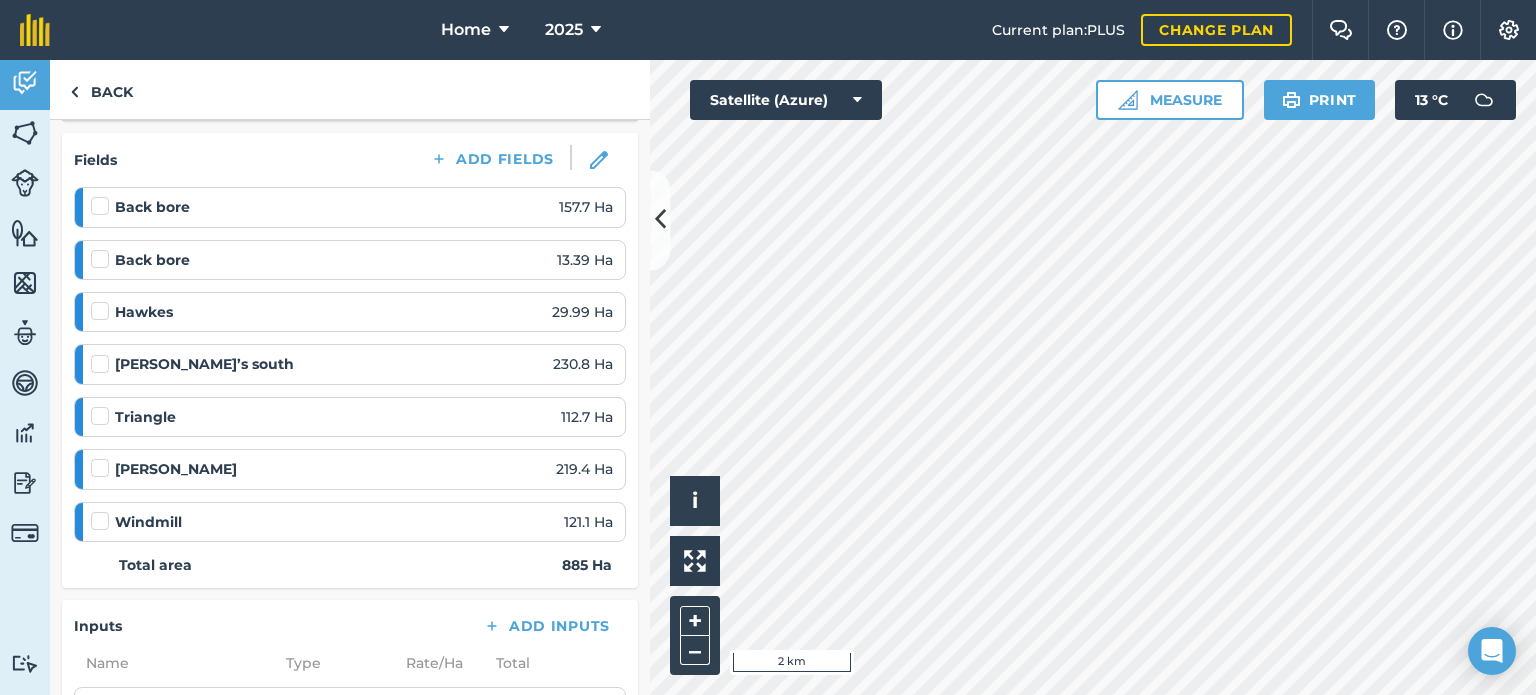 scroll, scrollTop: 300, scrollLeft: 0, axis: vertical 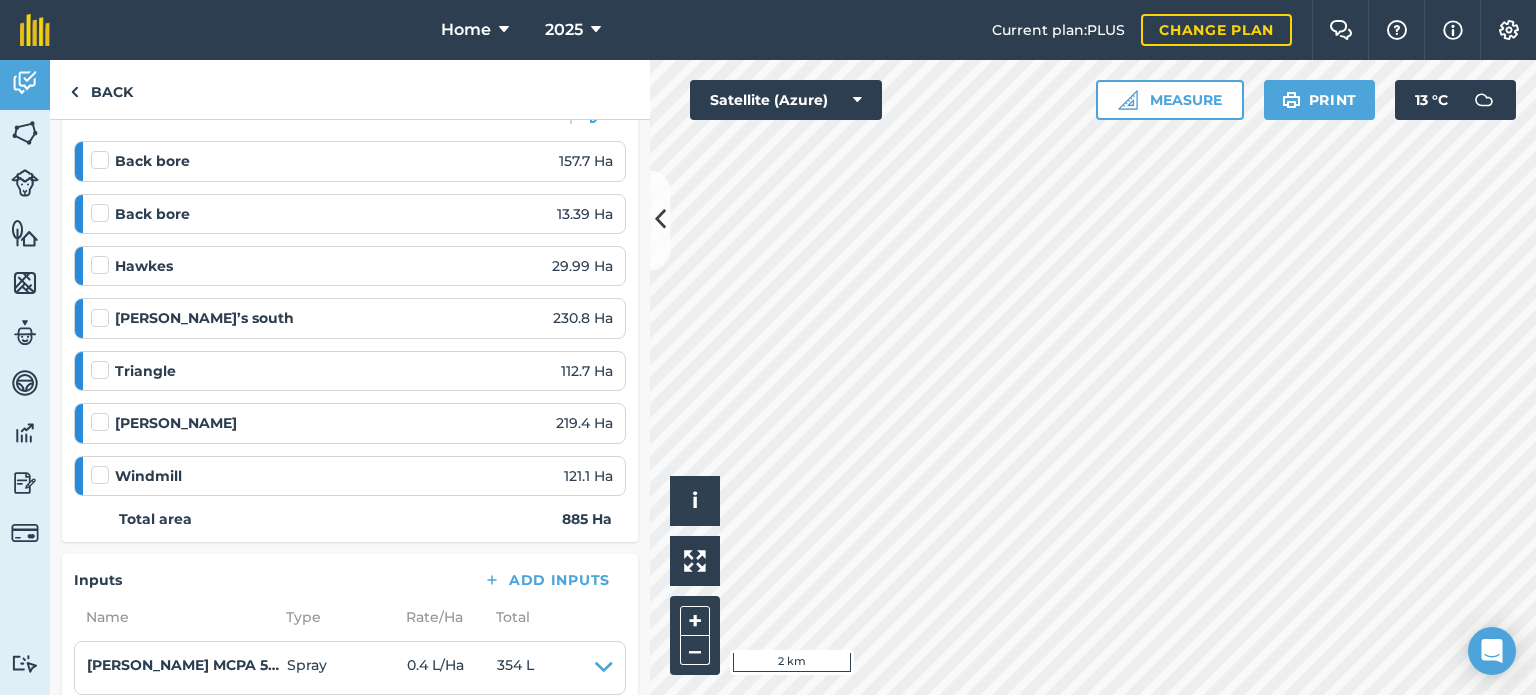 click at bounding box center (103, 308) 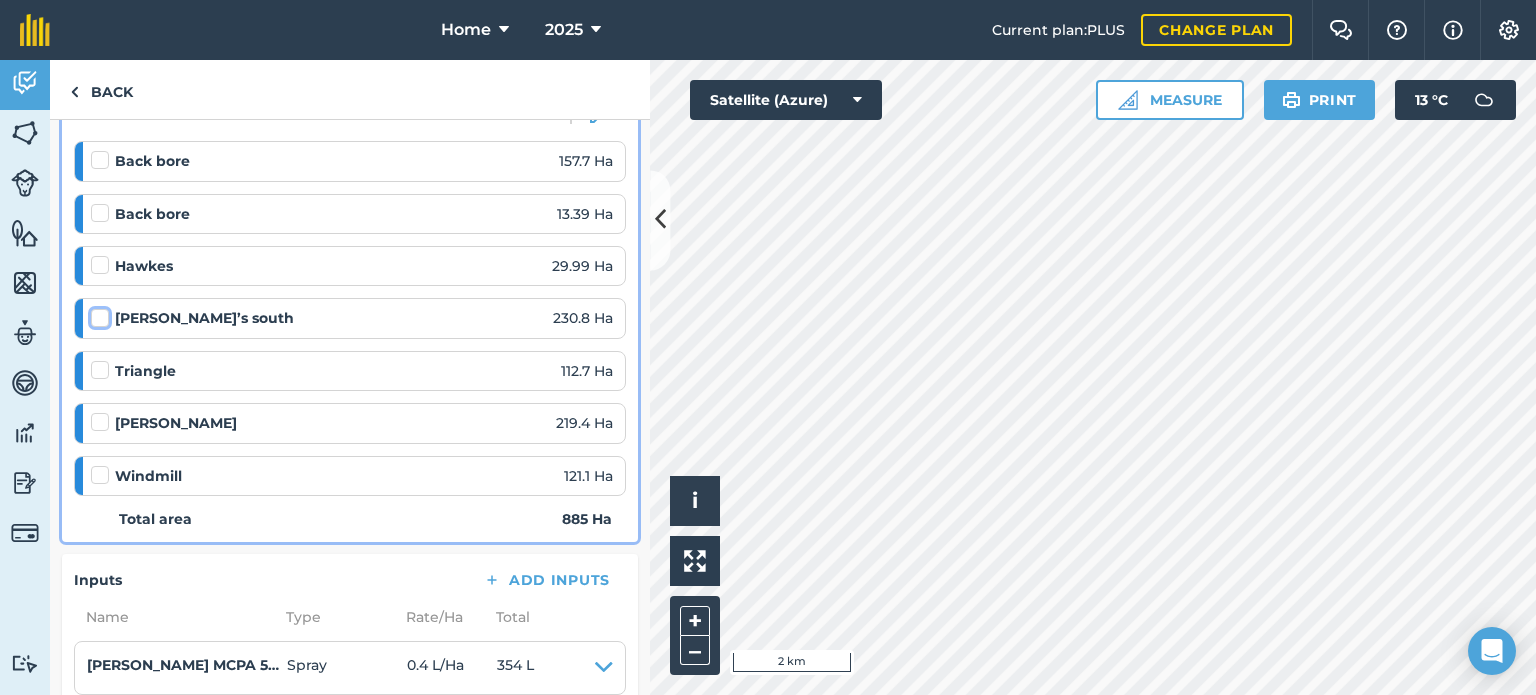 click at bounding box center [97, 314] 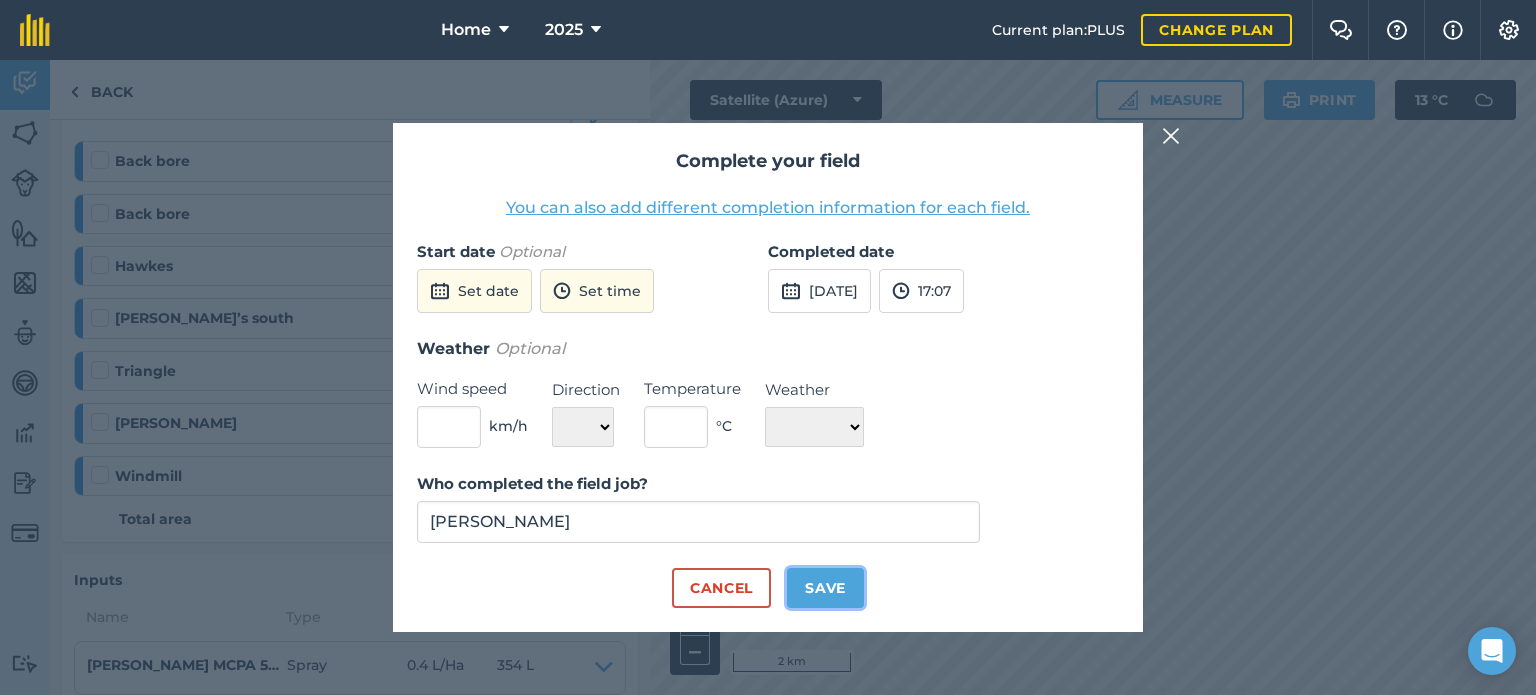 click on "Save" at bounding box center (825, 588) 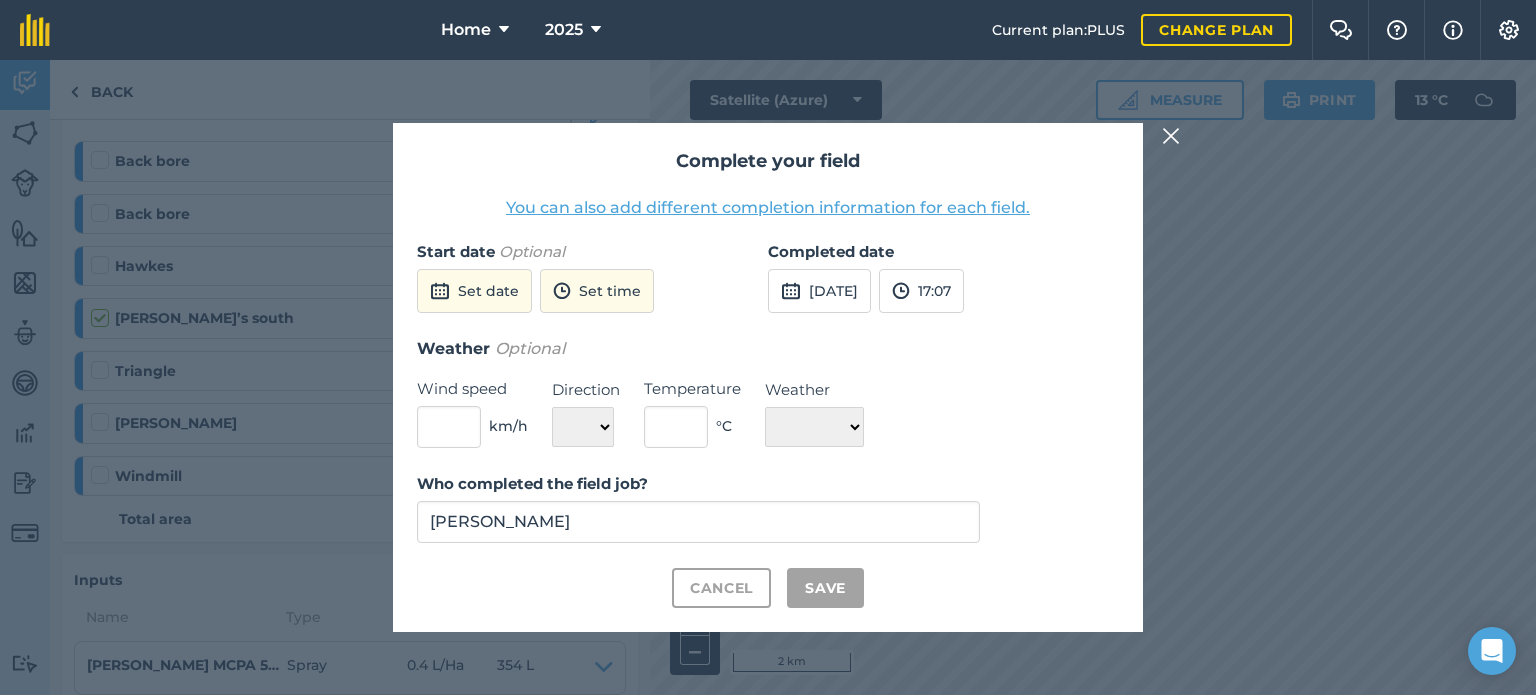 checkbox on "true" 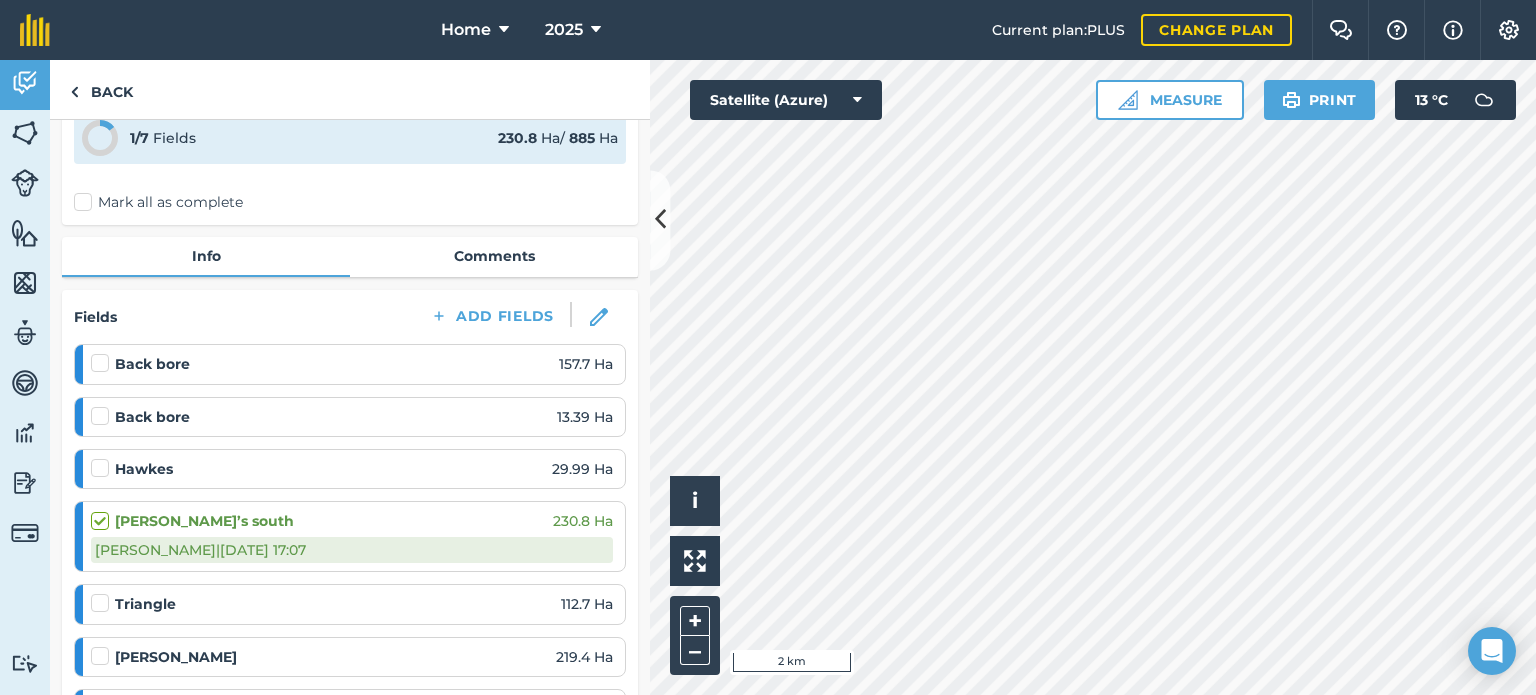scroll, scrollTop: 0, scrollLeft: 0, axis: both 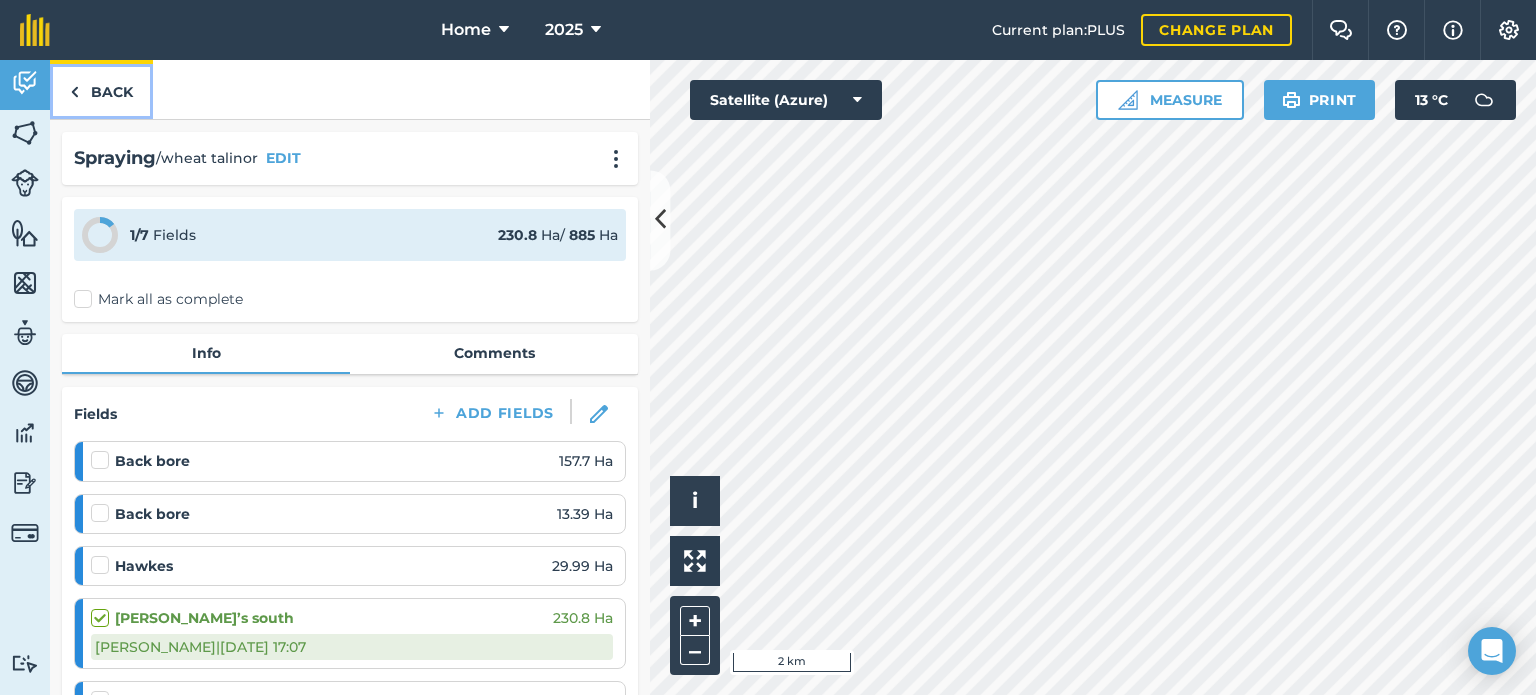 click on "Back" at bounding box center [101, 89] 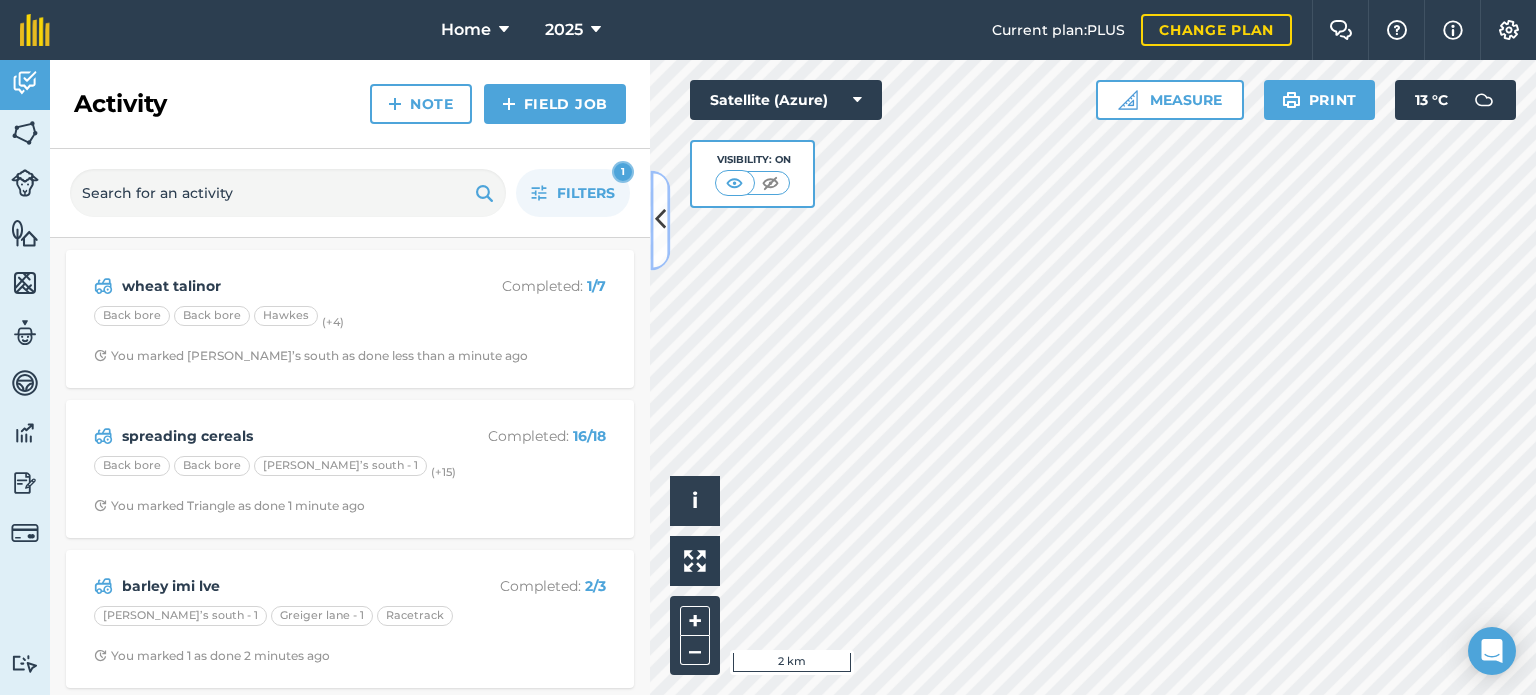 click at bounding box center [660, 220] 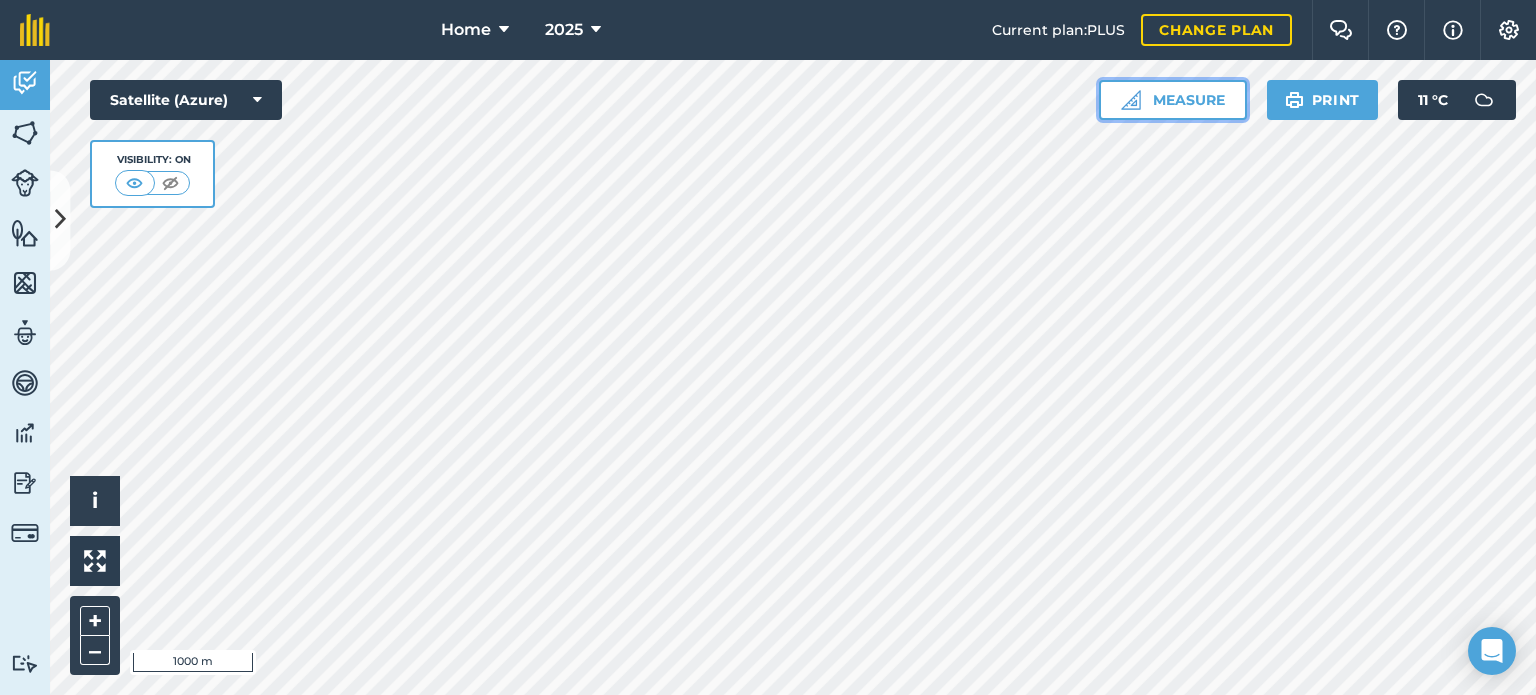 click on "Measure" at bounding box center (1173, 100) 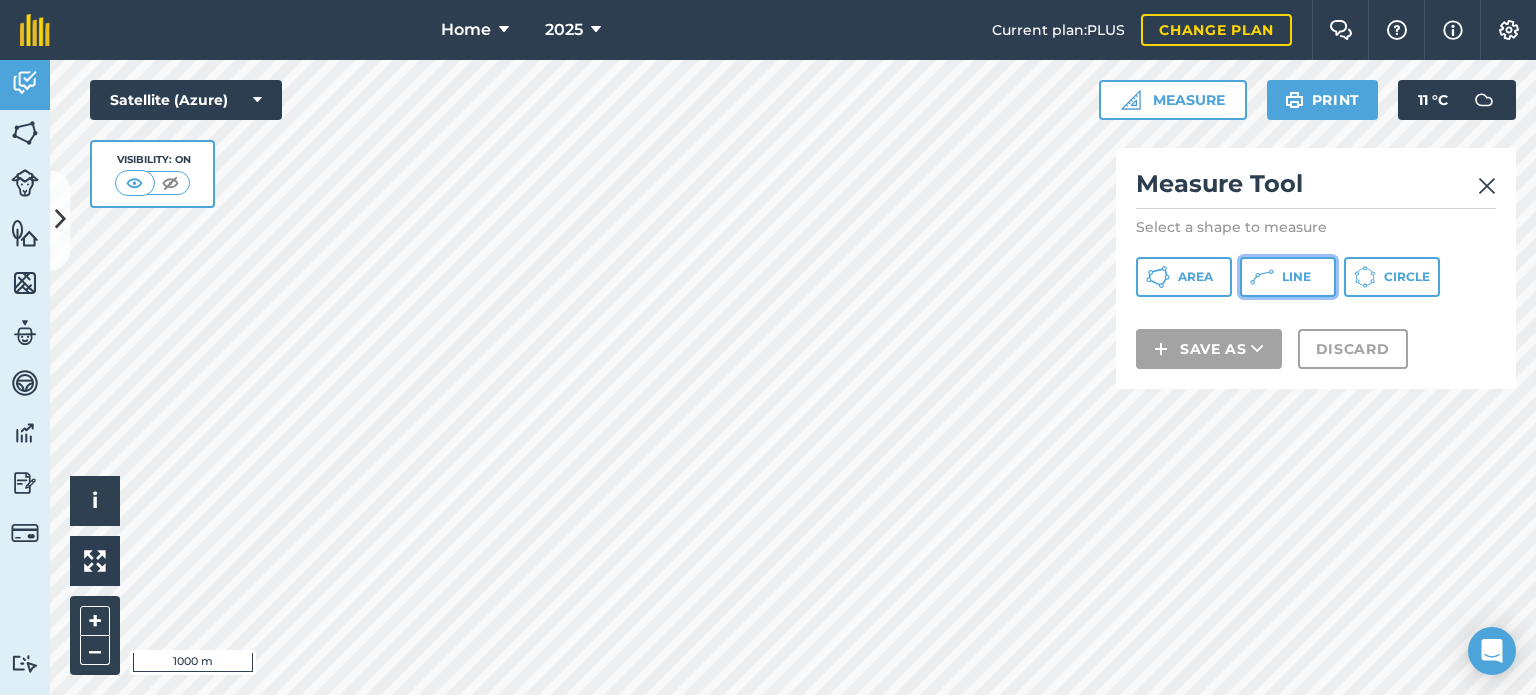 click on "Line" at bounding box center (1296, 277) 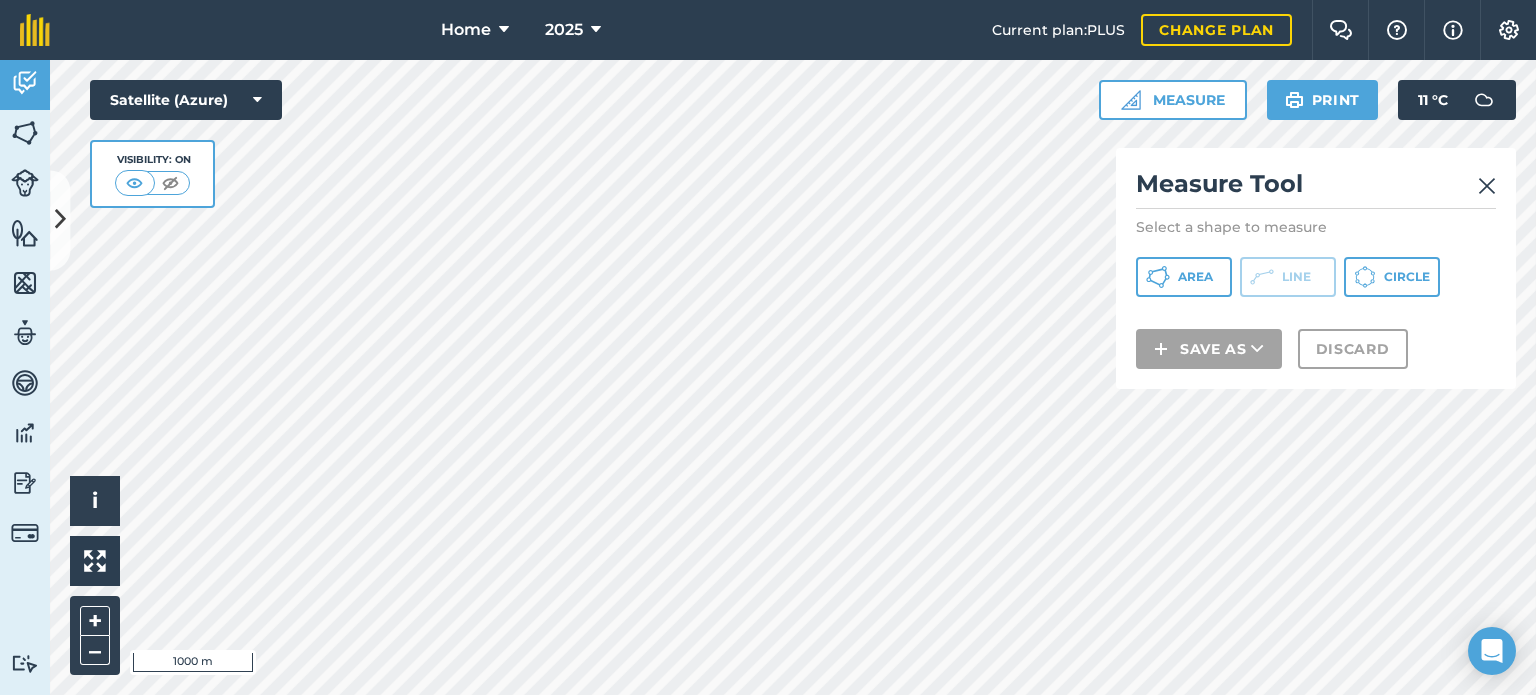 click on "Measure Tool Select a shape to measure Area Line Circle   Save as   Discard" at bounding box center [1316, 268] 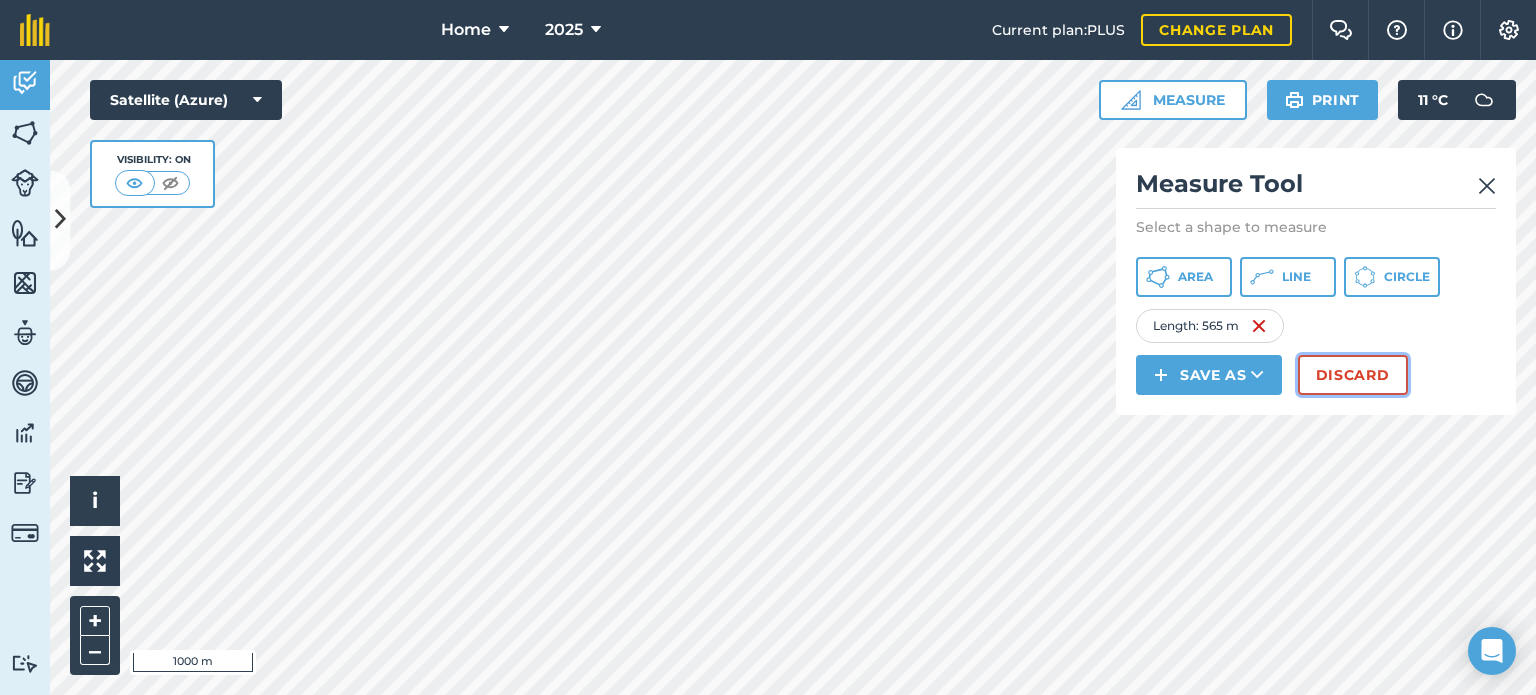 click on "Discard" at bounding box center [1353, 375] 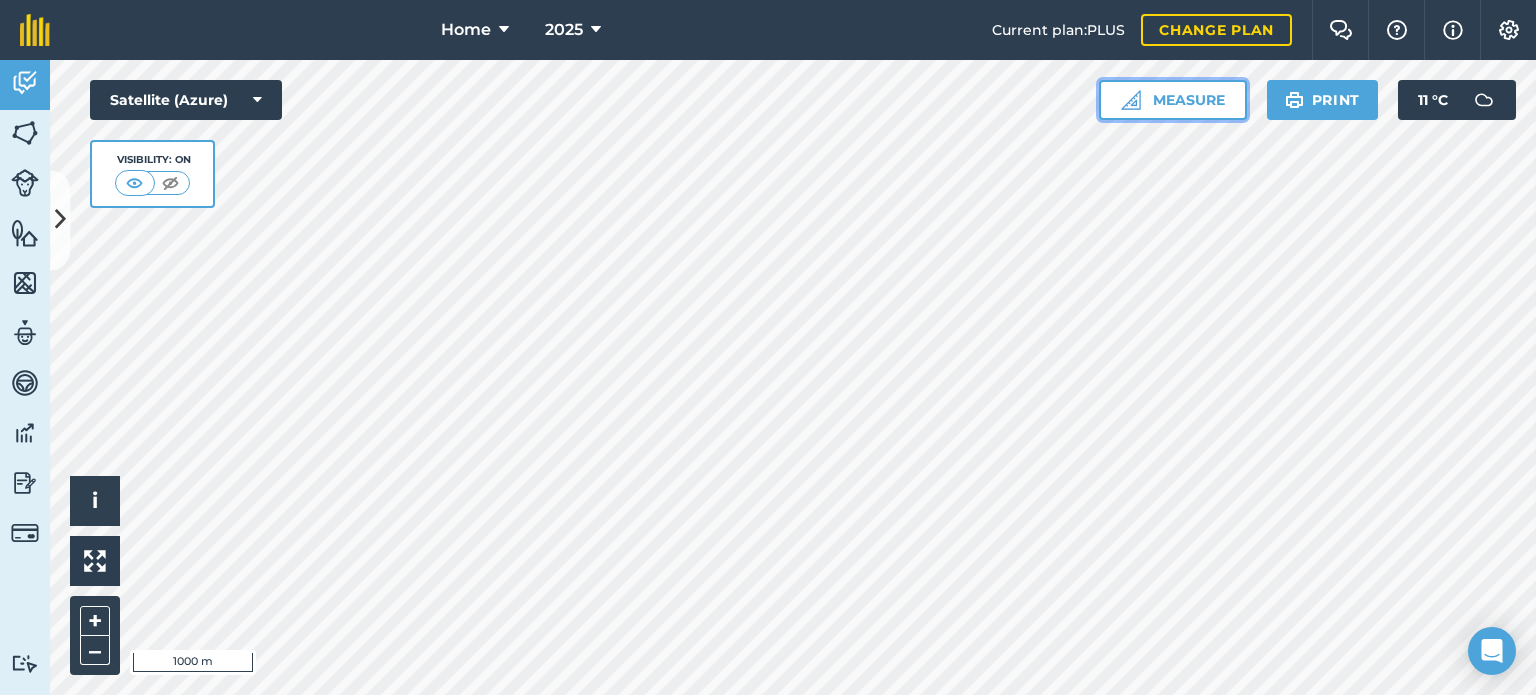 click on "Measure" at bounding box center (1173, 100) 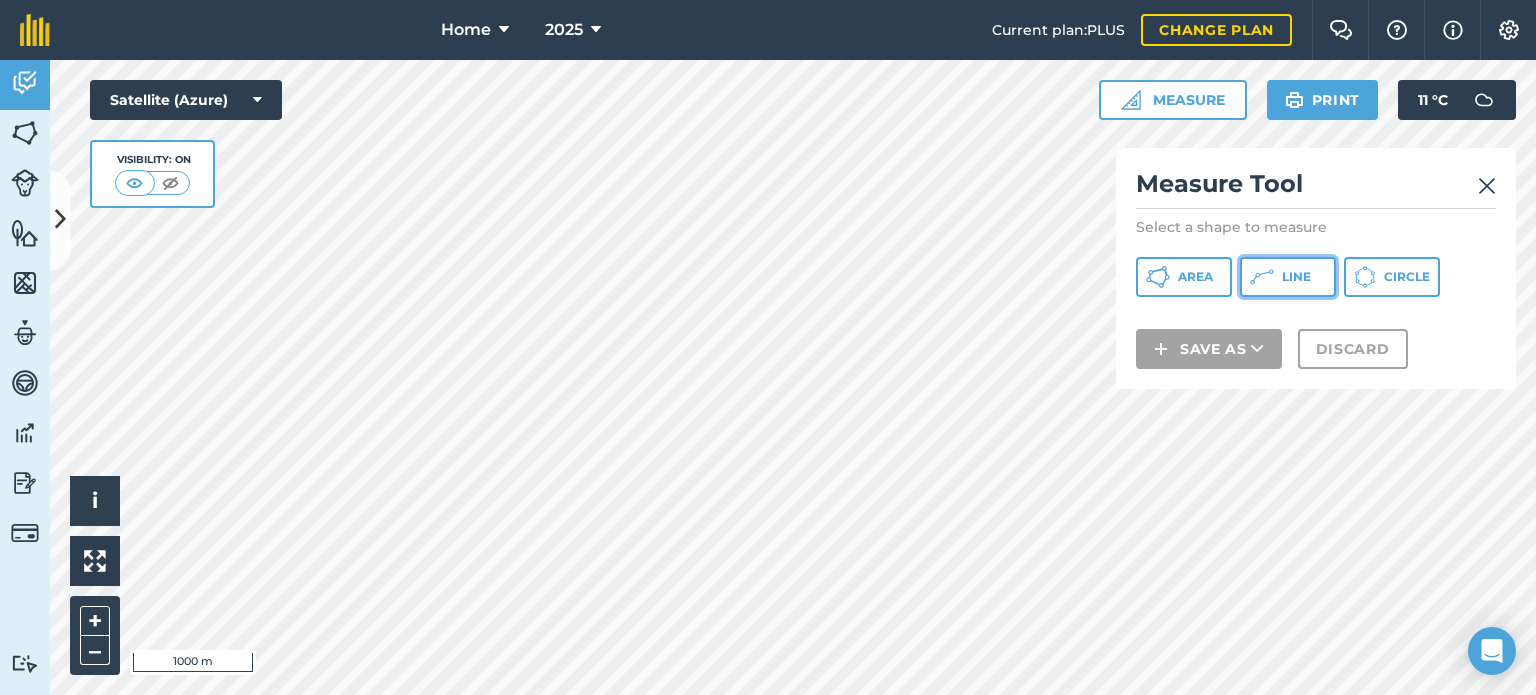 click 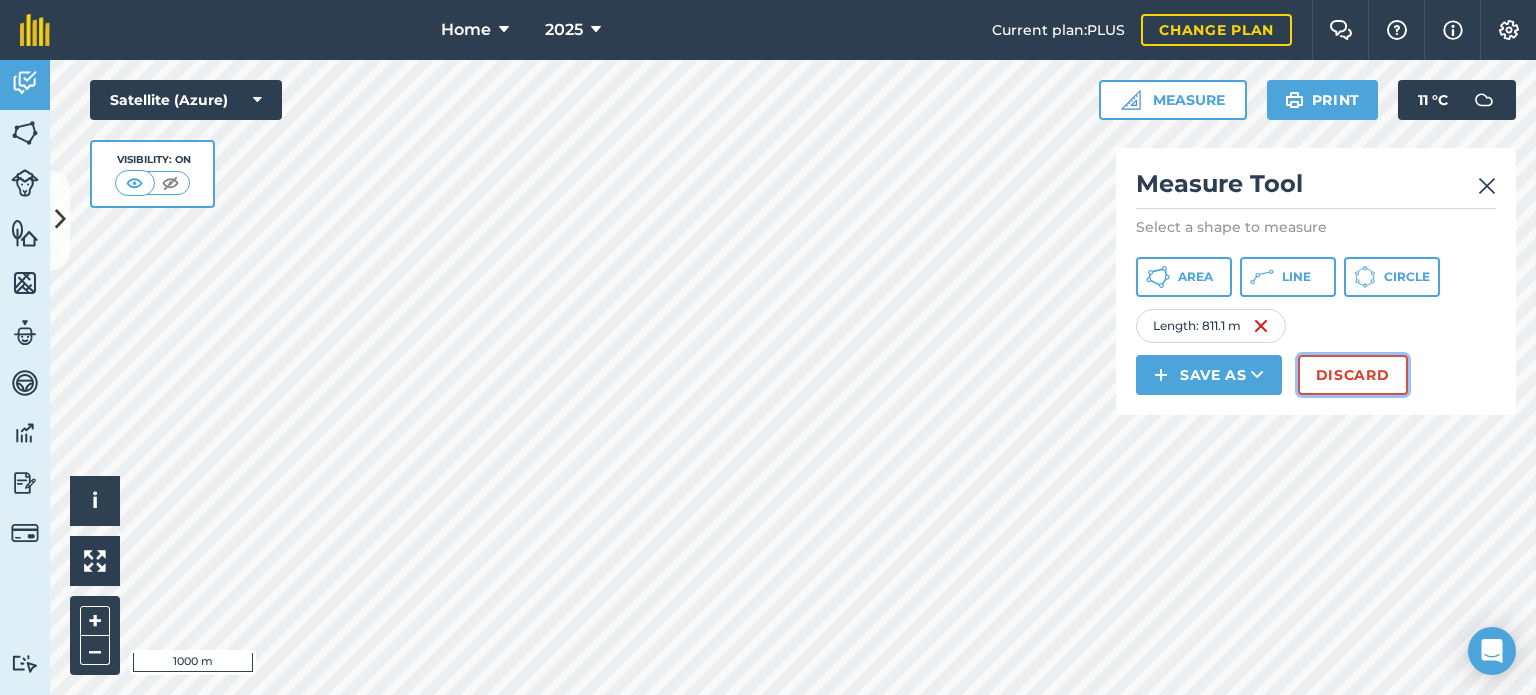 click on "Discard" at bounding box center (1353, 375) 